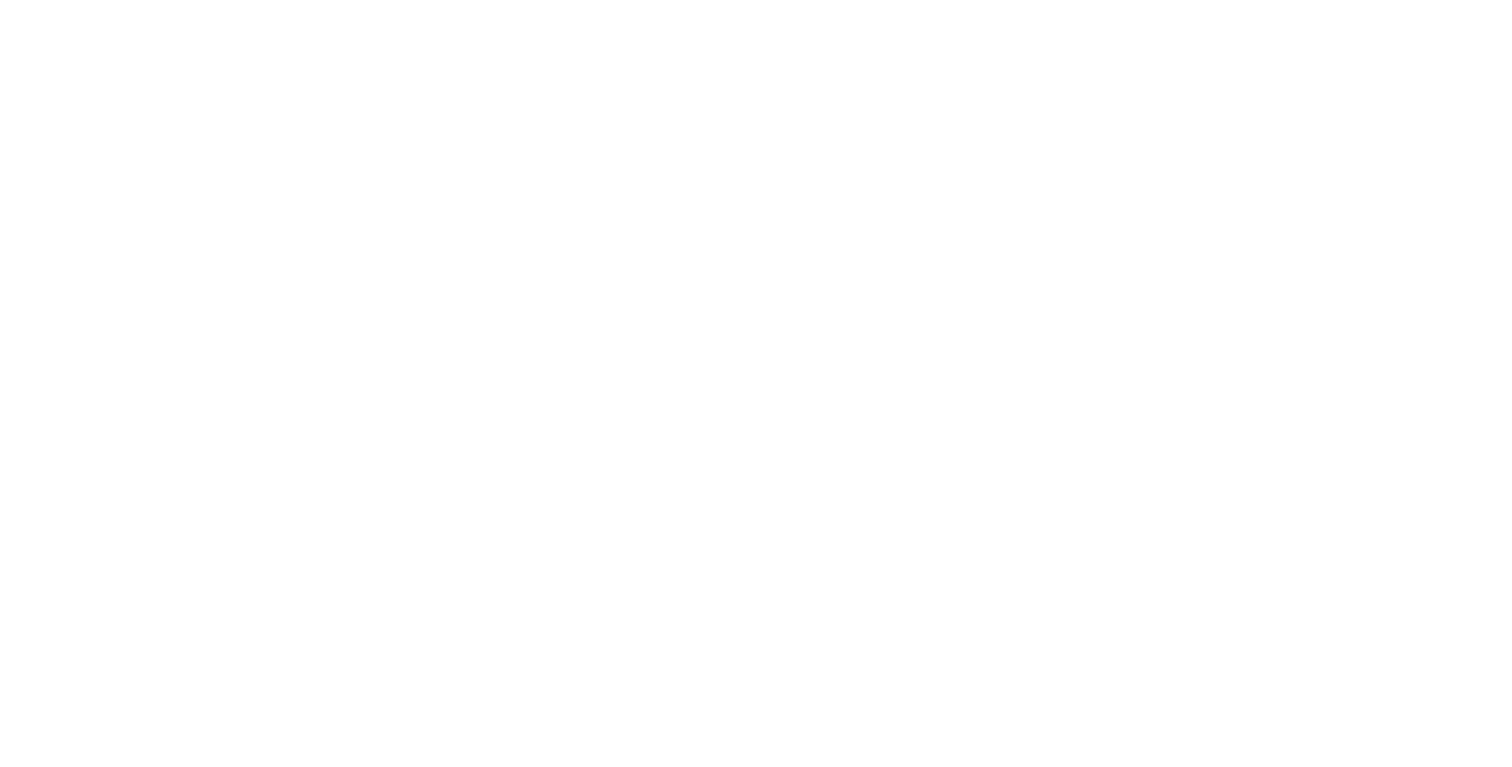 scroll, scrollTop: 0, scrollLeft: 0, axis: both 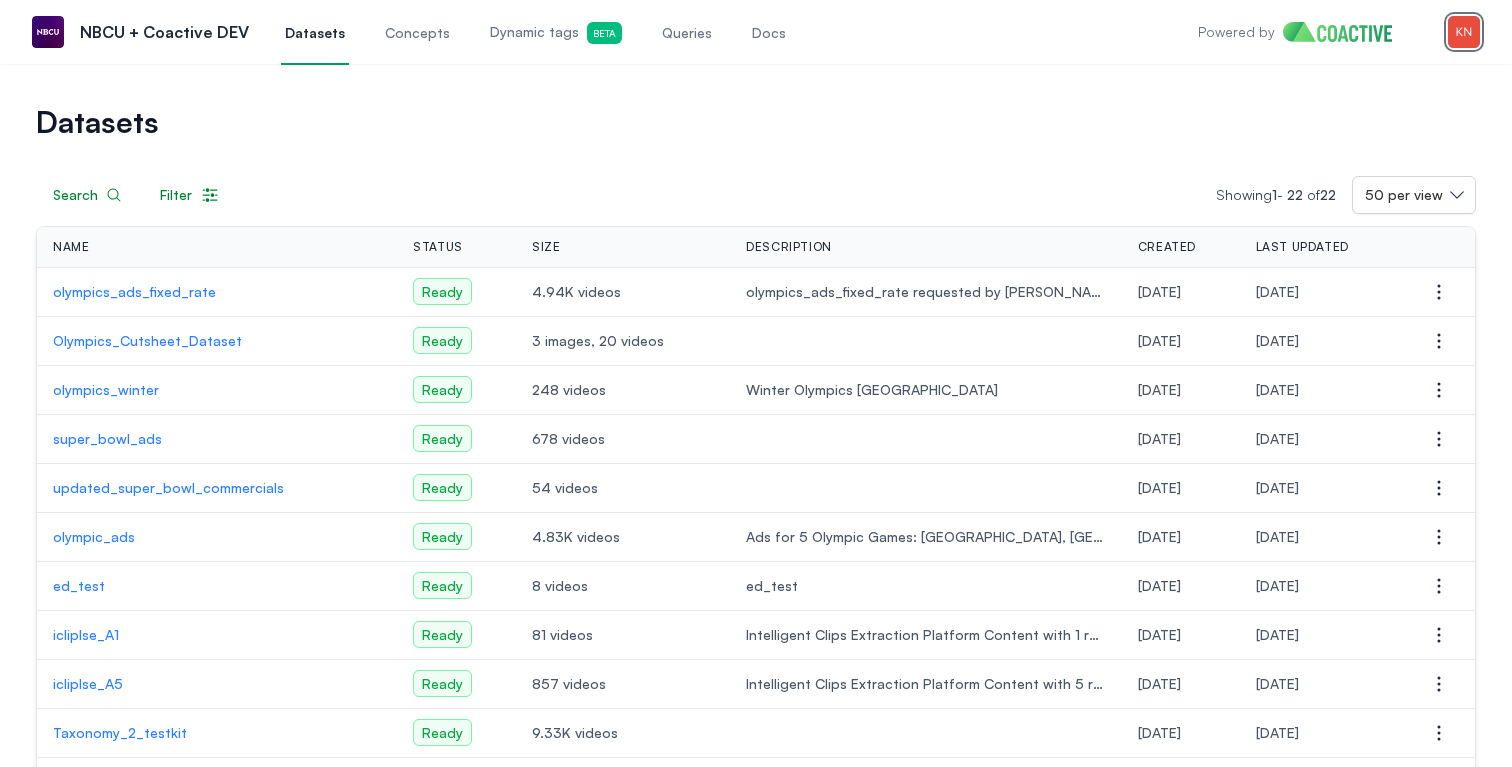 click at bounding box center (1464, 32) 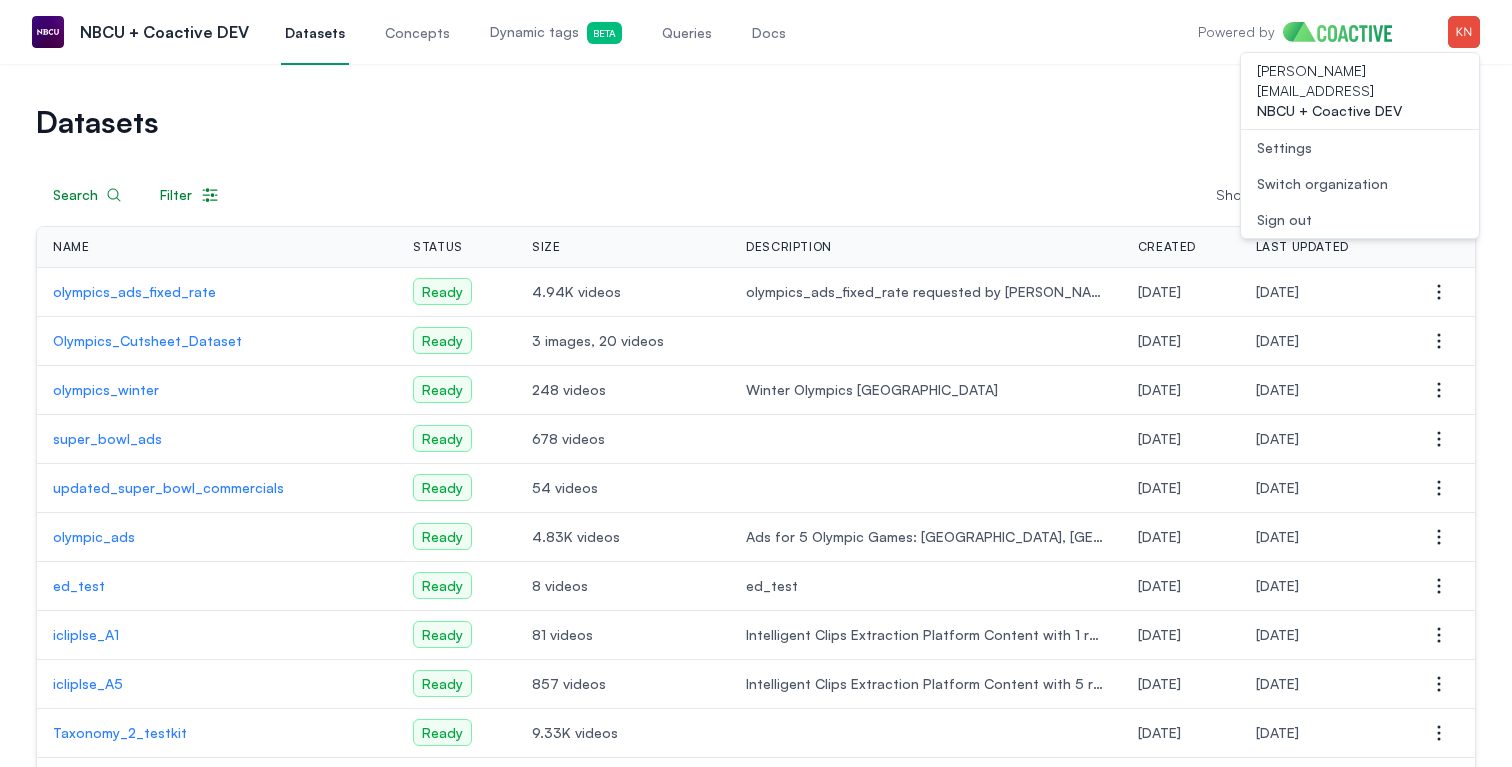 click on "Switch organization" at bounding box center [1322, 184] 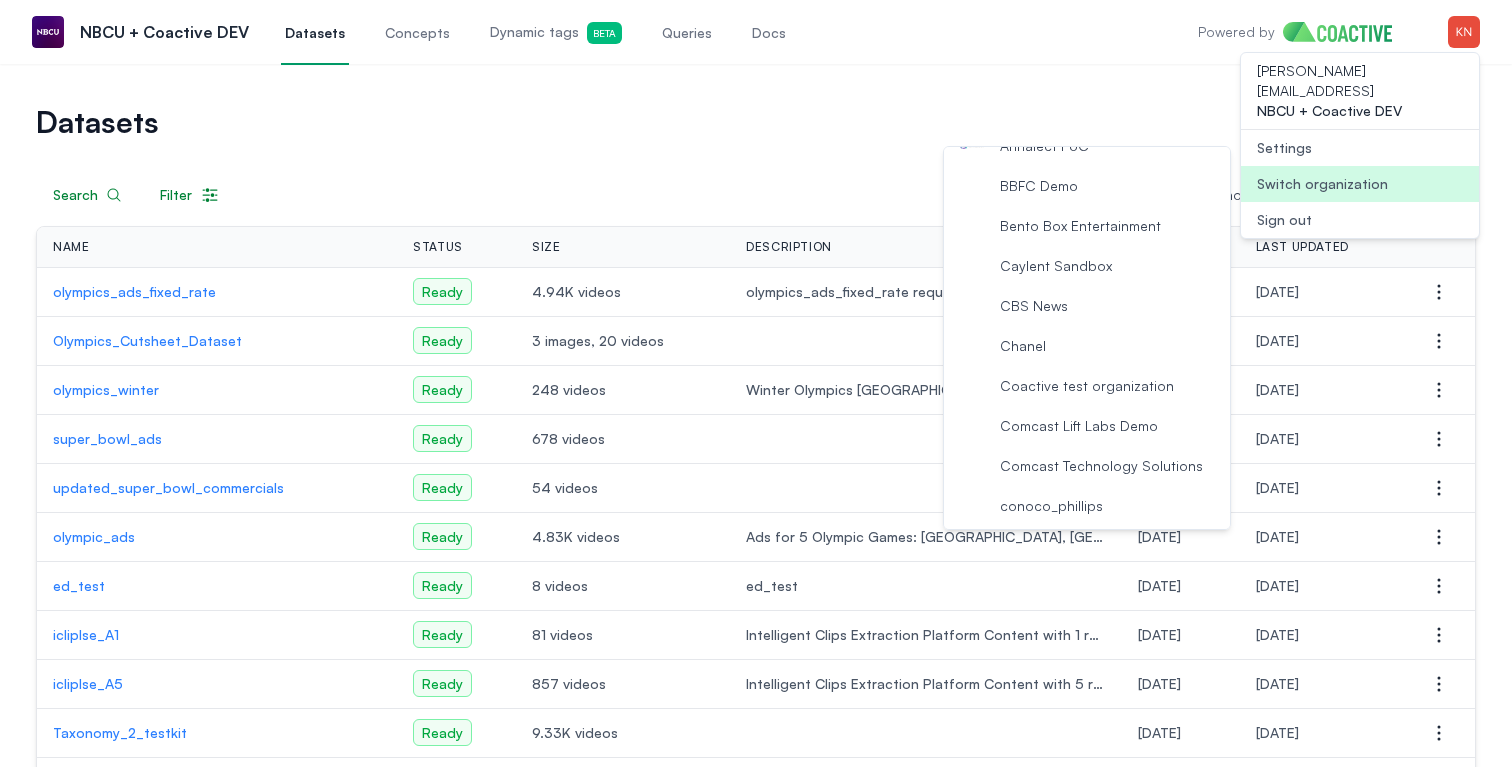 scroll, scrollTop: 194, scrollLeft: 0, axis: vertical 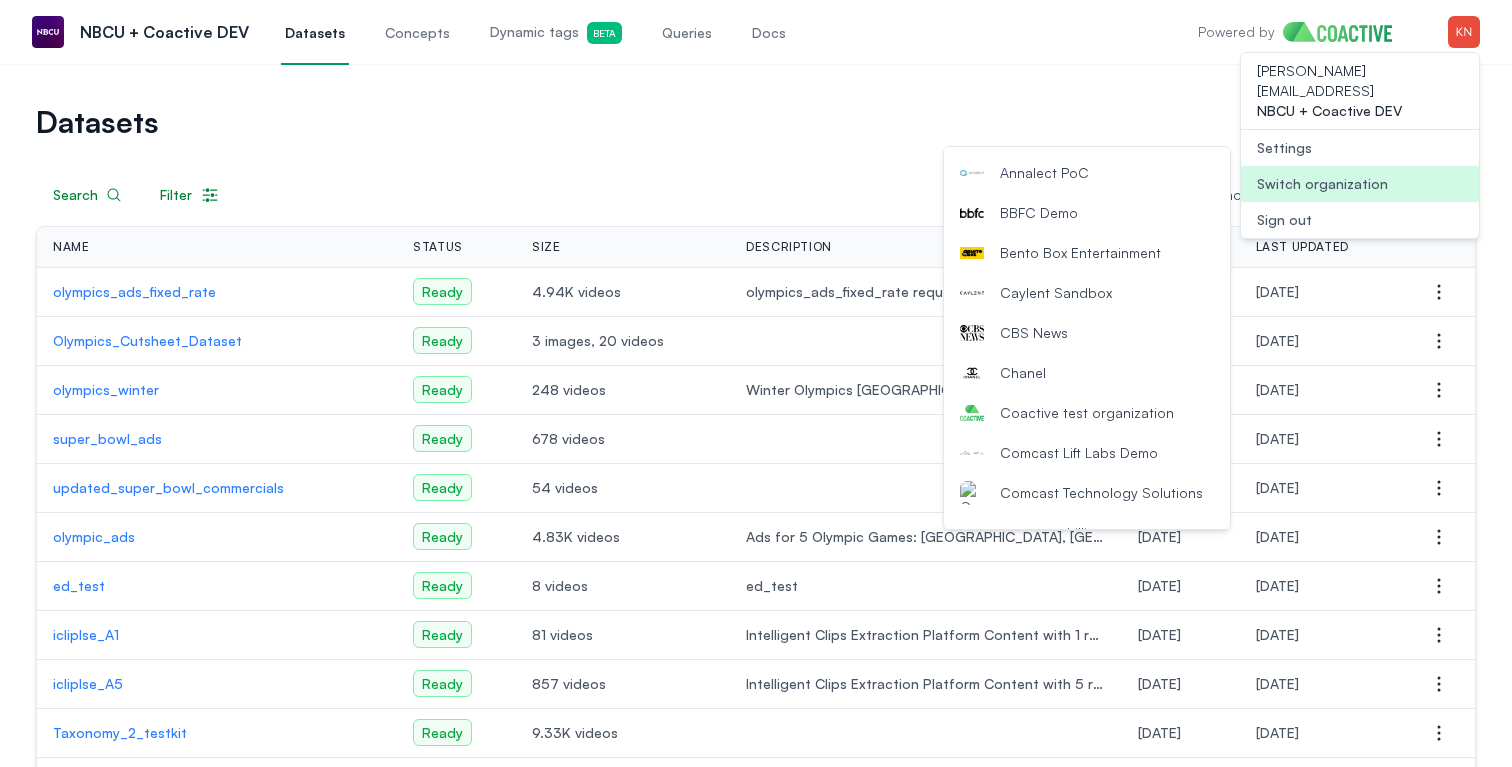 click on "Caylent Sandbox" at bounding box center (1056, 293) 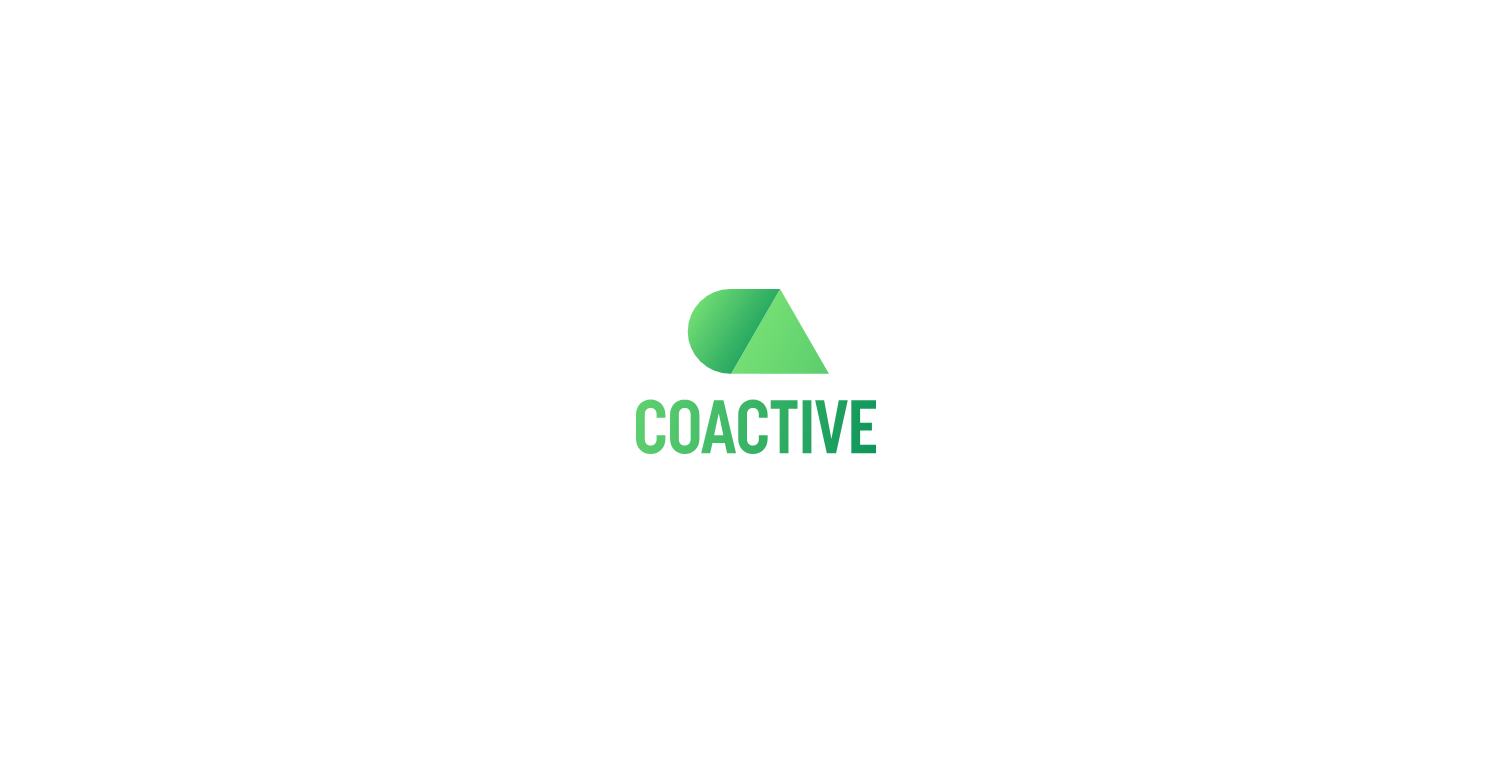 scroll, scrollTop: 0, scrollLeft: 0, axis: both 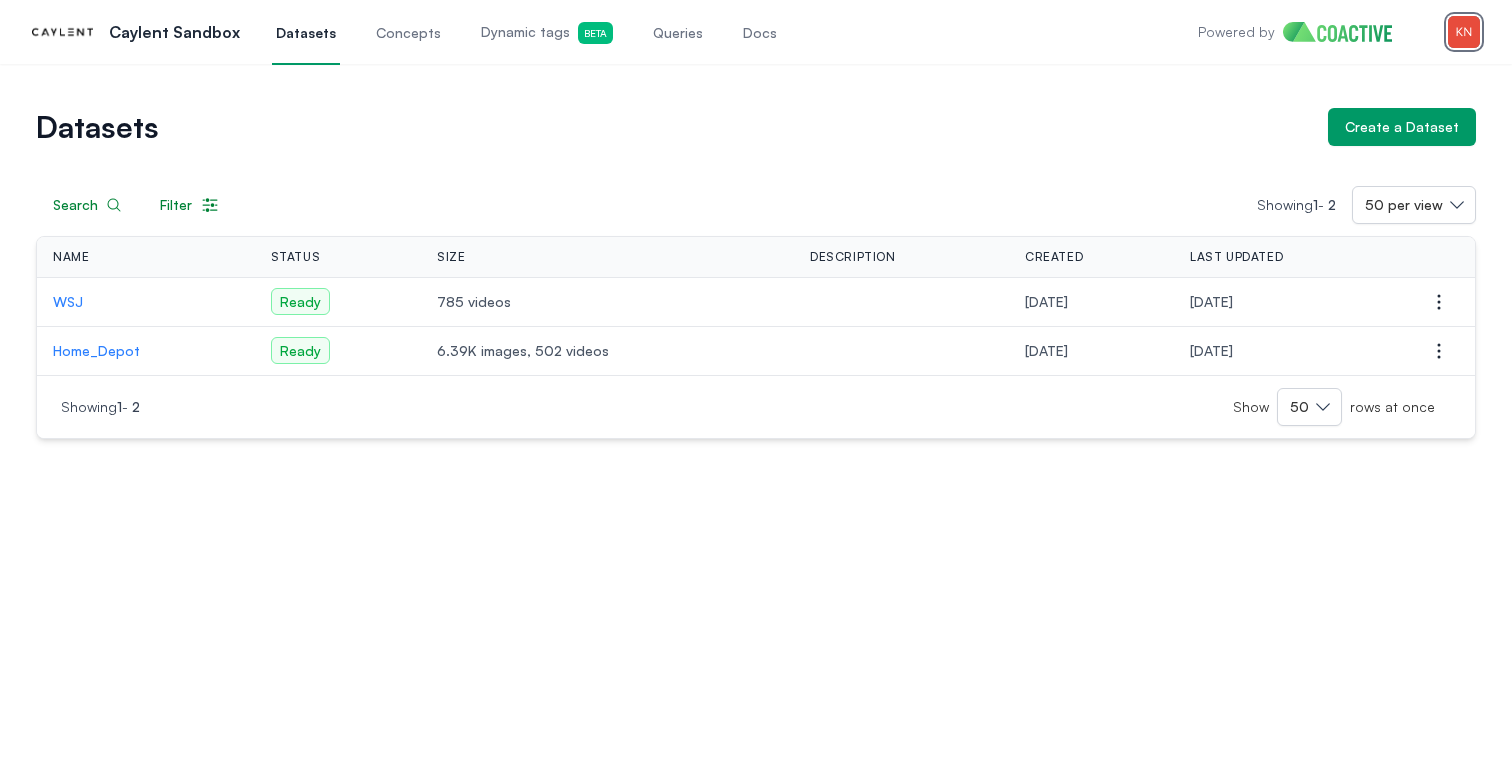 click at bounding box center (1464, 32) 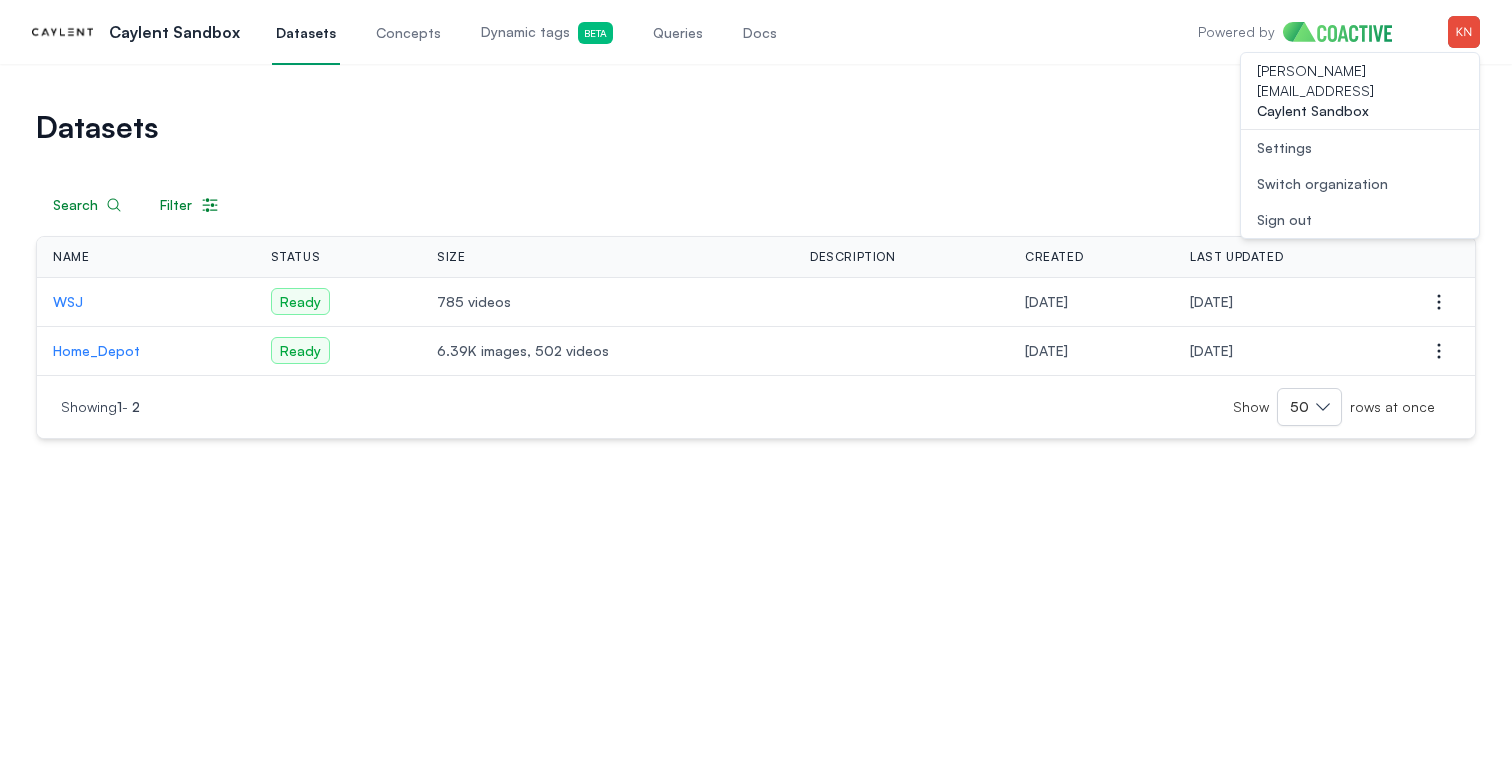 click on "Settings" at bounding box center [1360, 148] 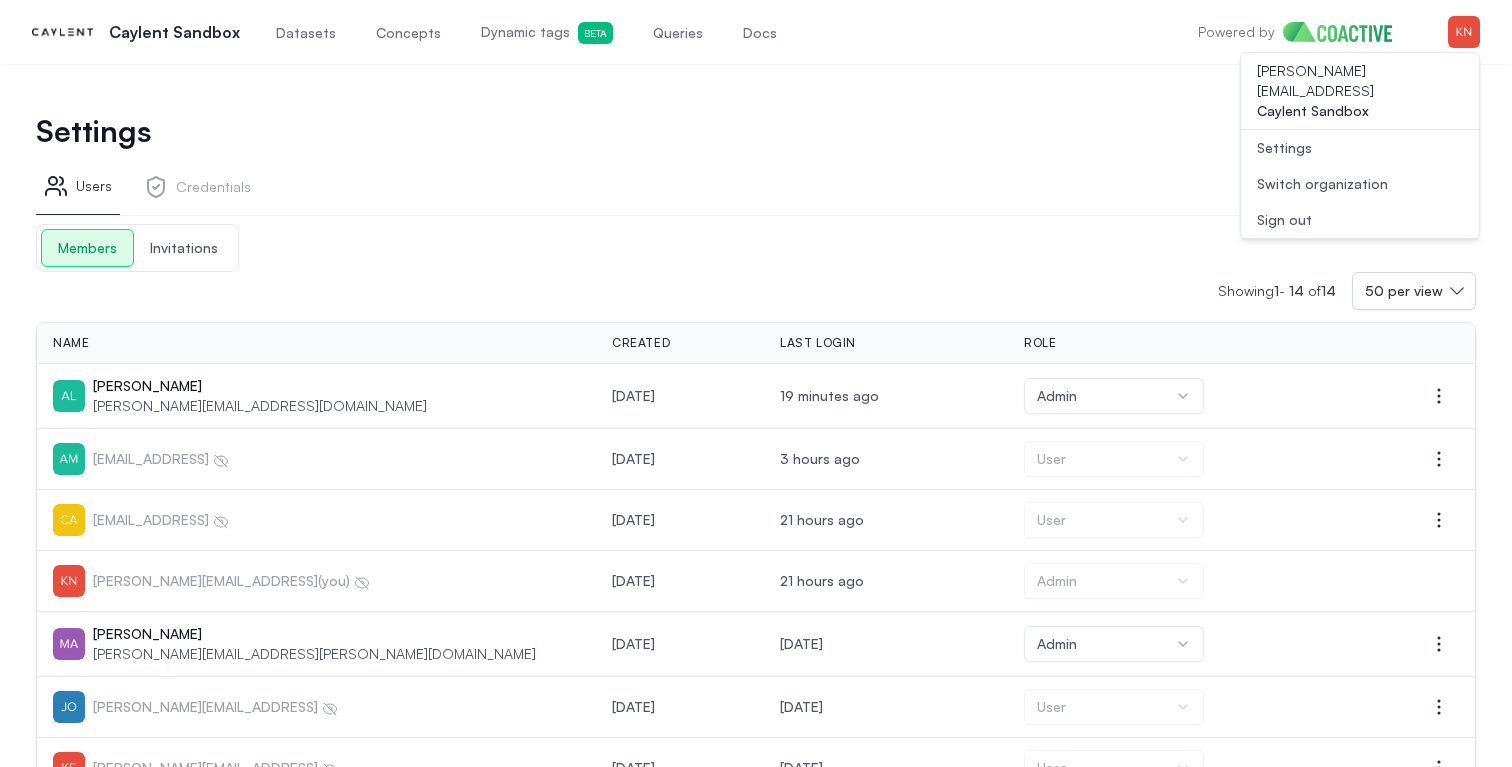 click on "Credentials" at bounding box center (197, 190) 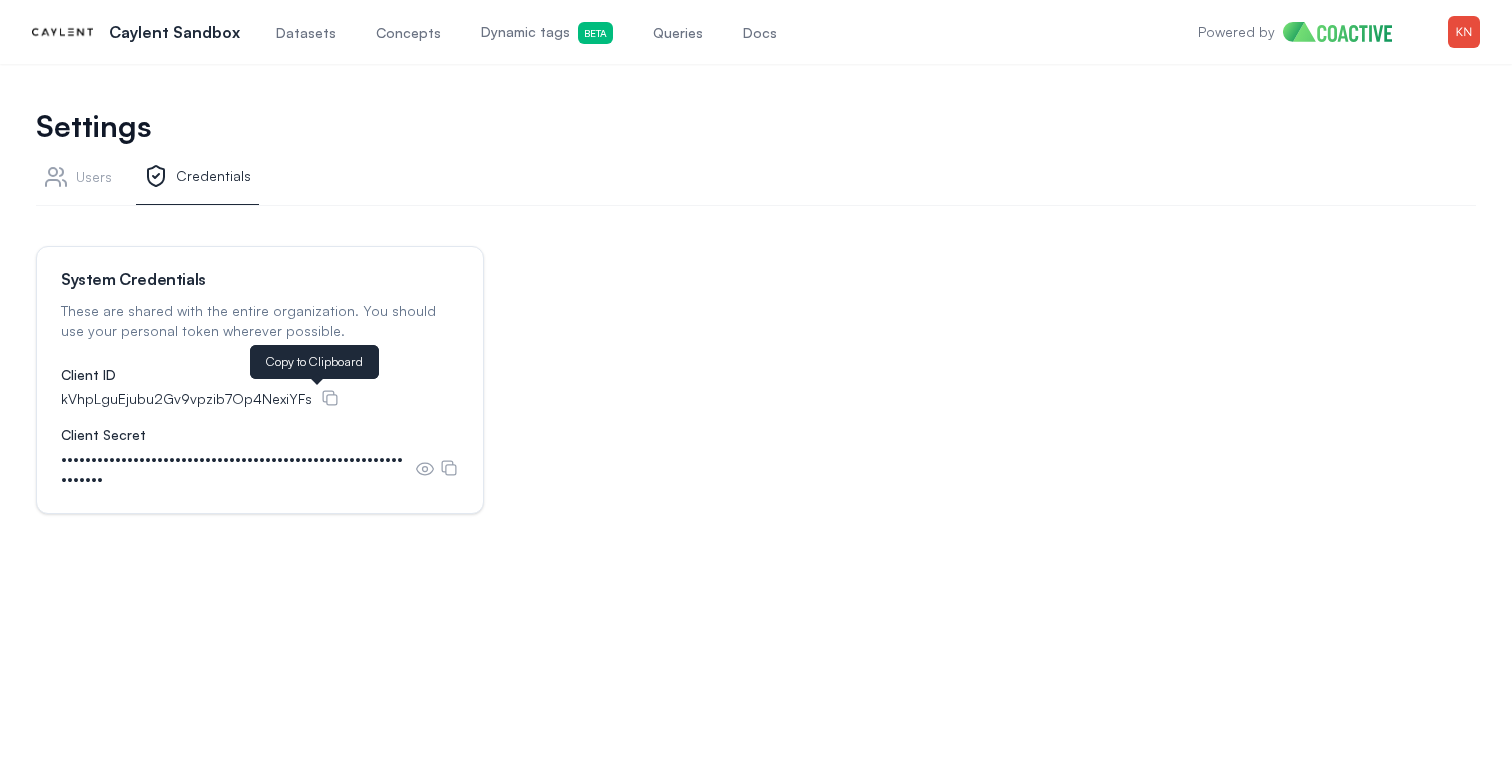 click 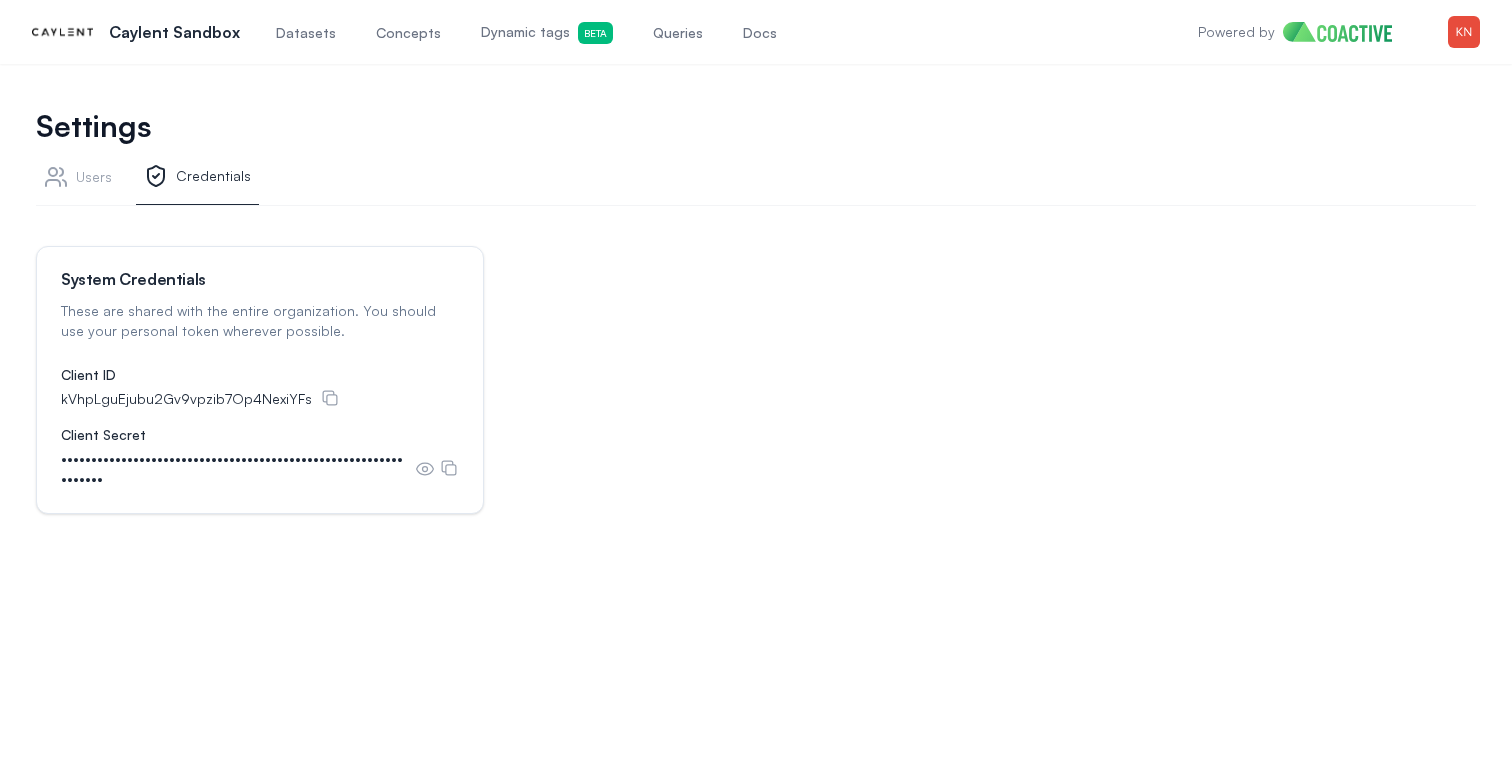 click on "••••••••••••••••••••••••••••••••••••••••••••••••••••••••••••••••" at bounding box center [260, 469] 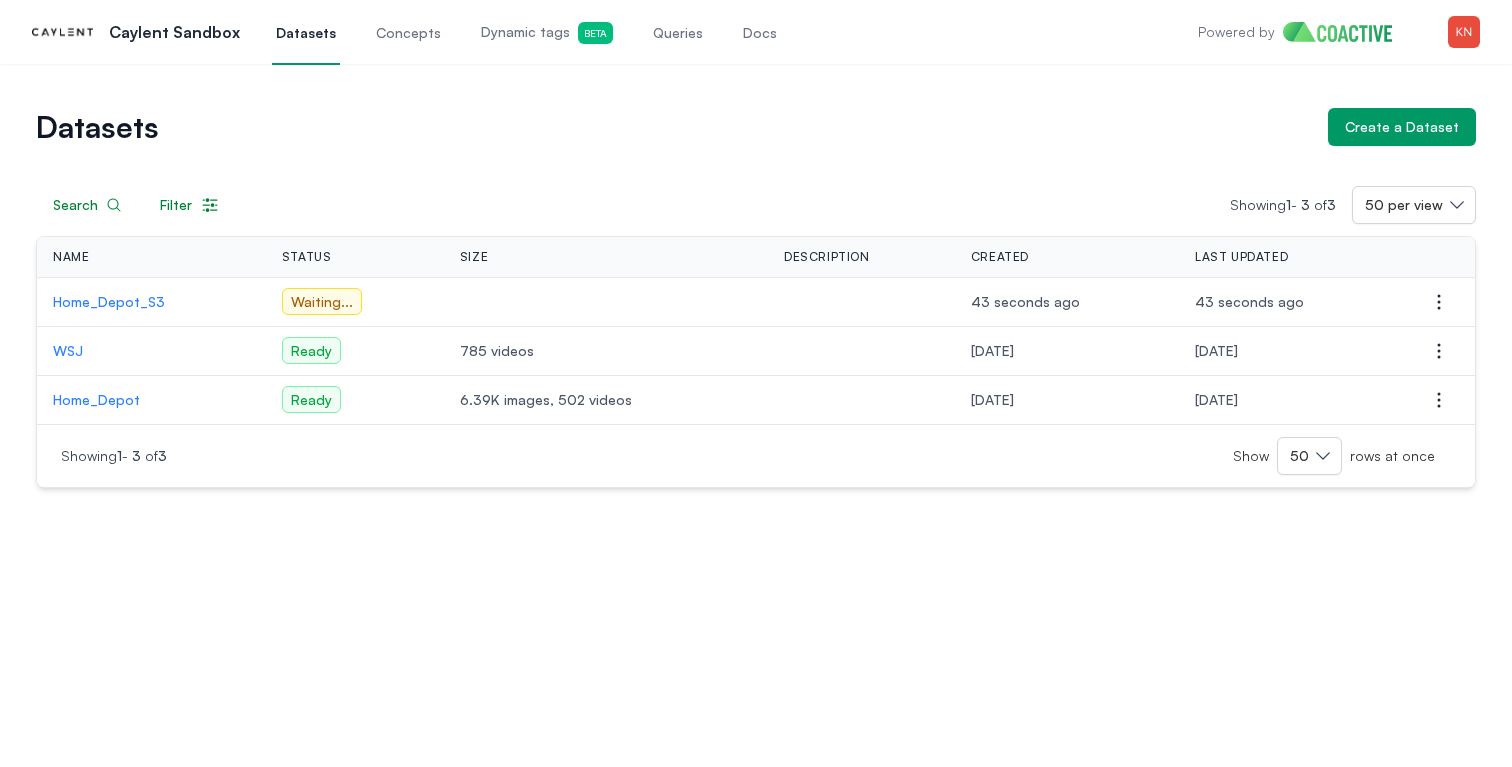 click on "Home_Depot_S3" at bounding box center [151, 302] 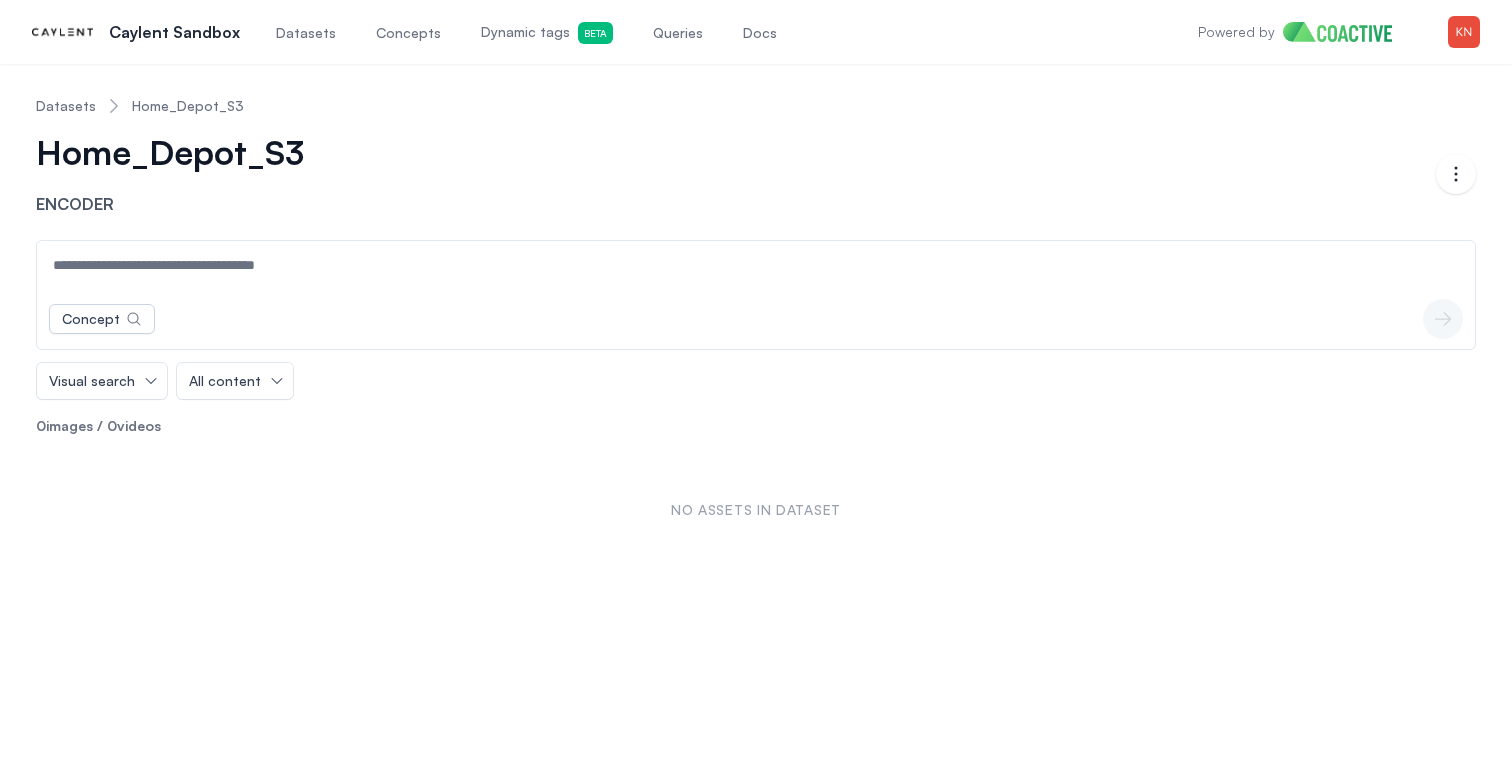 click on "Datasets" at bounding box center [66, 106] 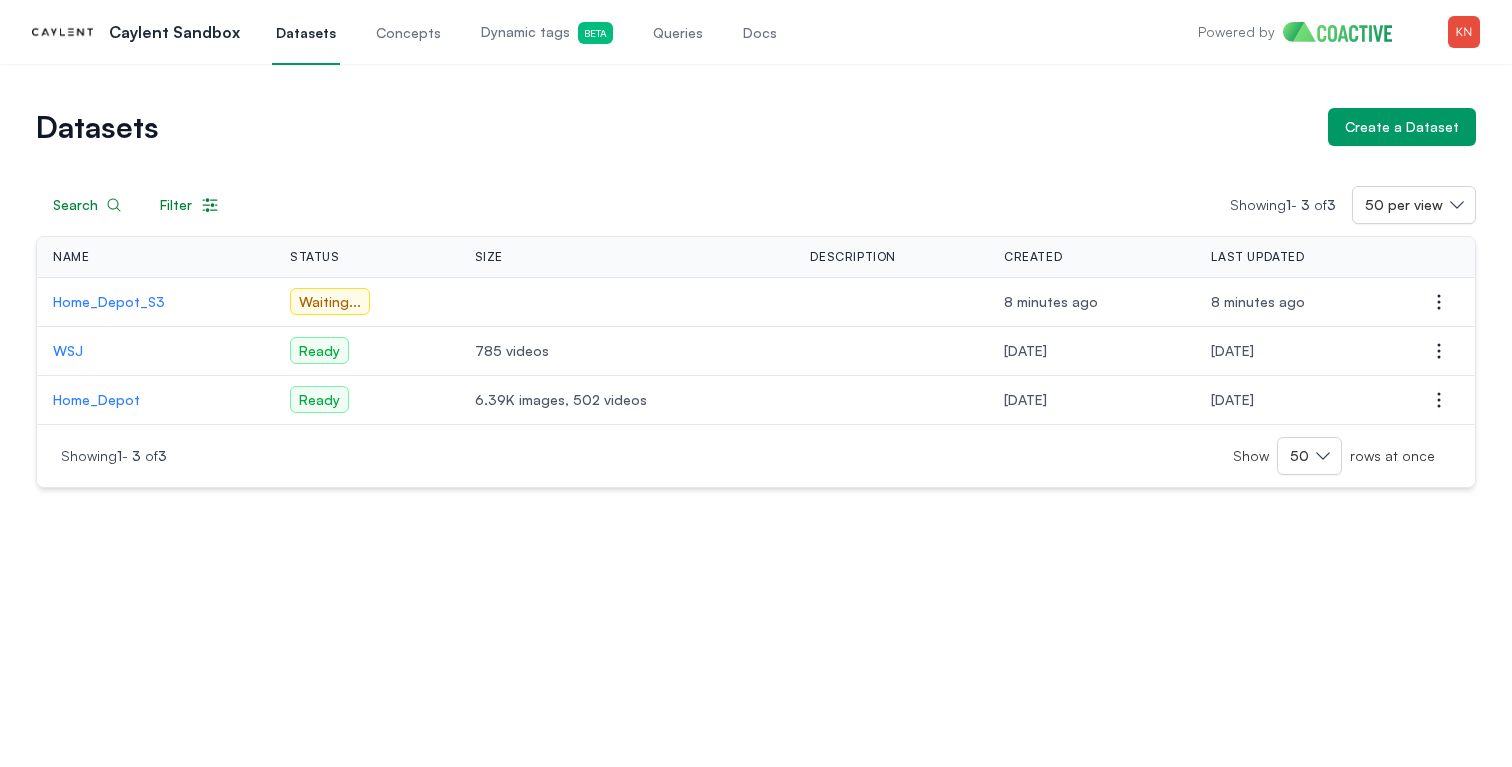 click on "Home_Depot_S3" at bounding box center (155, 302) 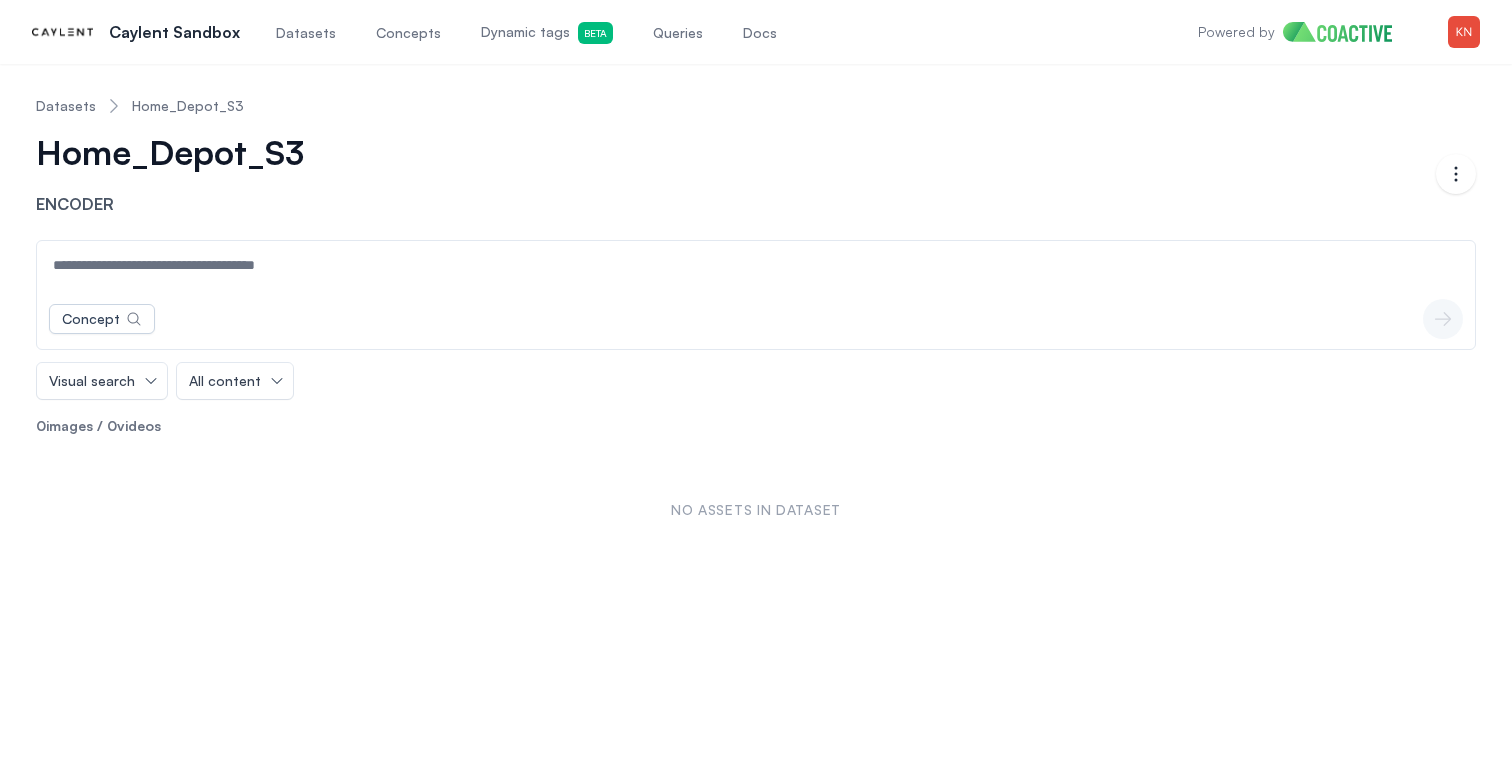 click on "Datasets" at bounding box center [66, 106] 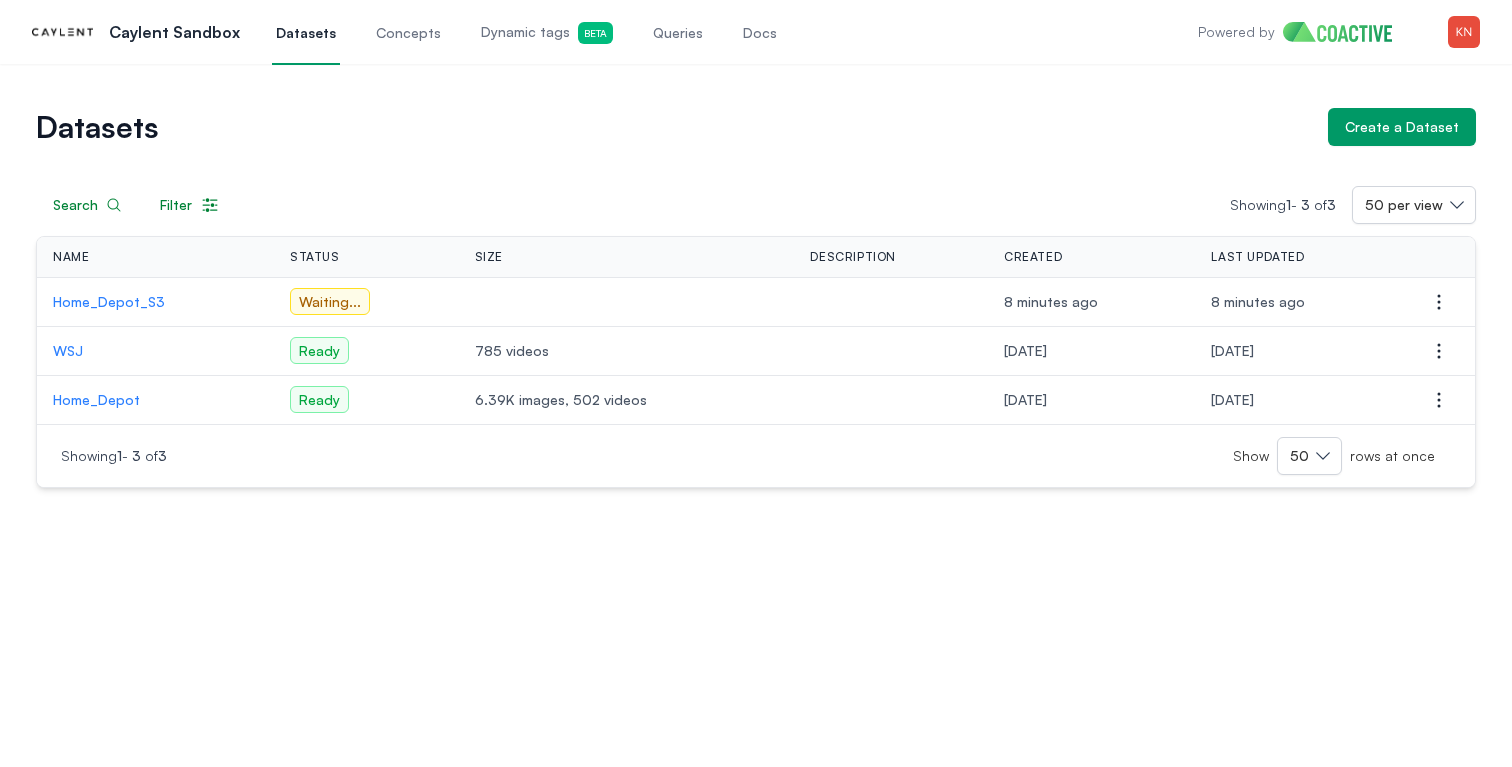 click on "Home_Depot_S3" at bounding box center (155, 302) 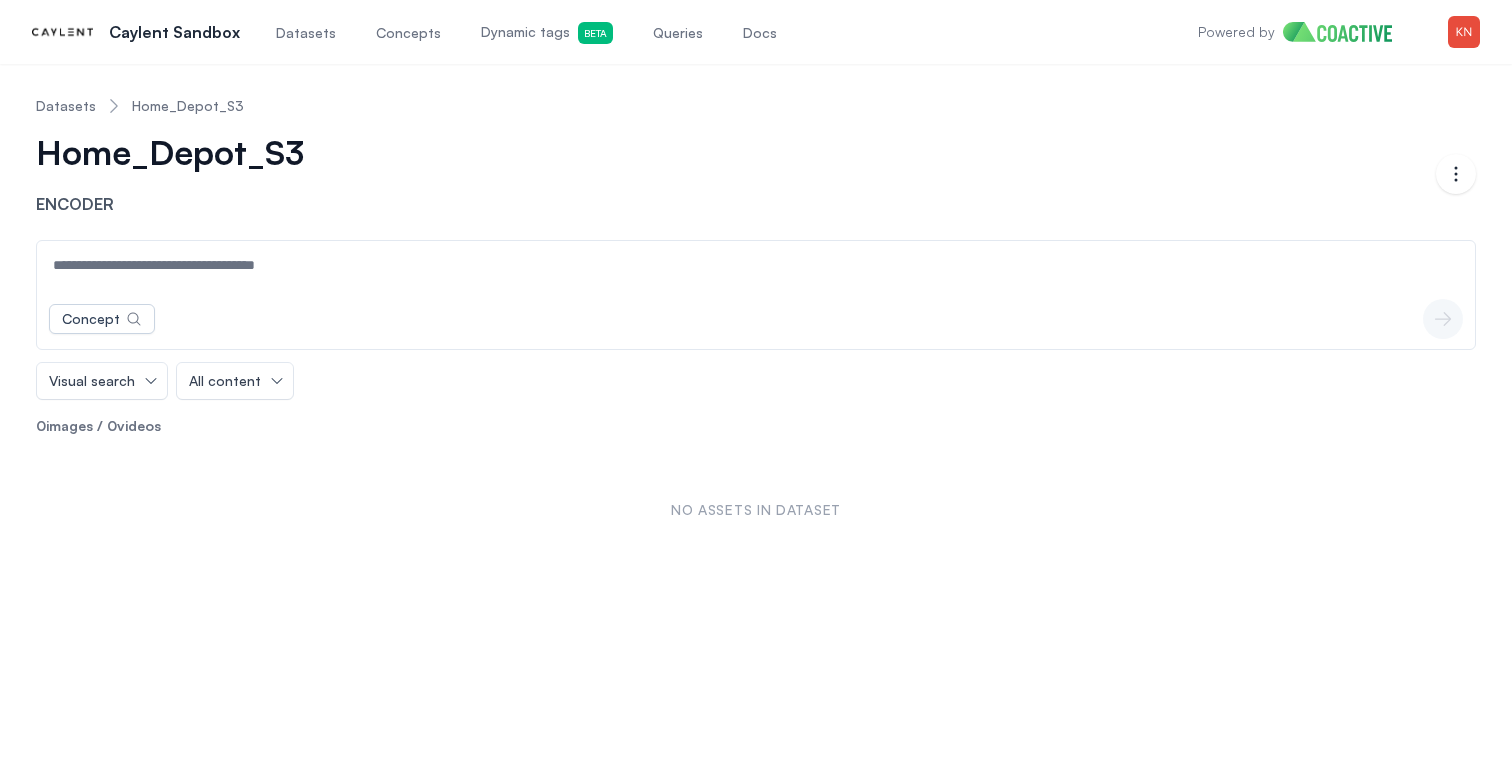 click on "Datasets" at bounding box center [66, 106] 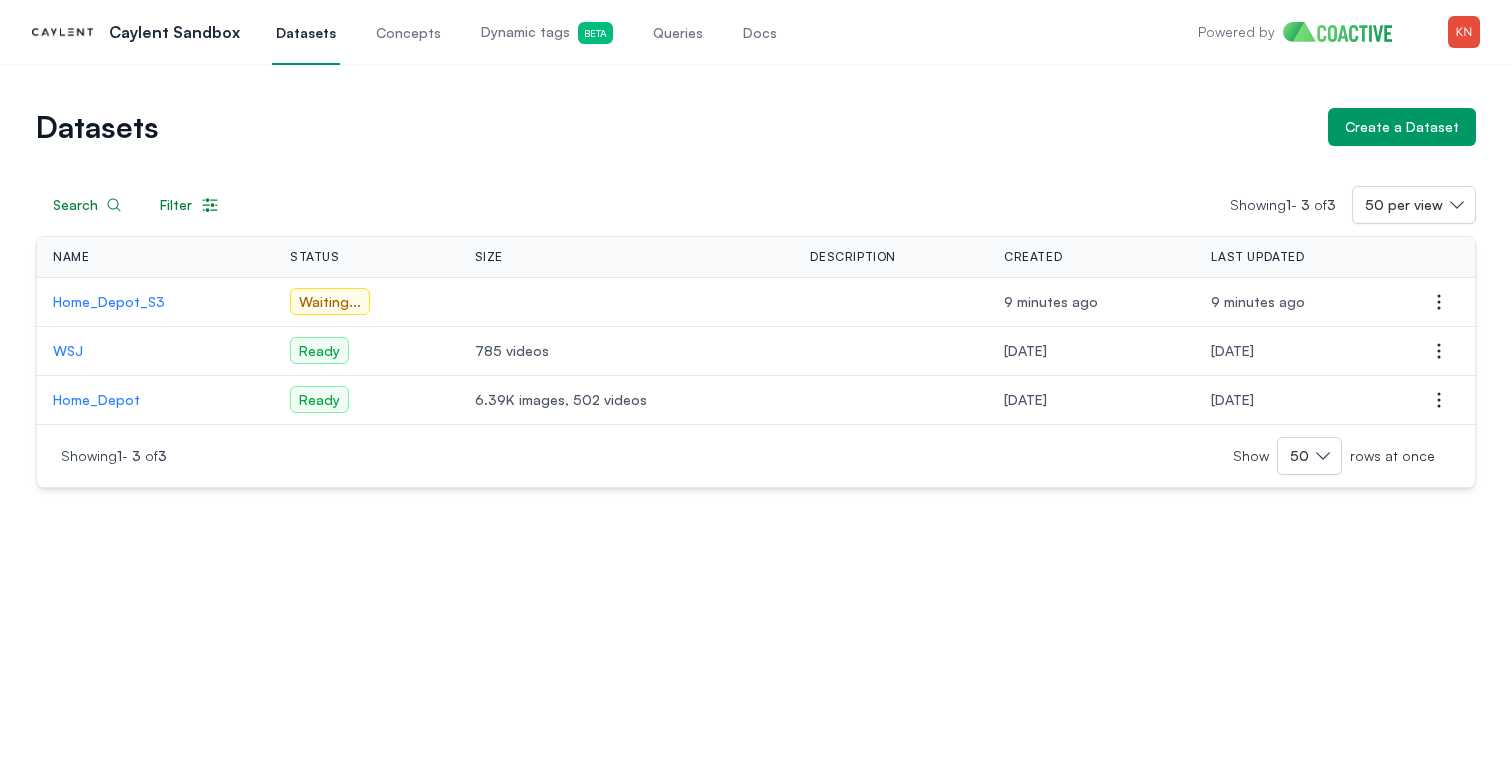 click on "Home_Depot_S3" at bounding box center (155, 302) 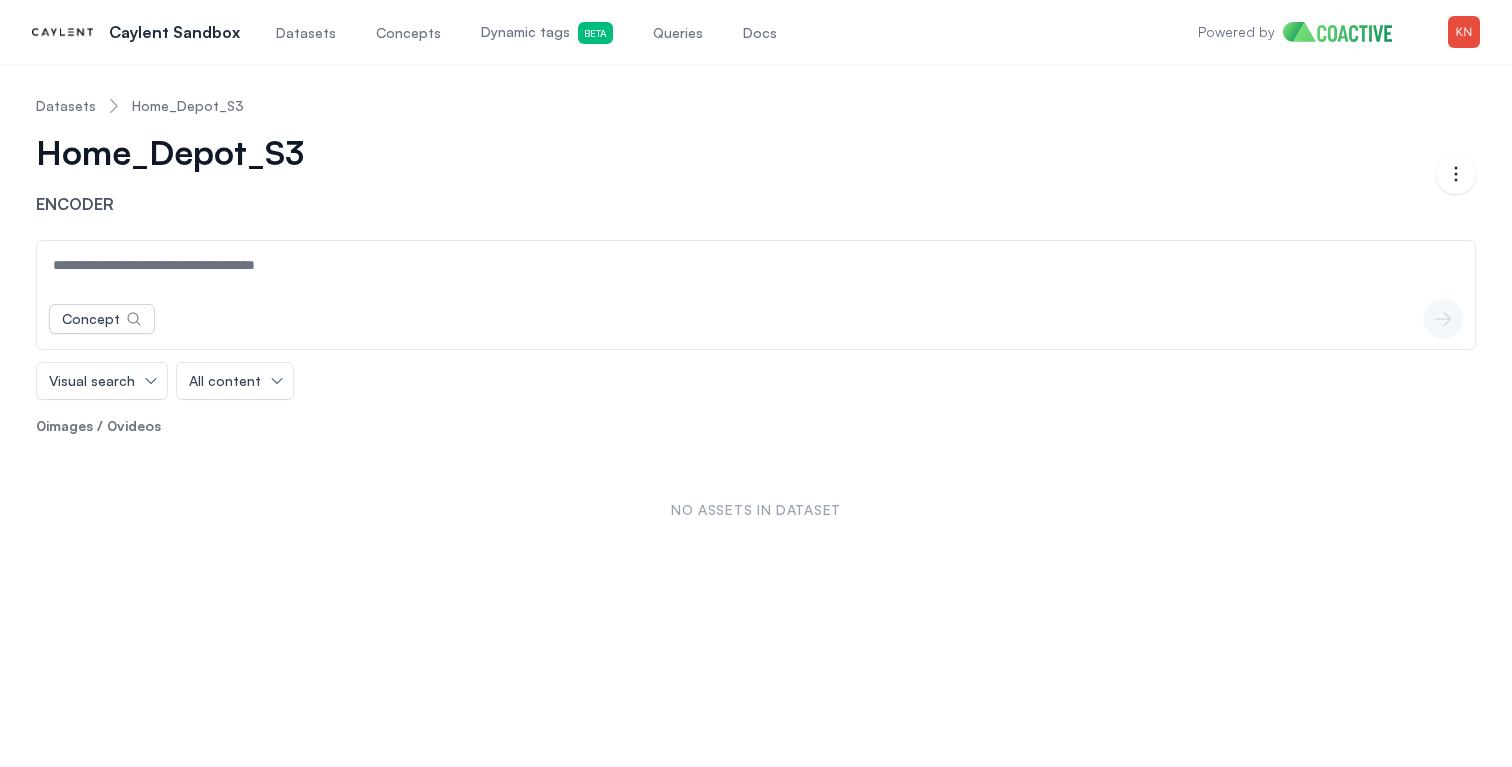 click on "Datasets" at bounding box center (66, 106) 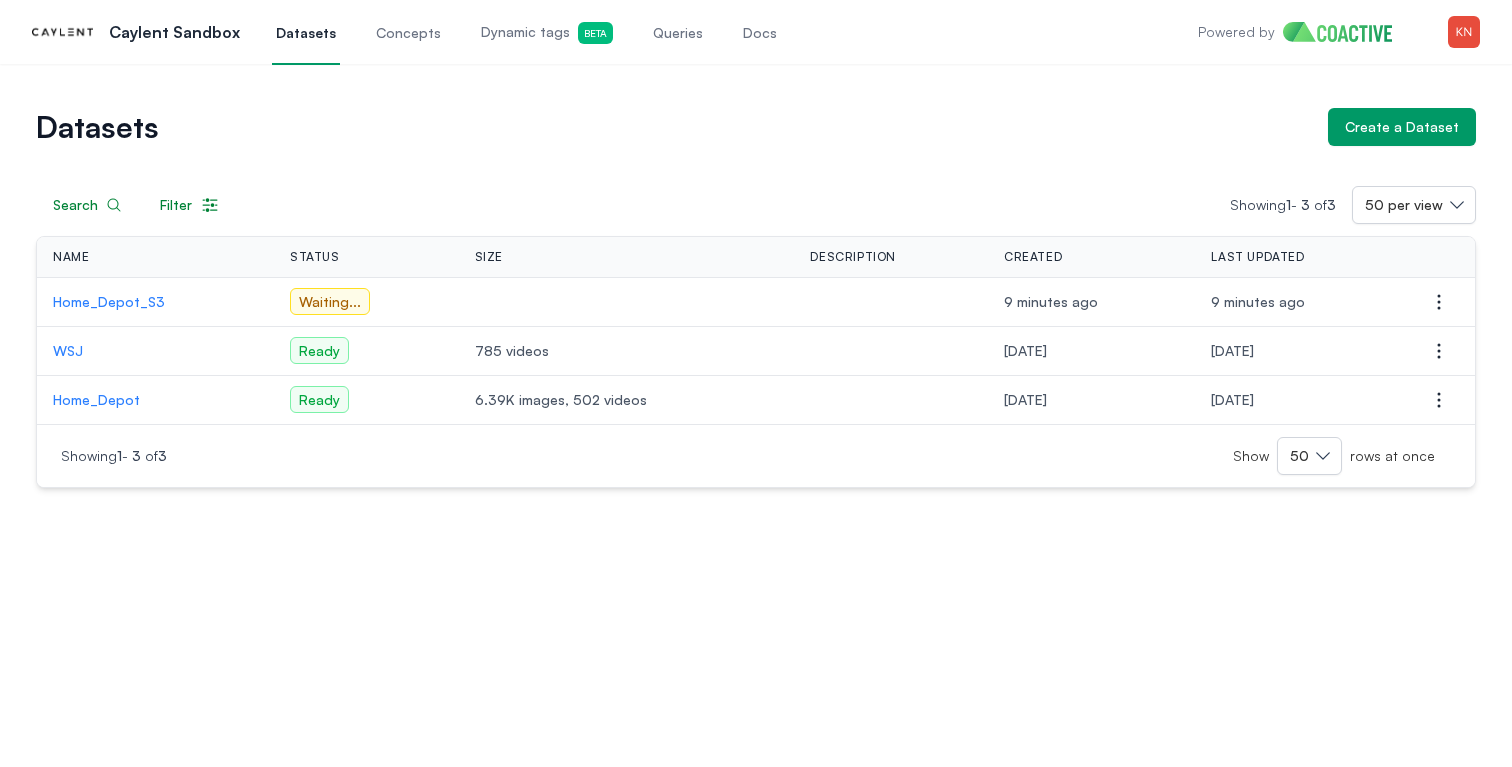 click on "Home_Depot_S3" at bounding box center (155, 302) 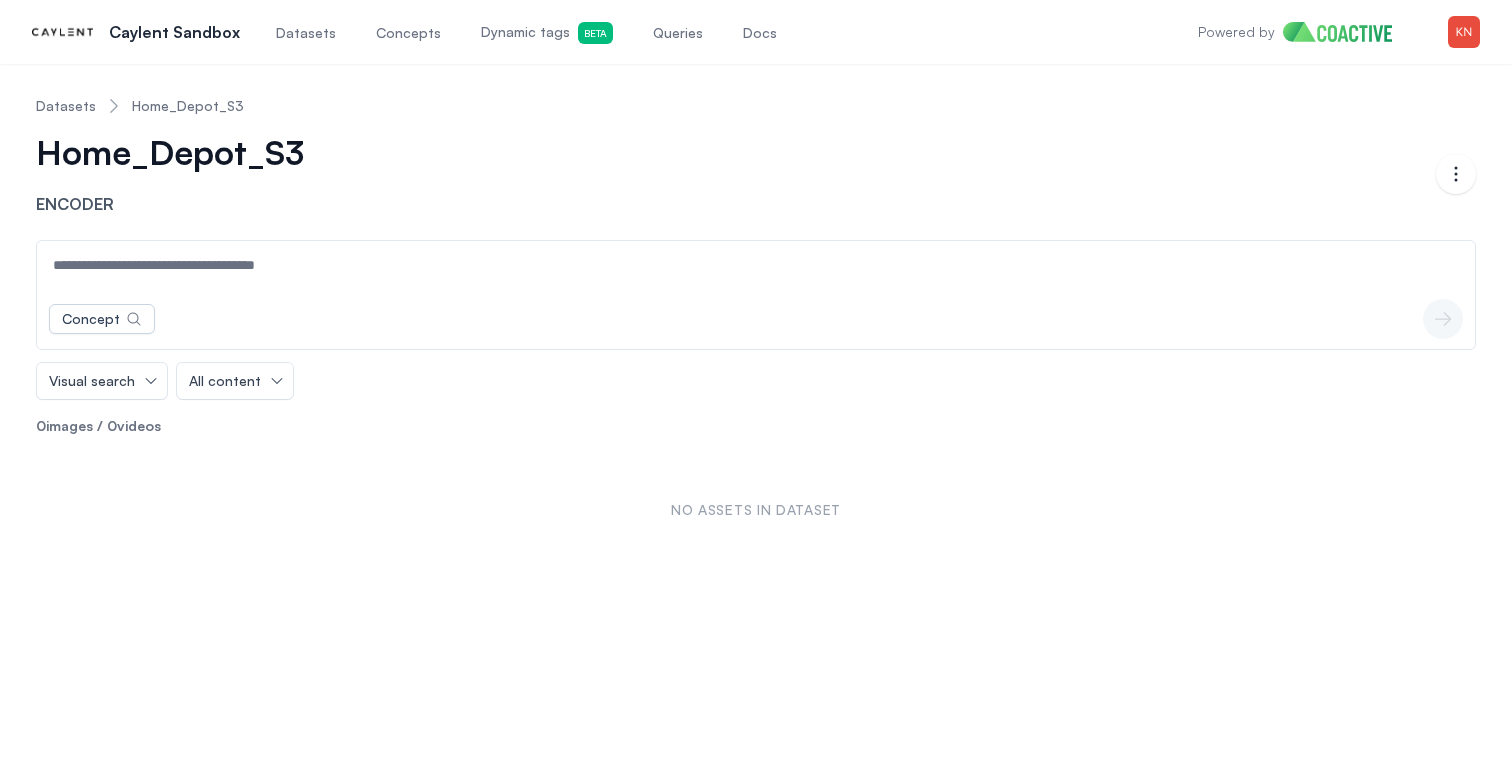 click on "Datasets" at bounding box center [66, 106] 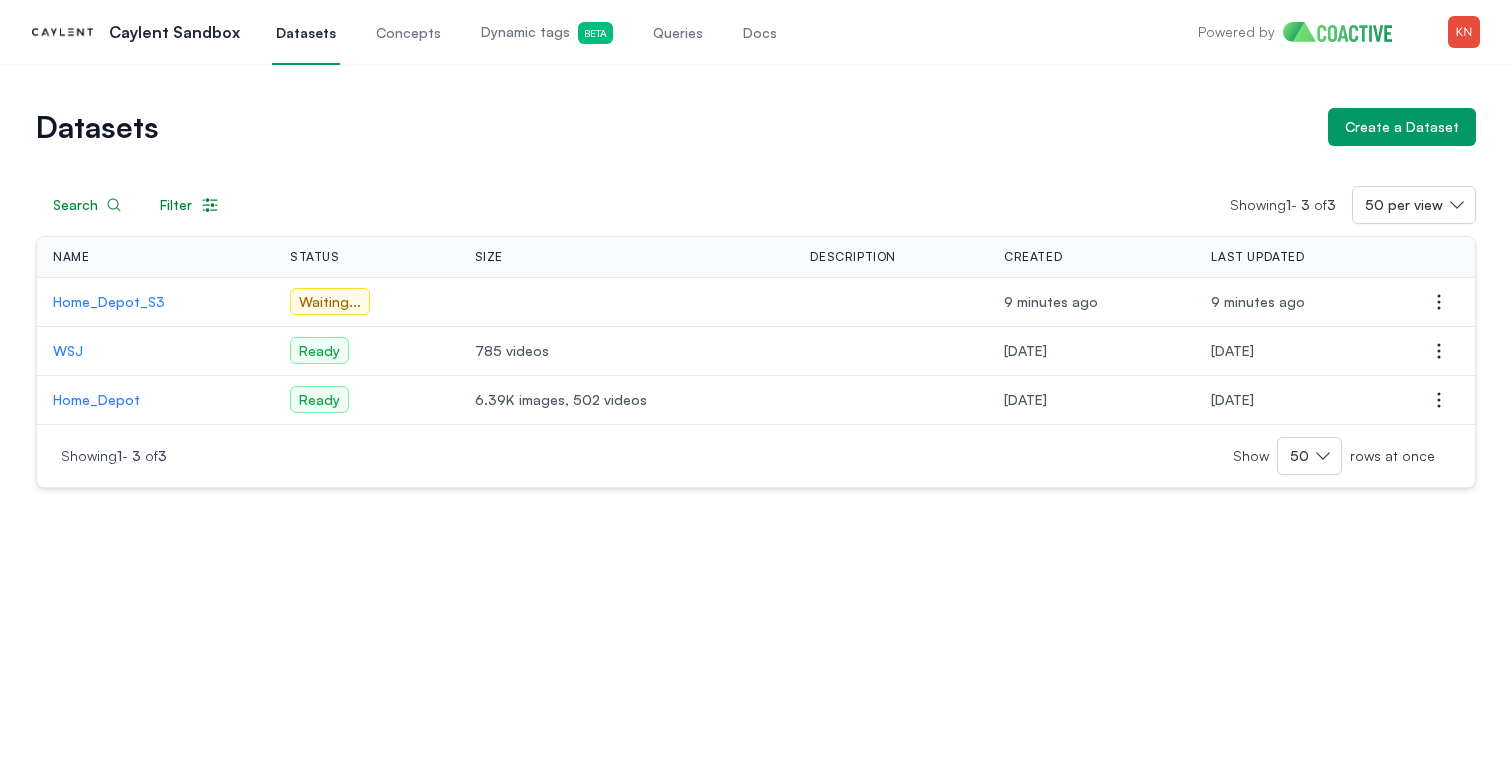 click on "Home_Depot_S3" at bounding box center [155, 302] 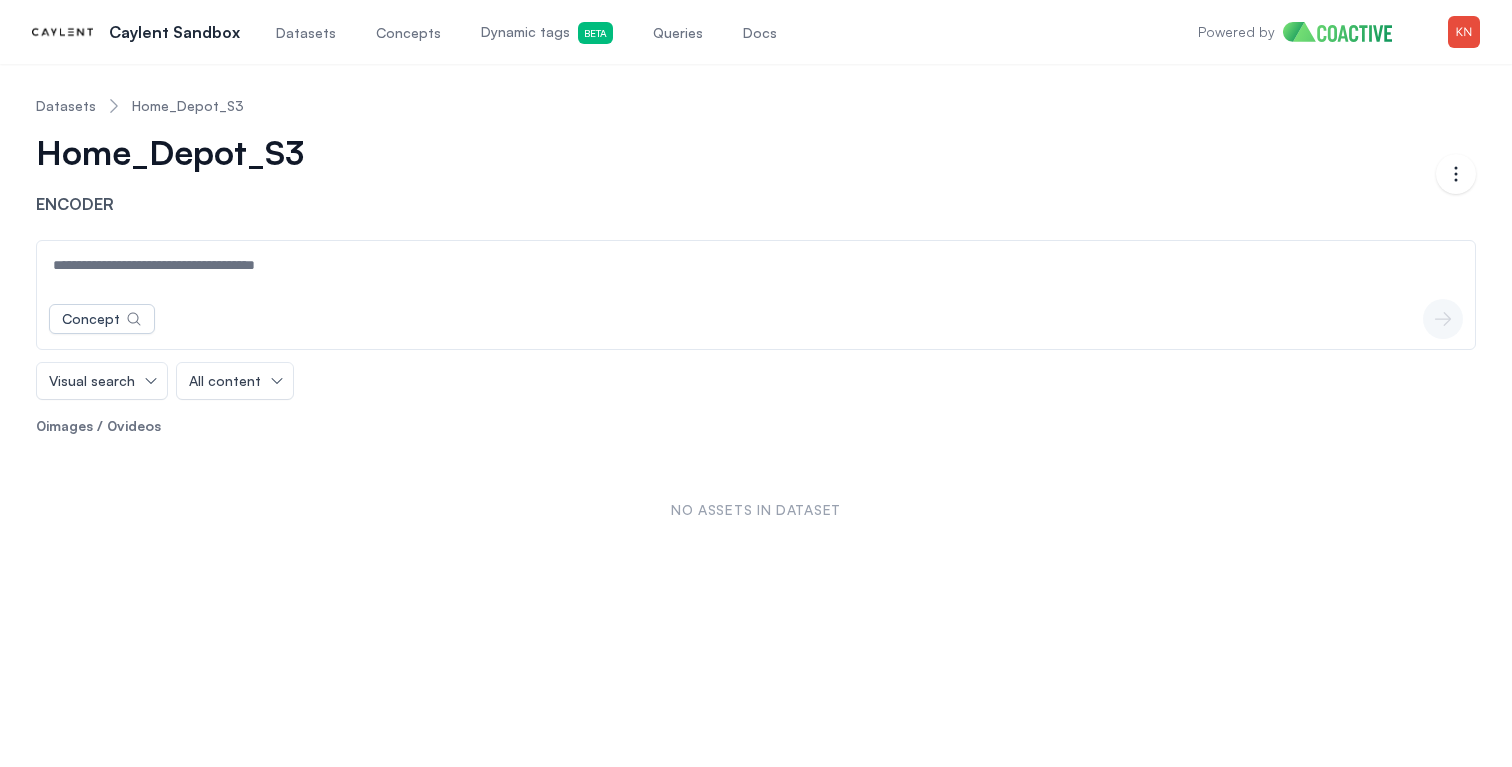 click on "Datasets" at bounding box center (66, 106) 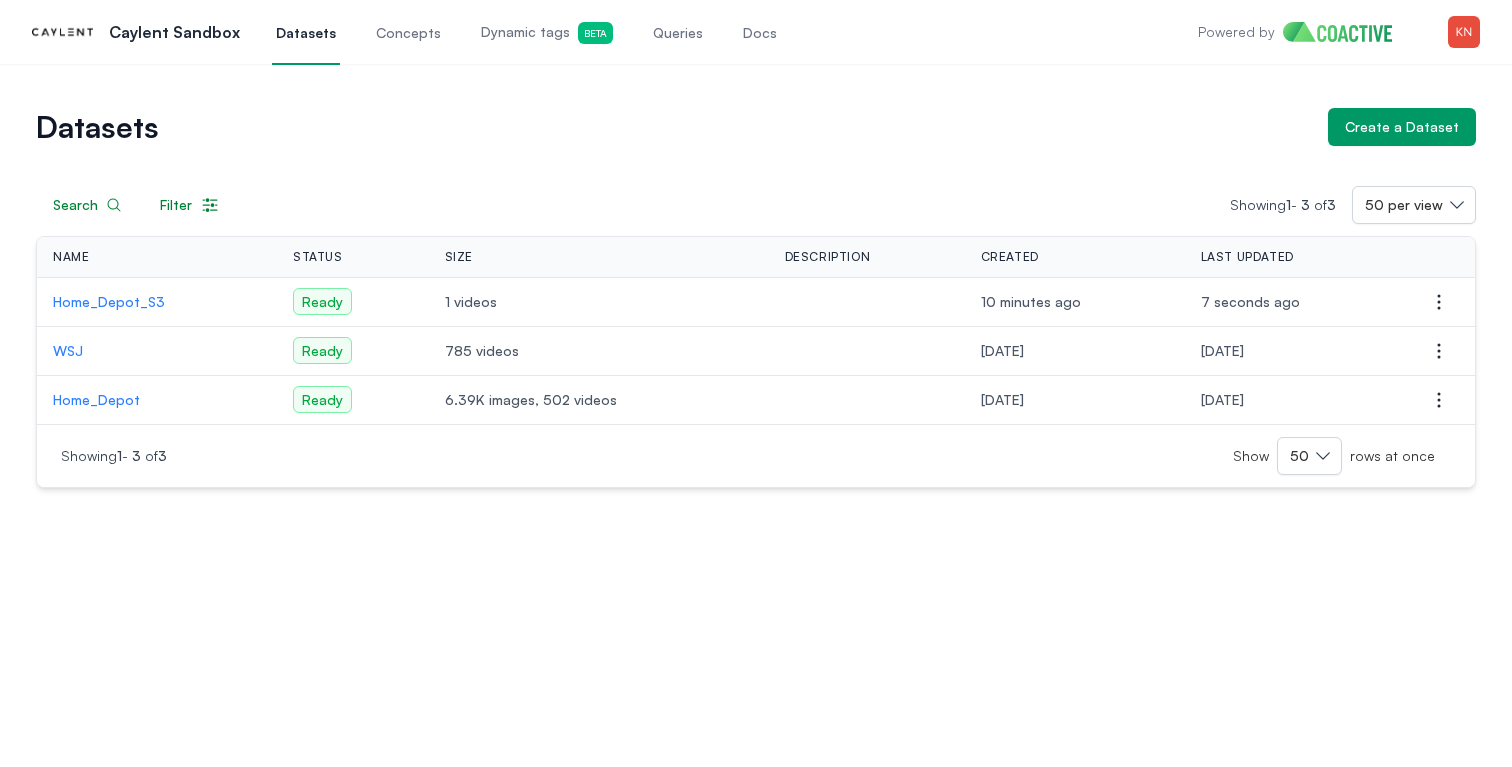 click on "Datasets" at bounding box center (674, 127) 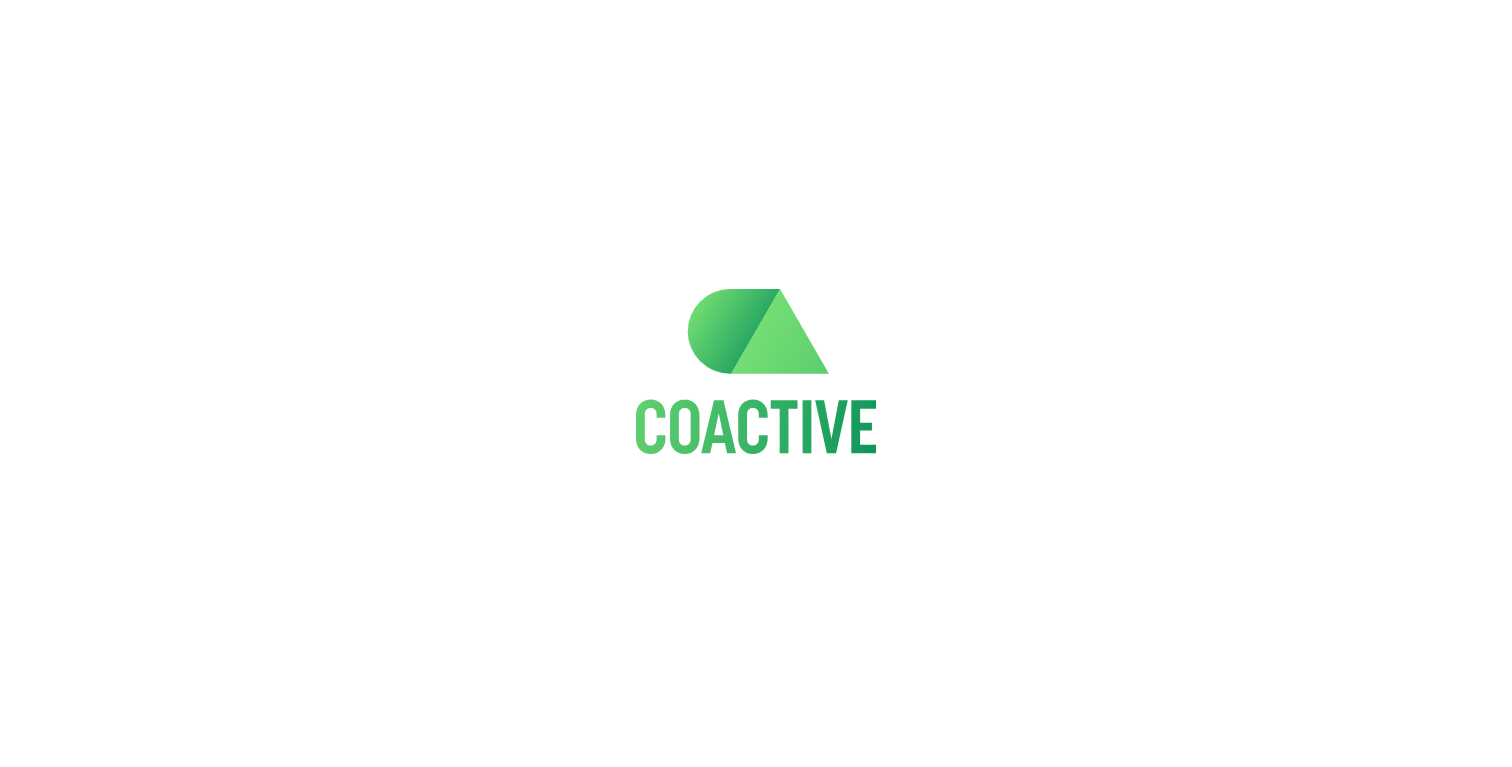 scroll, scrollTop: 0, scrollLeft: 0, axis: both 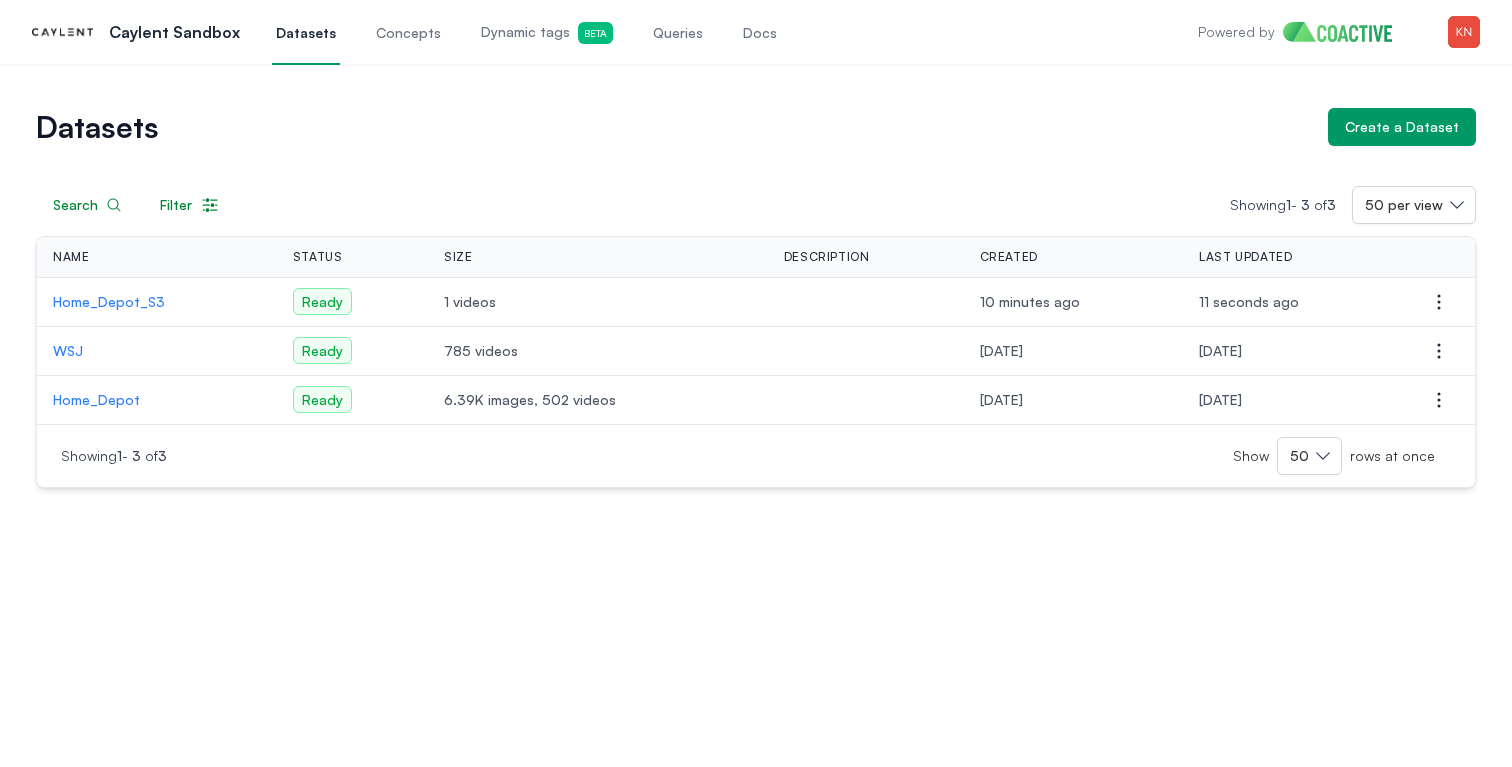 click on "Home_Depot_S3" at bounding box center [157, 302] 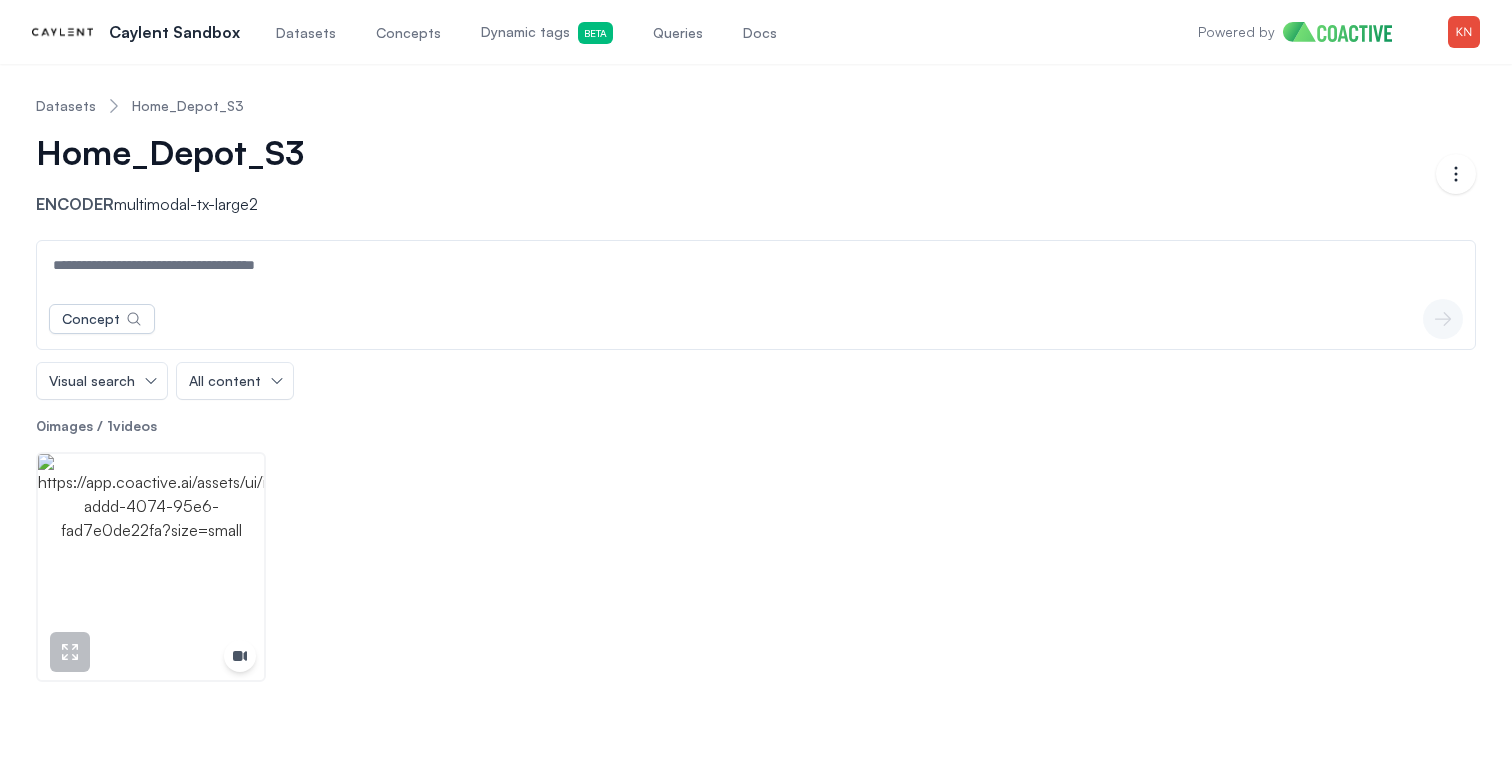 click at bounding box center [151, 567] 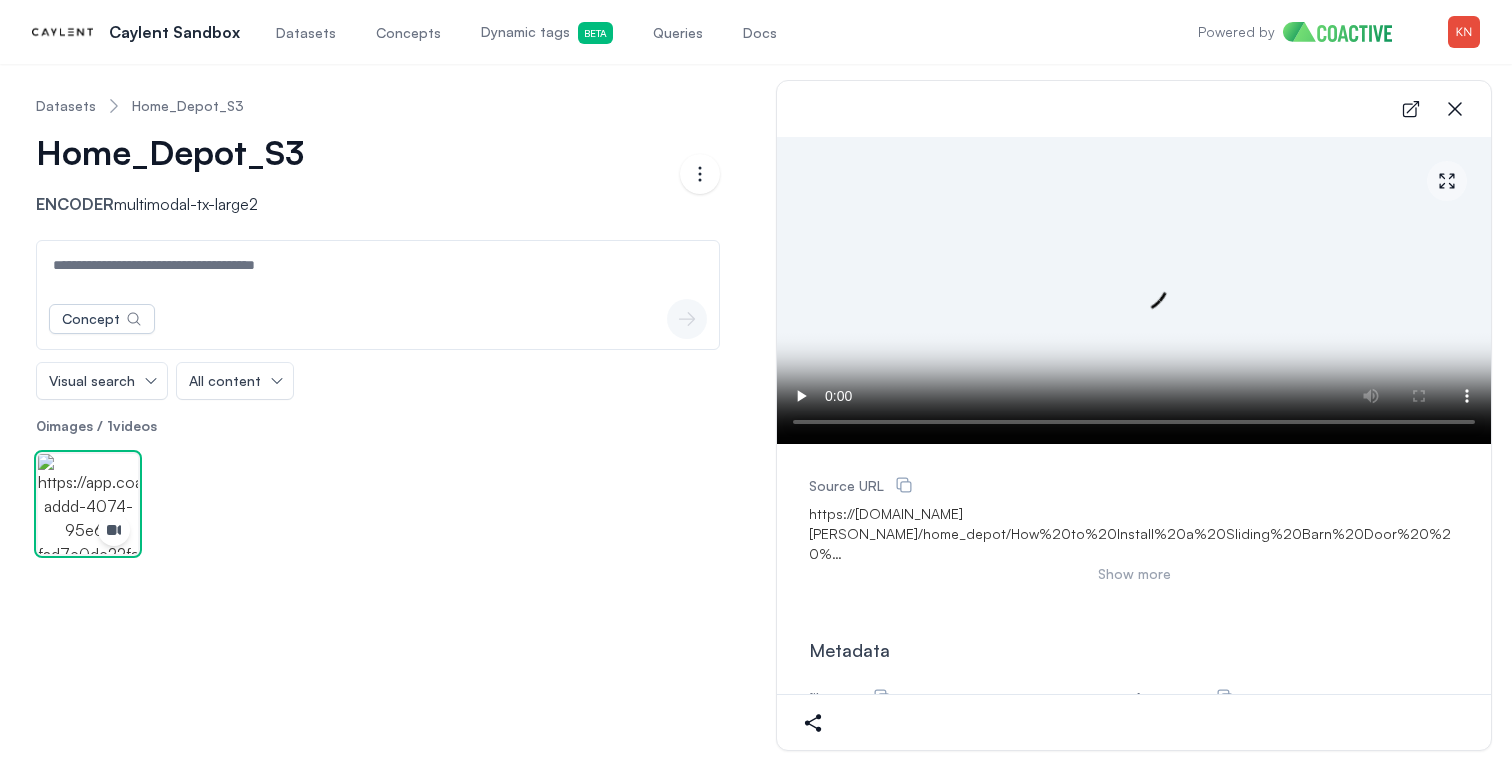 click on "Show more" at bounding box center [1134, 574] 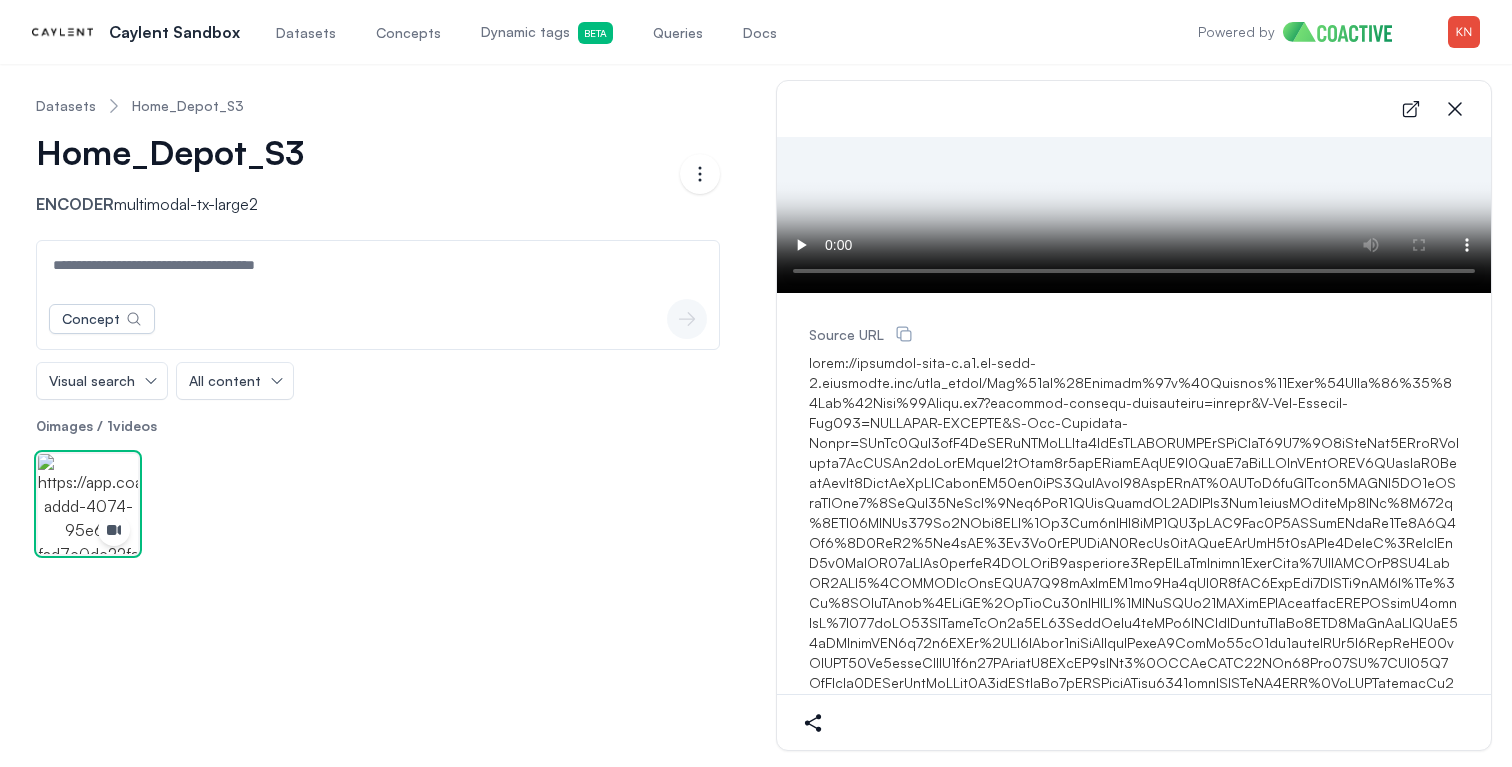 scroll, scrollTop: 0, scrollLeft: 0, axis: both 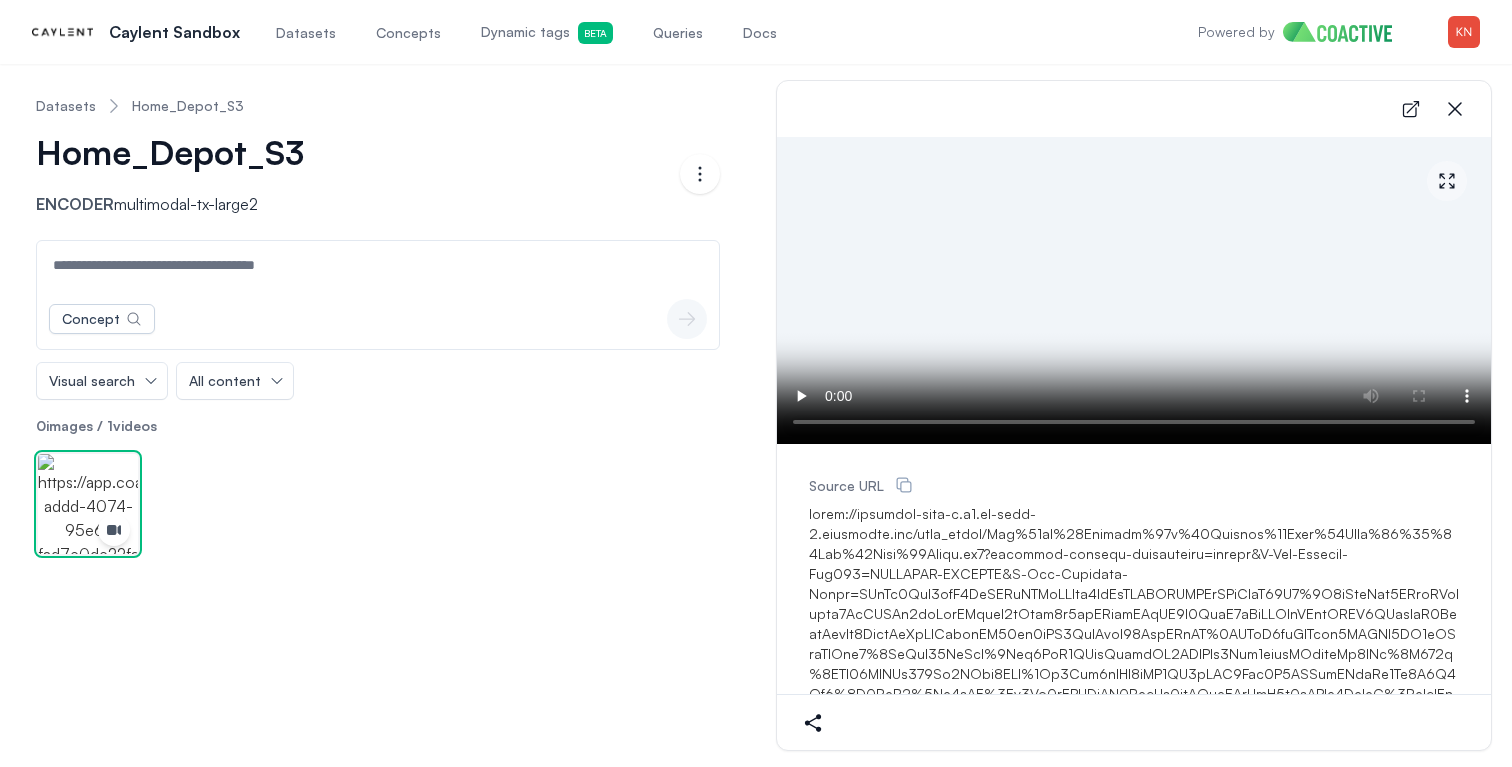 click on "Home_Depot_S3" at bounding box center [188, 106] 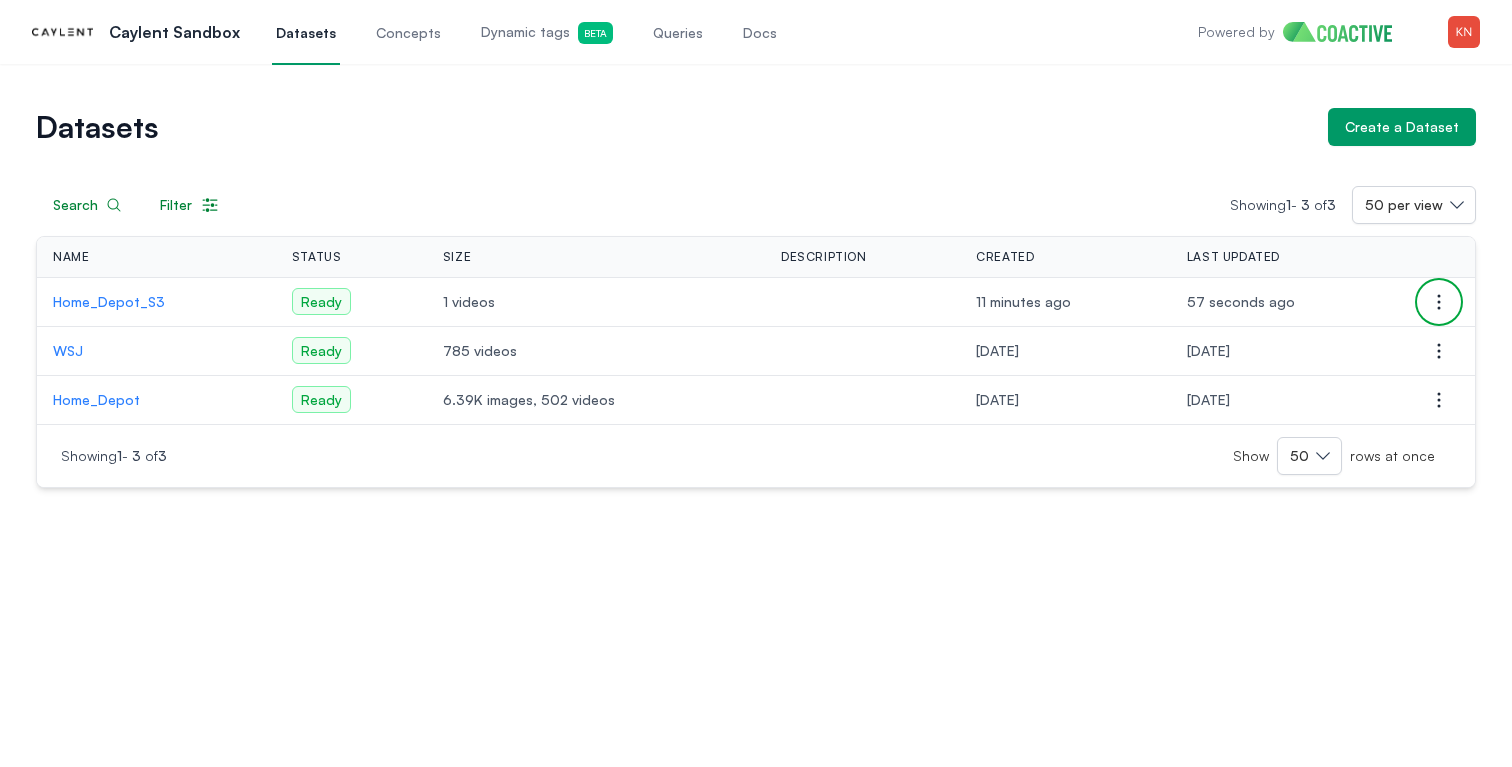 click 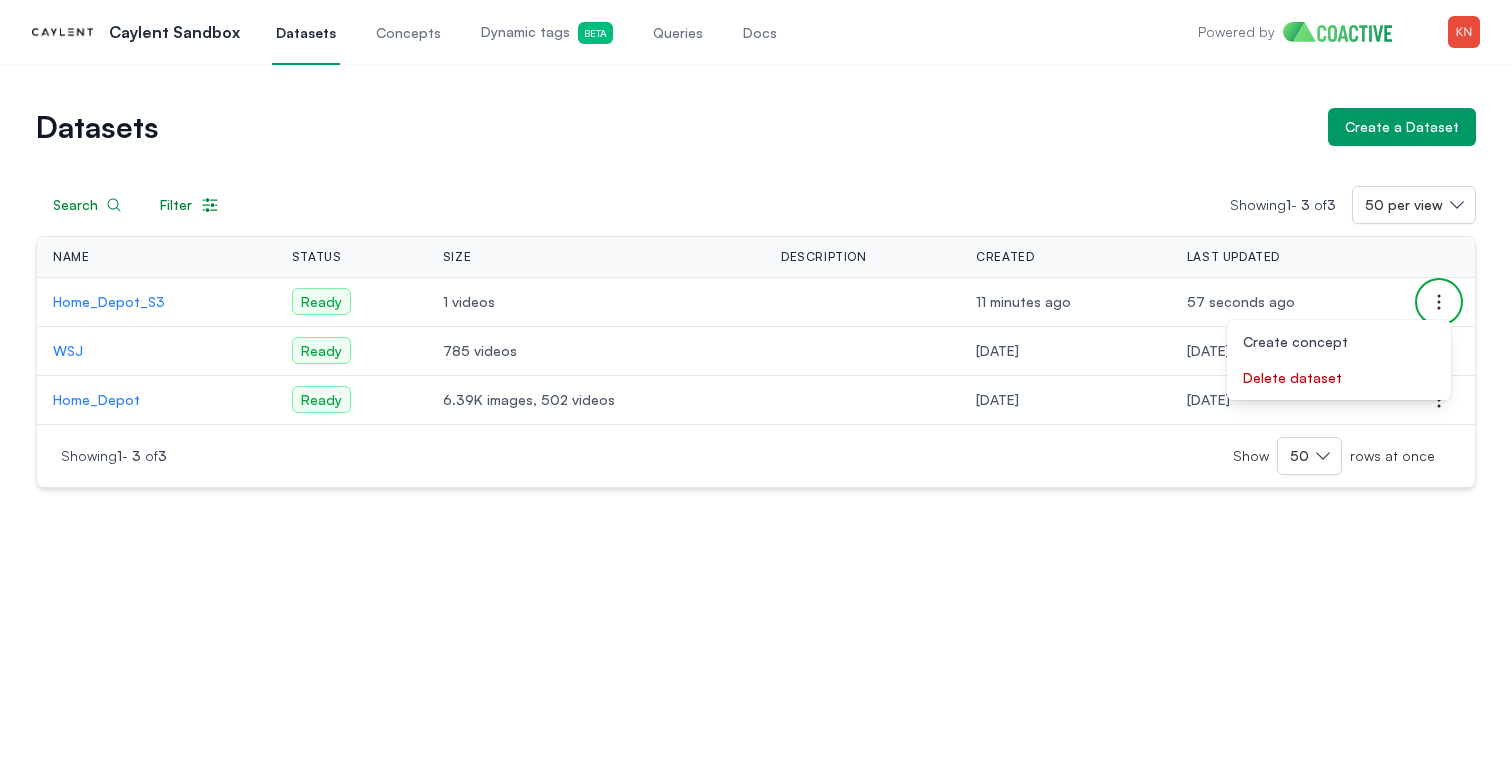 click 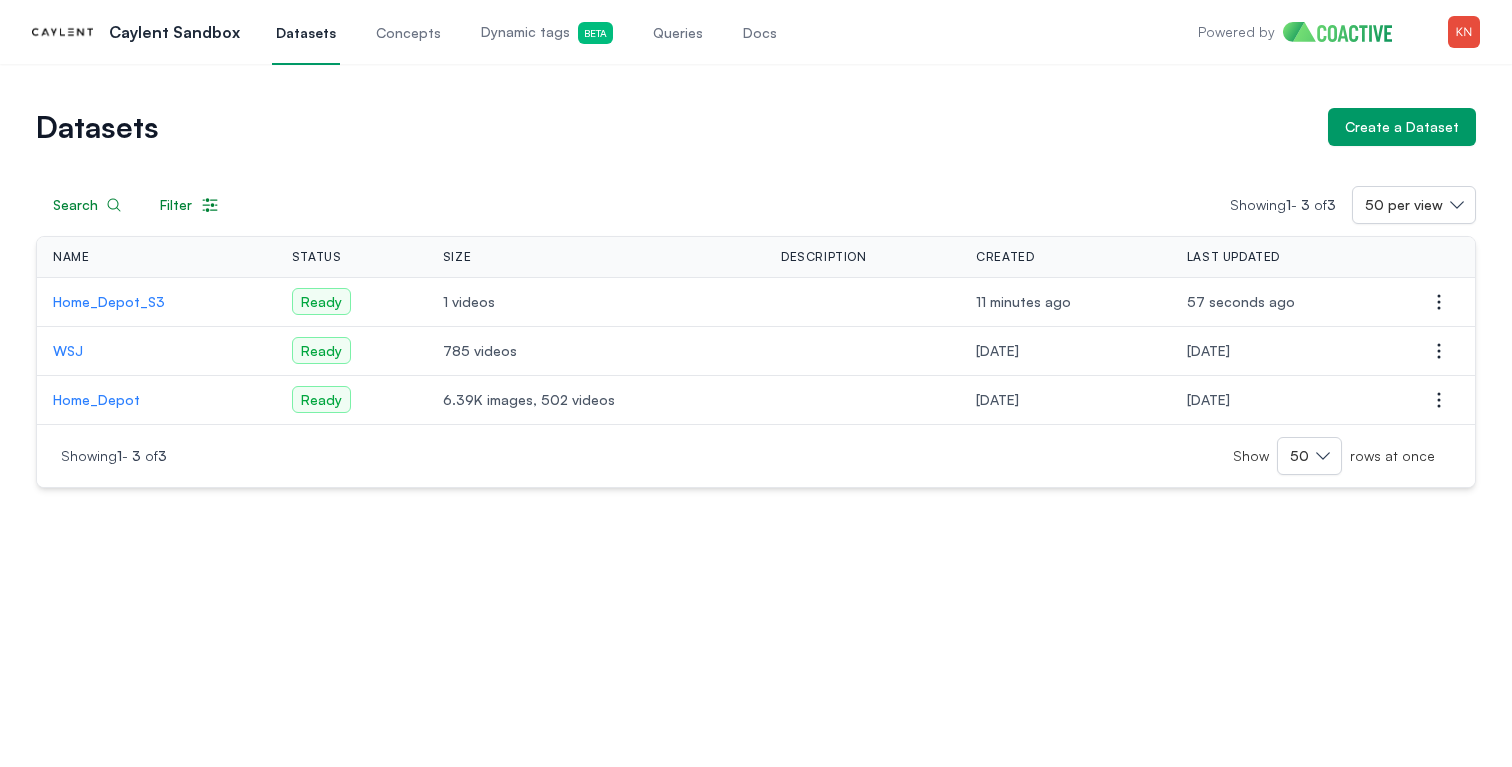 click on "Home_Depot_S3" at bounding box center [156, 302] 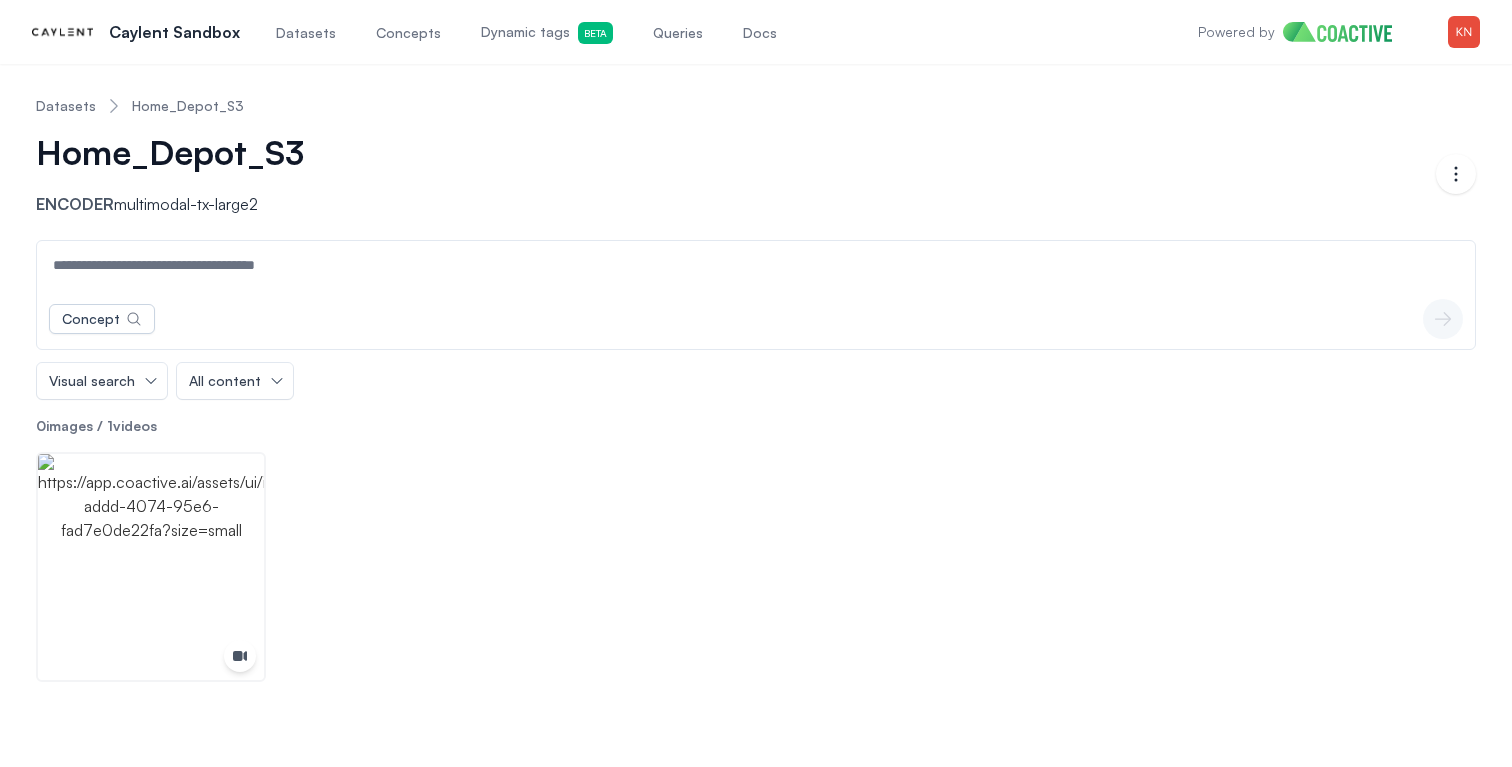 click on "Home_Depot_S3" at bounding box center [184, 152] 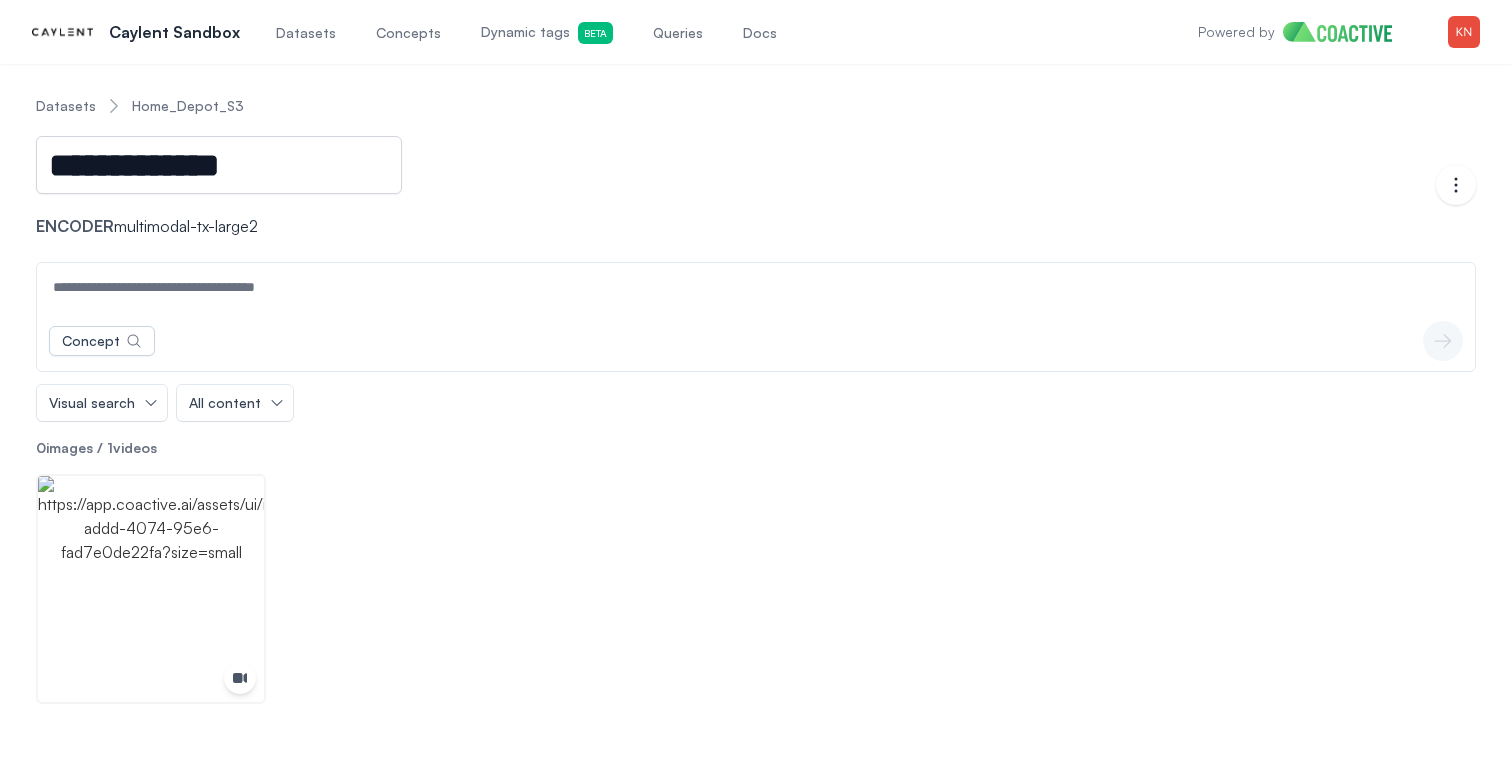 click on "**********" at bounding box center [736, 185] 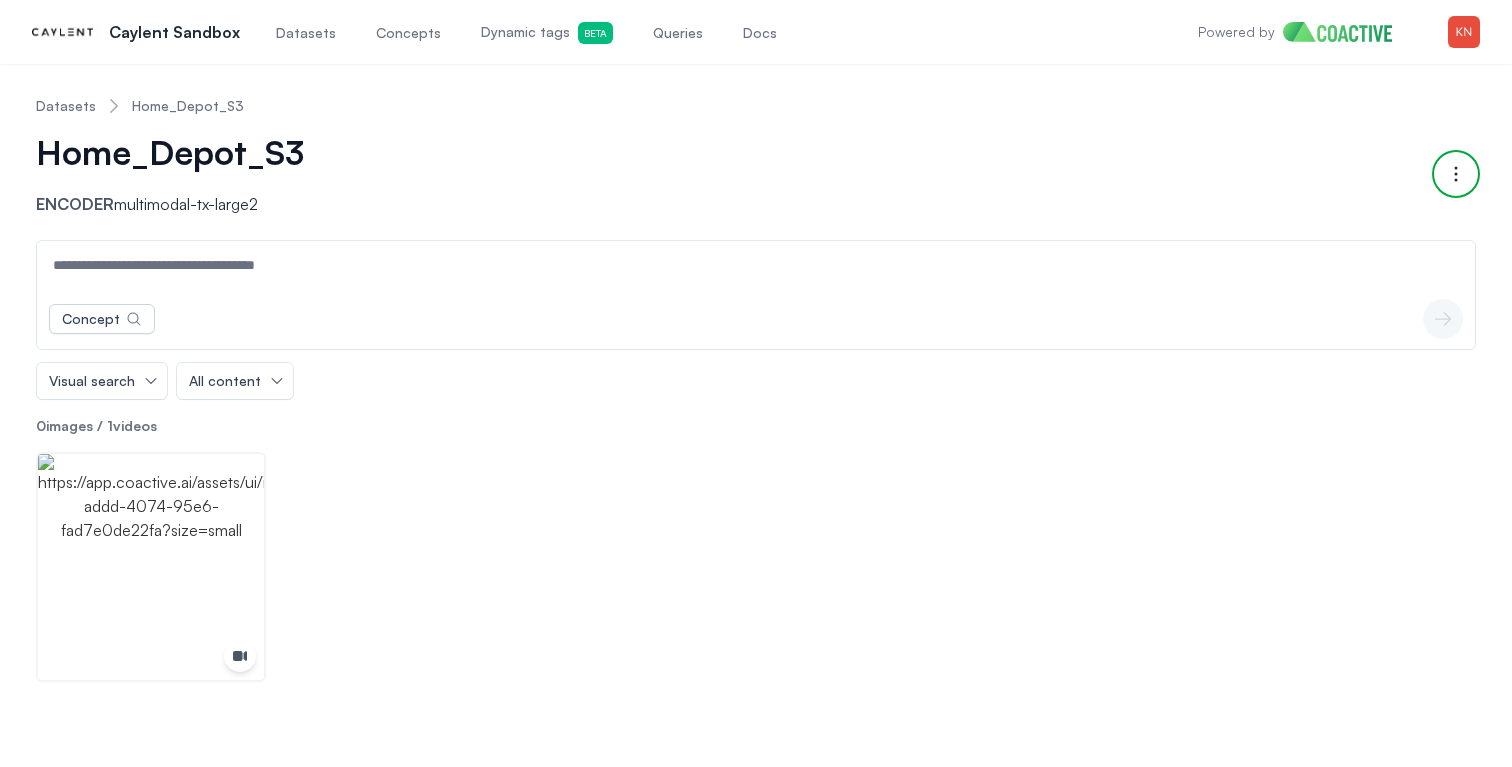 click 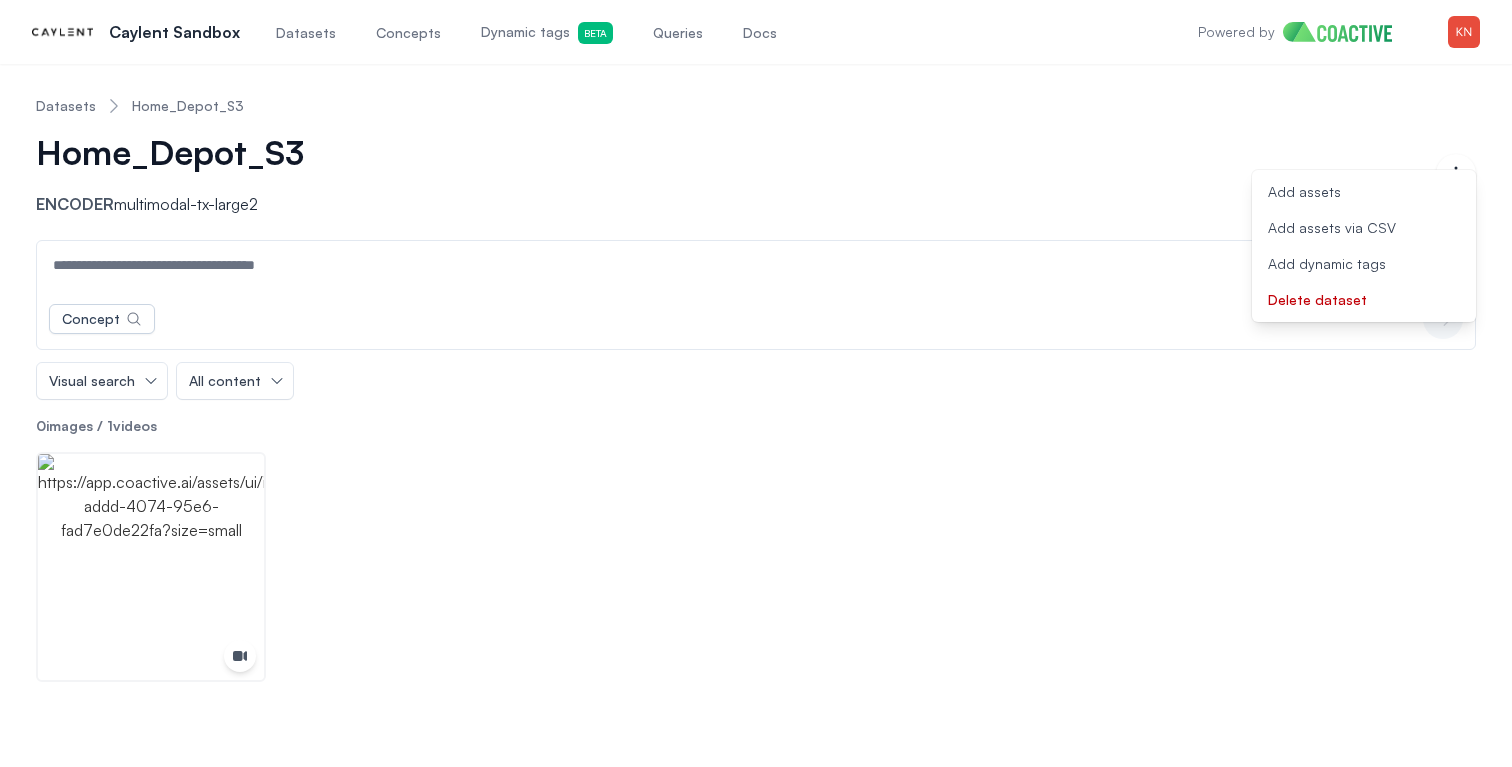 click on "Home_Depot_S3 Encoder  multimodal-tx-large2" at bounding box center (736, 174) 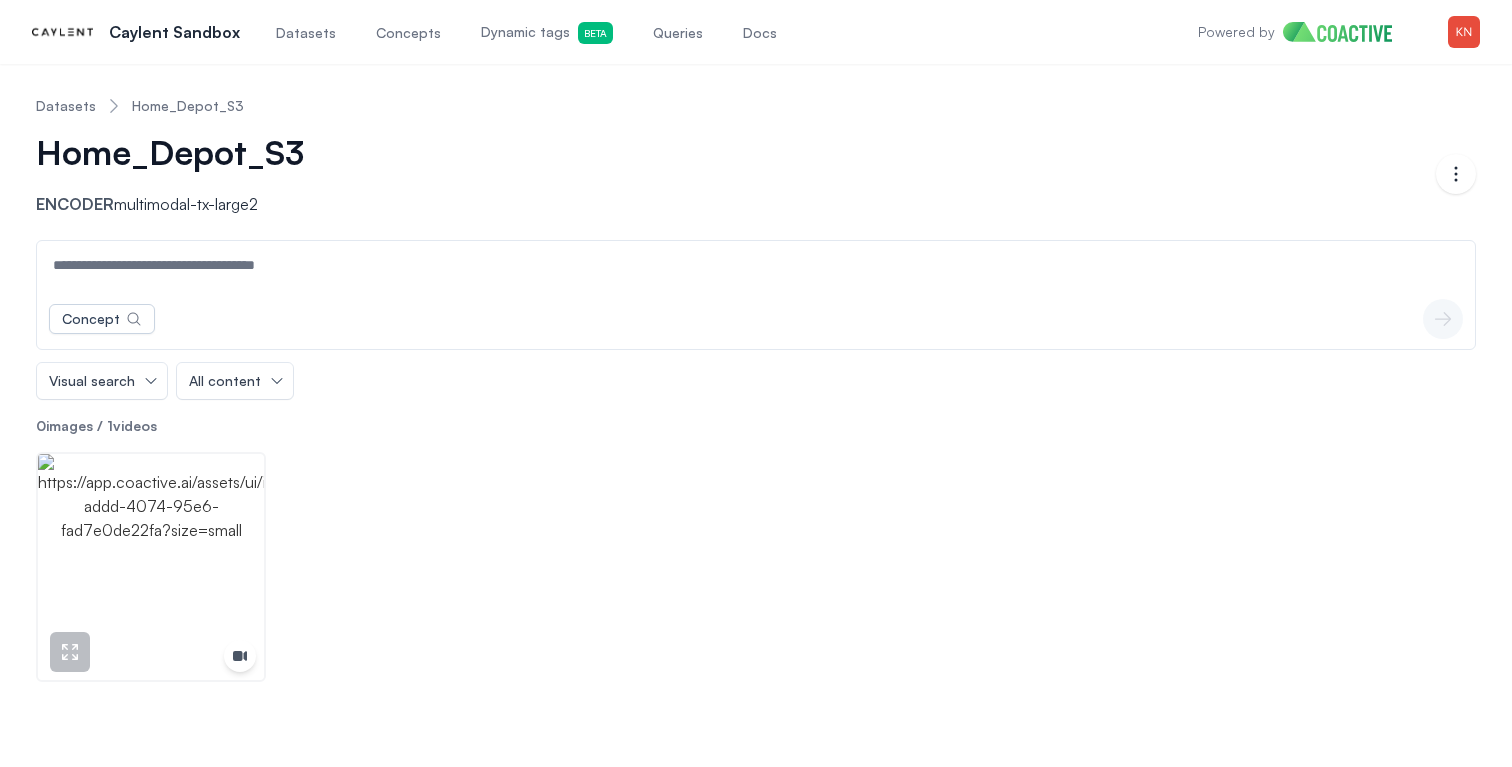click at bounding box center (151, 567) 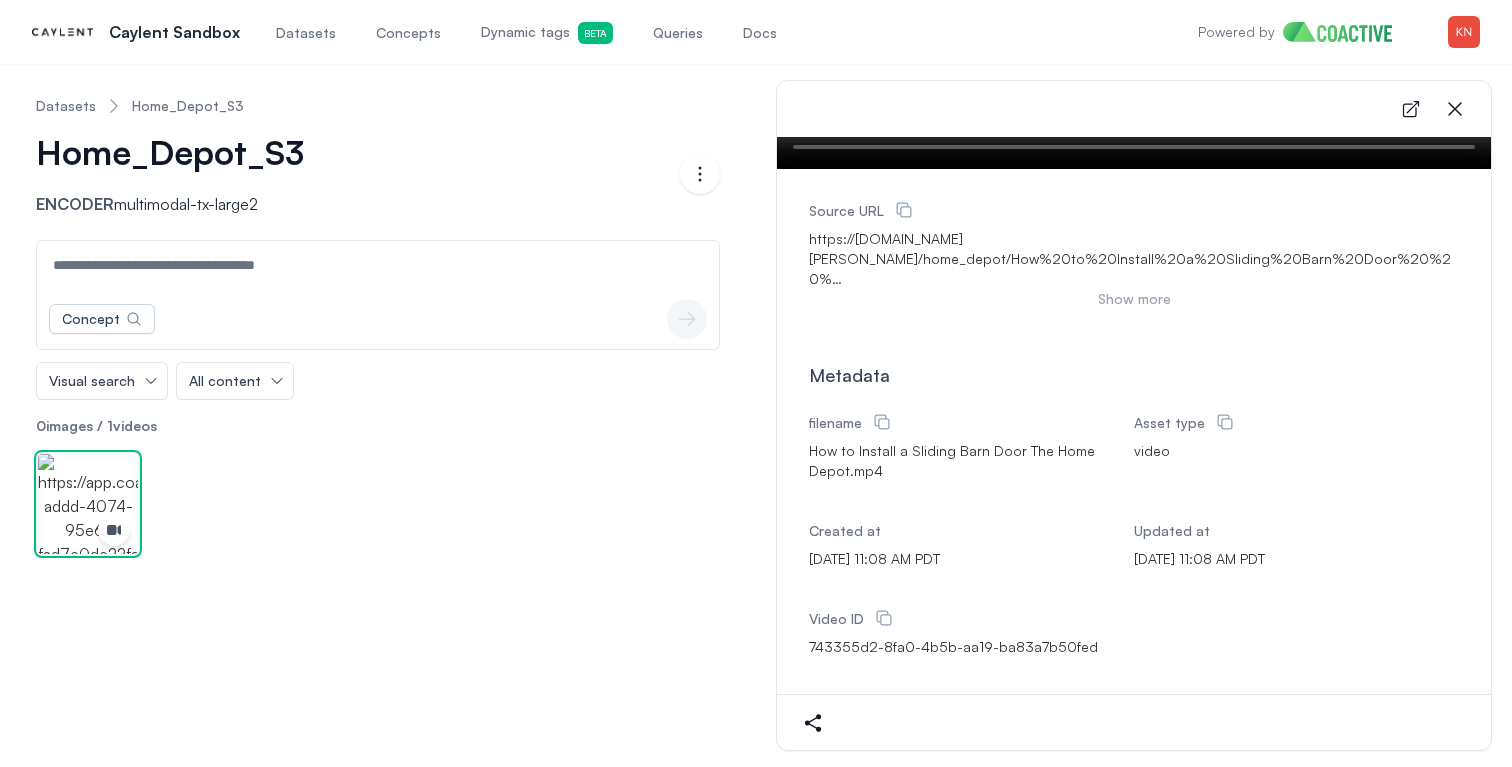 scroll, scrollTop: 334, scrollLeft: 0, axis: vertical 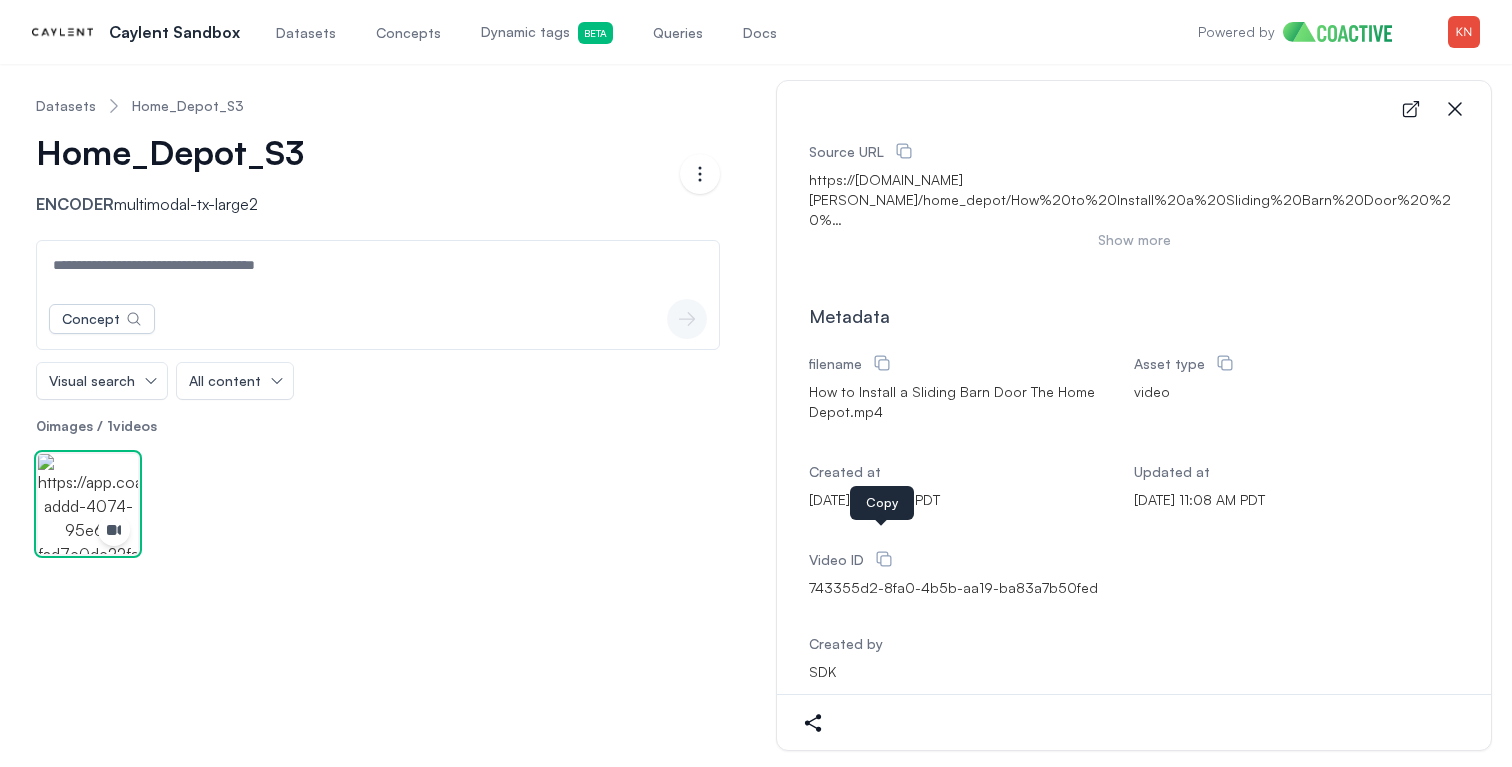 click 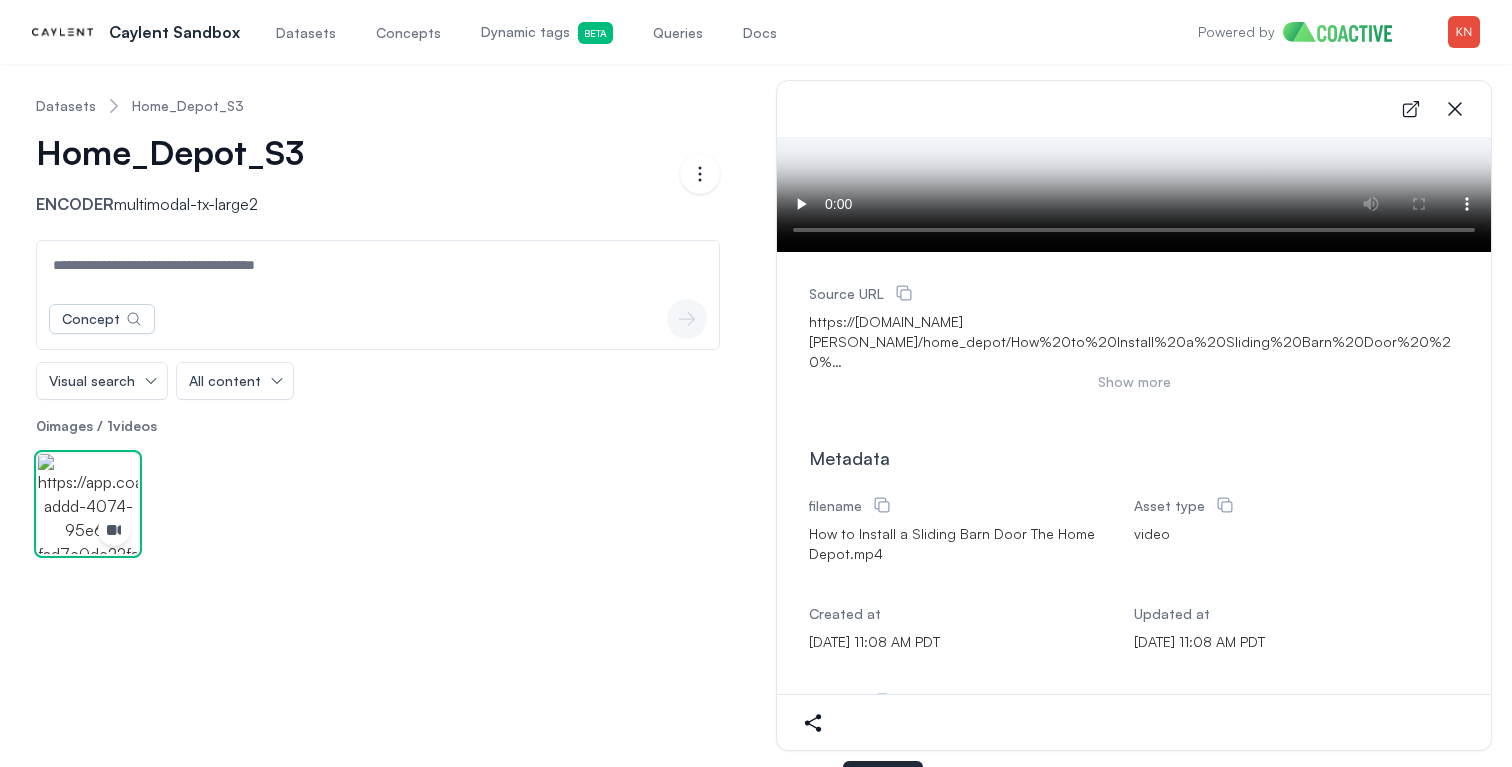 scroll, scrollTop: 0, scrollLeft: 0, axis: both 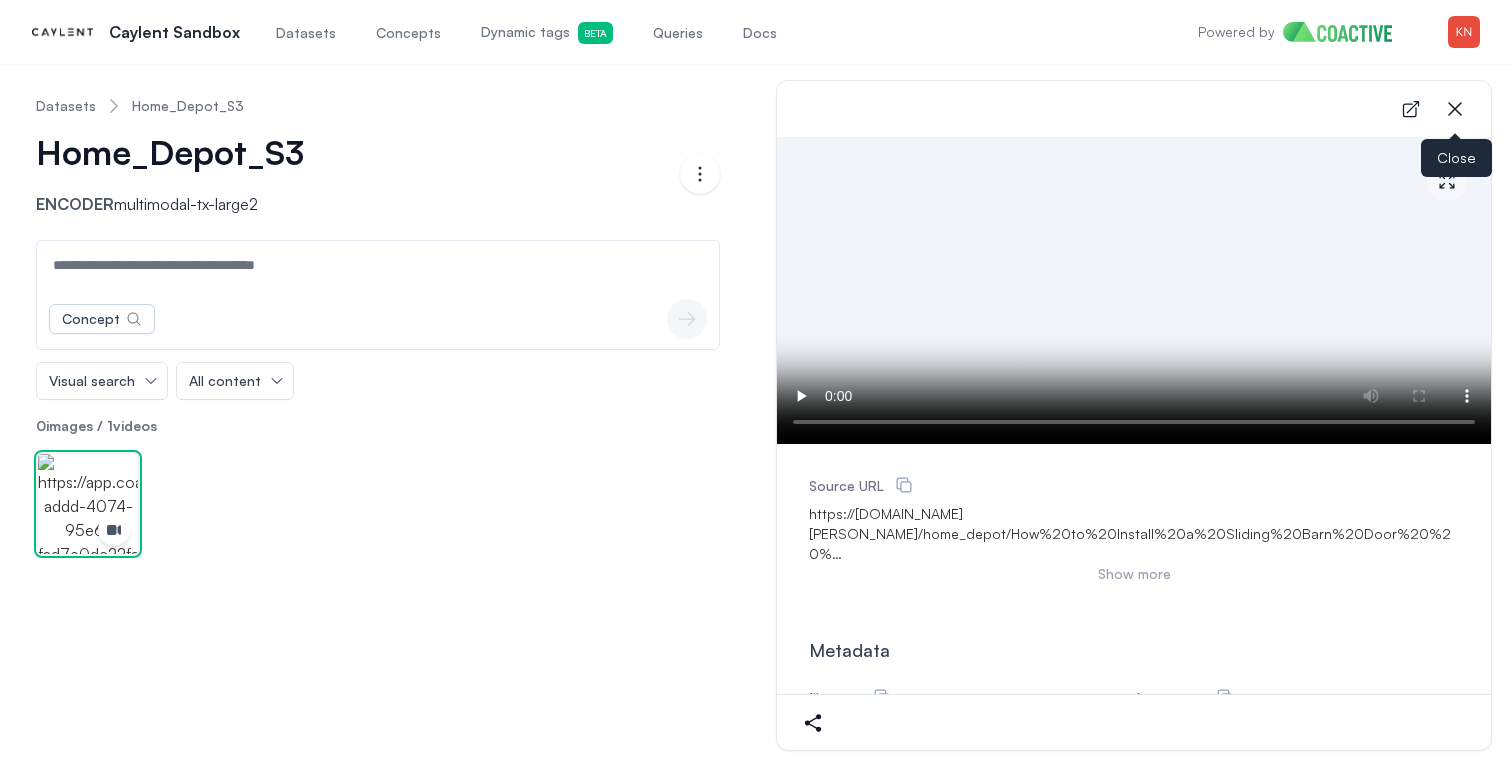 click 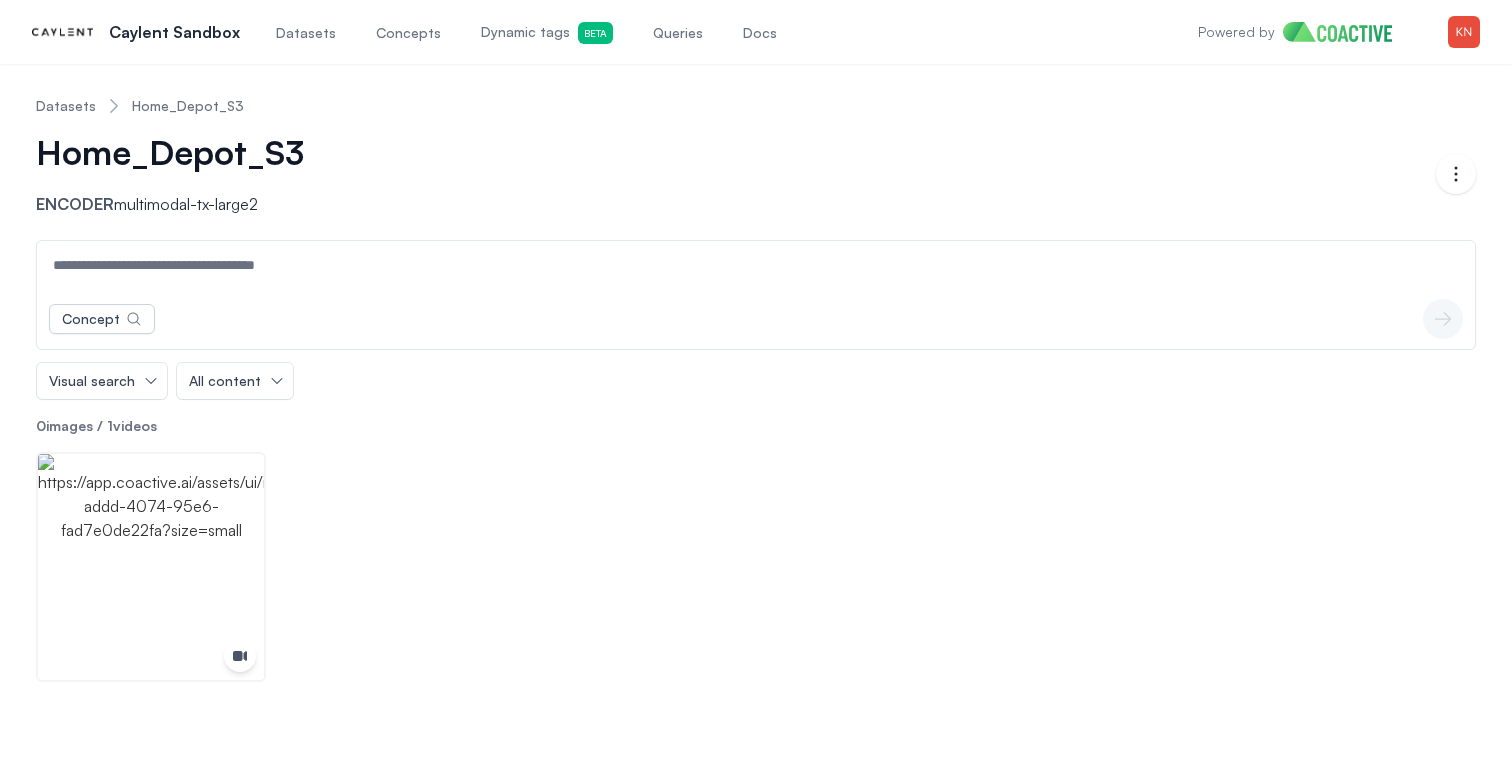 click on "Powered by Open user menu" at bounding box center [1339, 32] 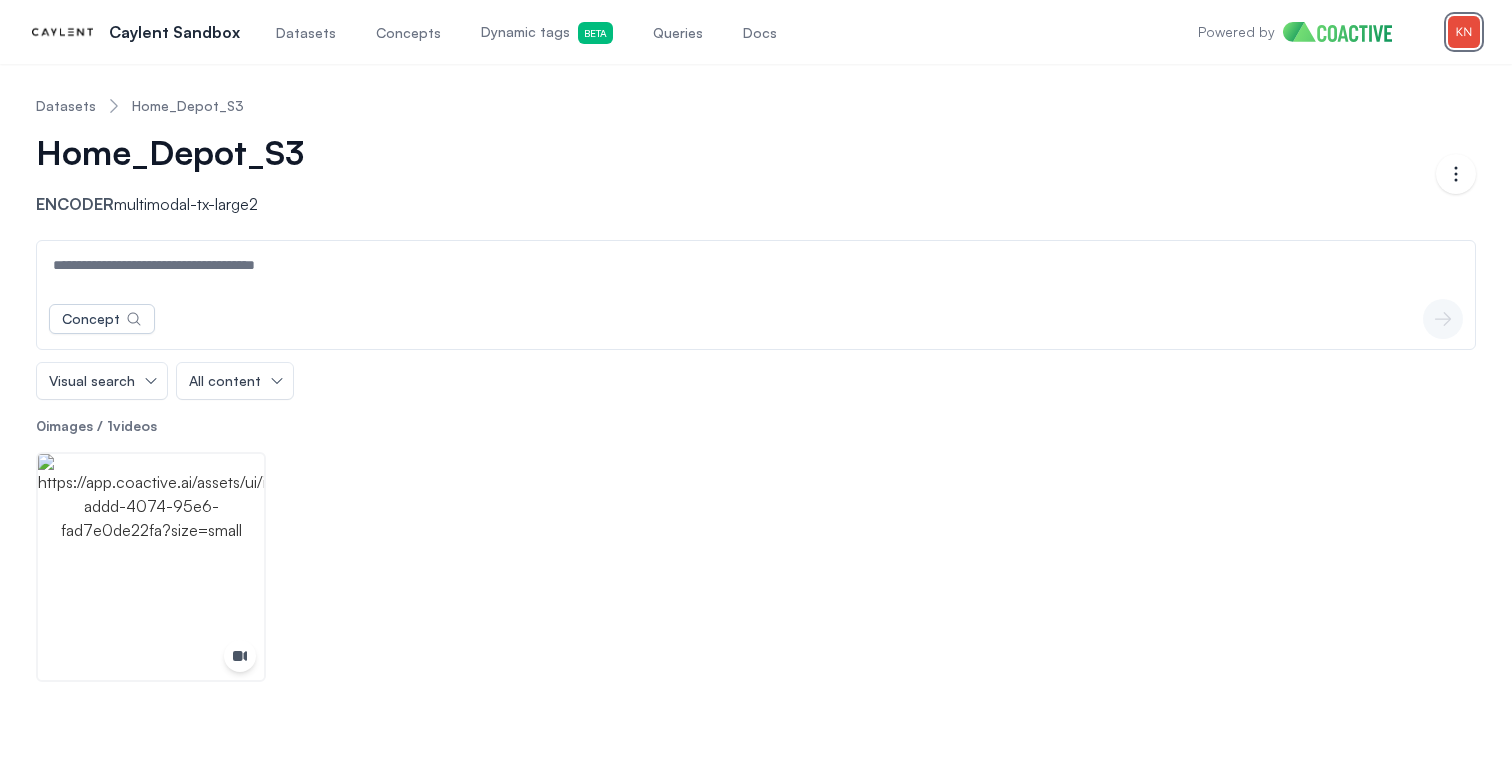 click at bounding box center (1464, 32) 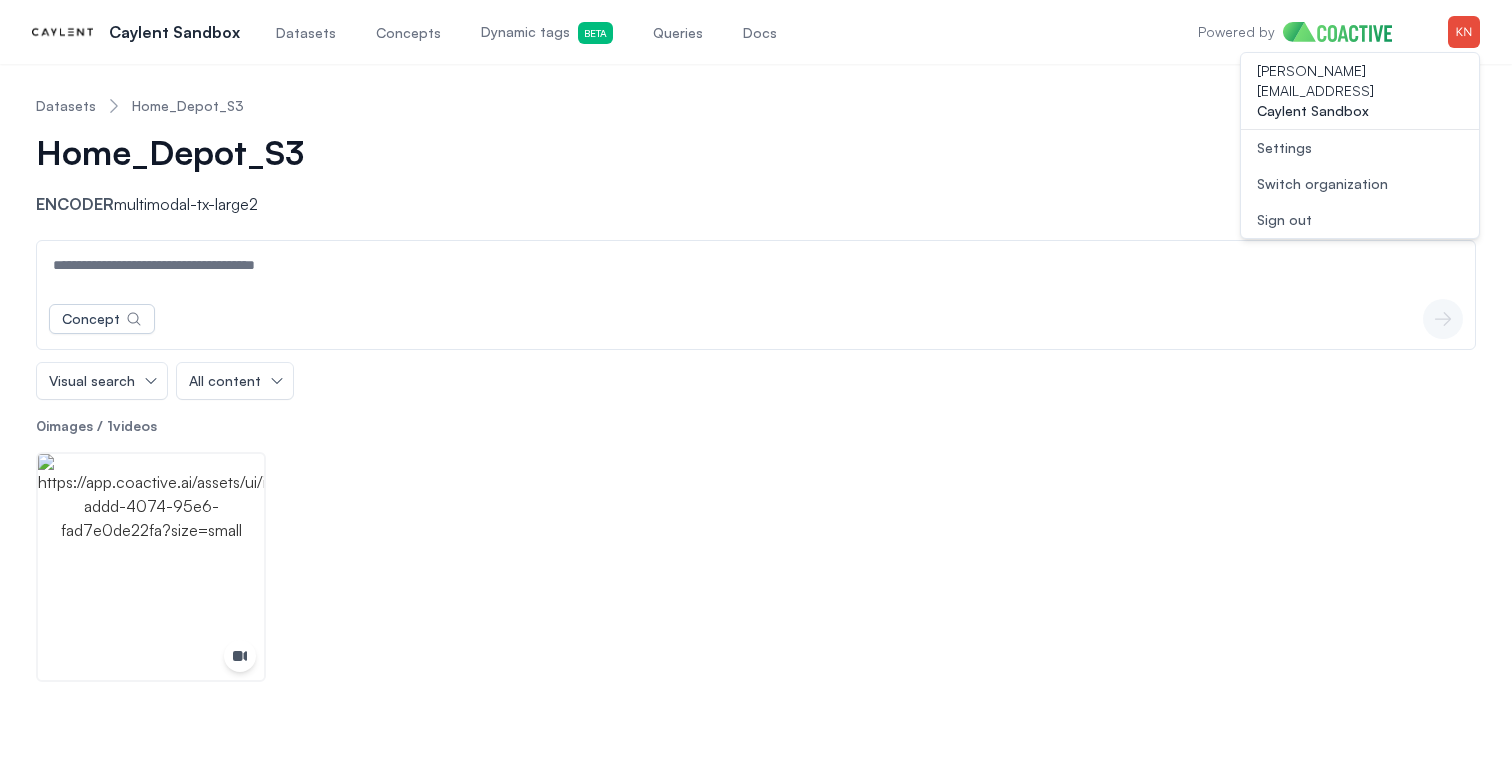 click on "Settings" at bounding box center (1360, 148) 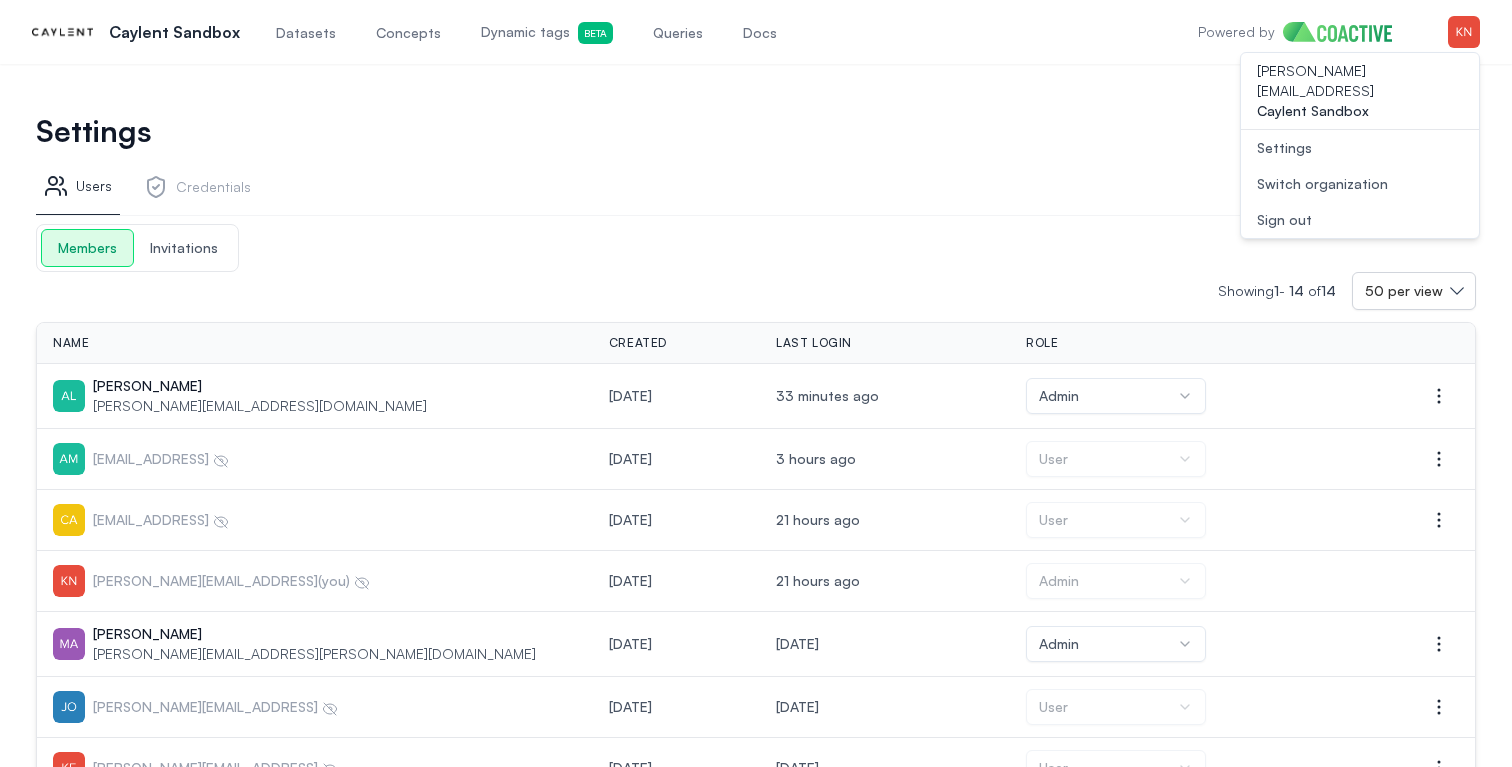 click on "Credentials" at bounding box center [197, 190] 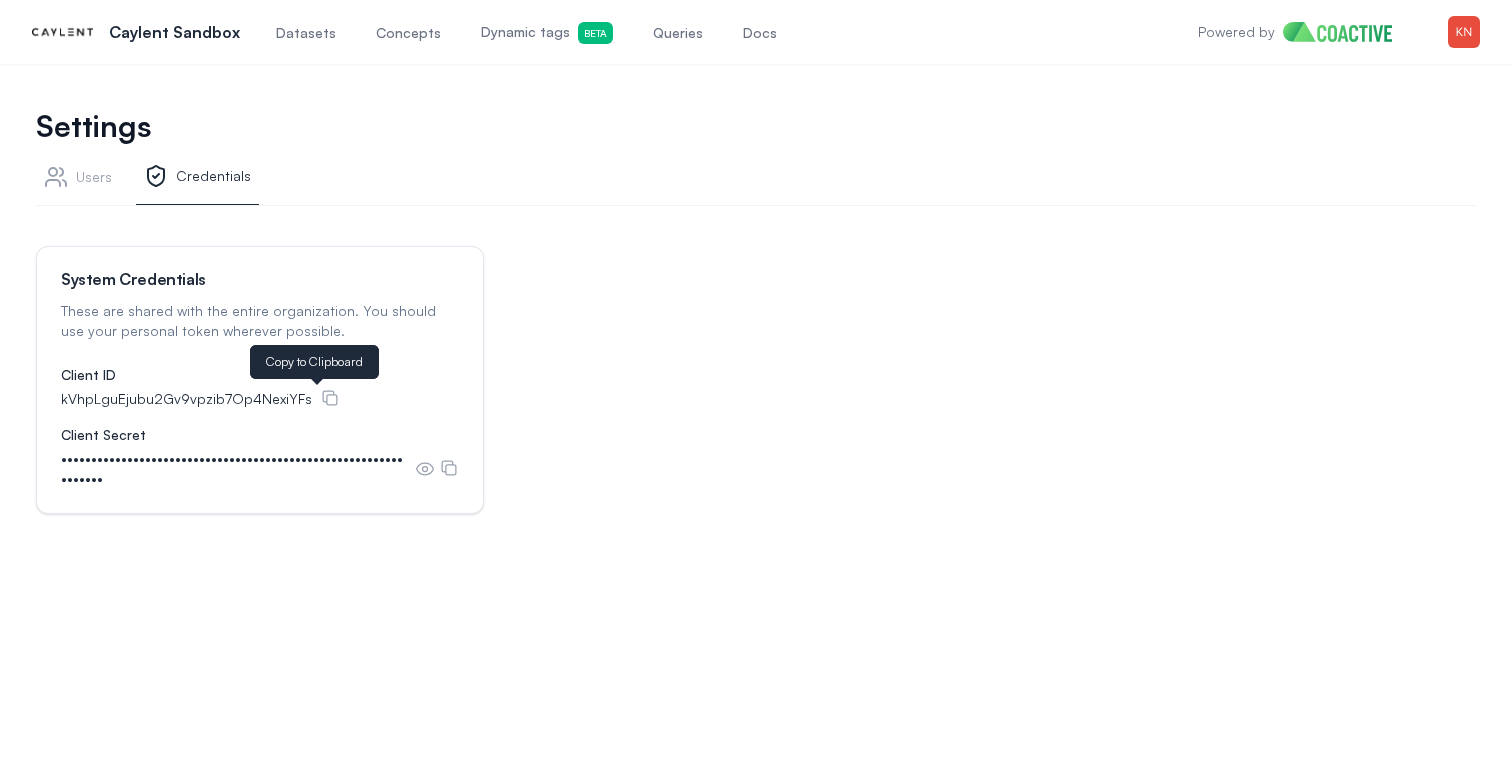 click 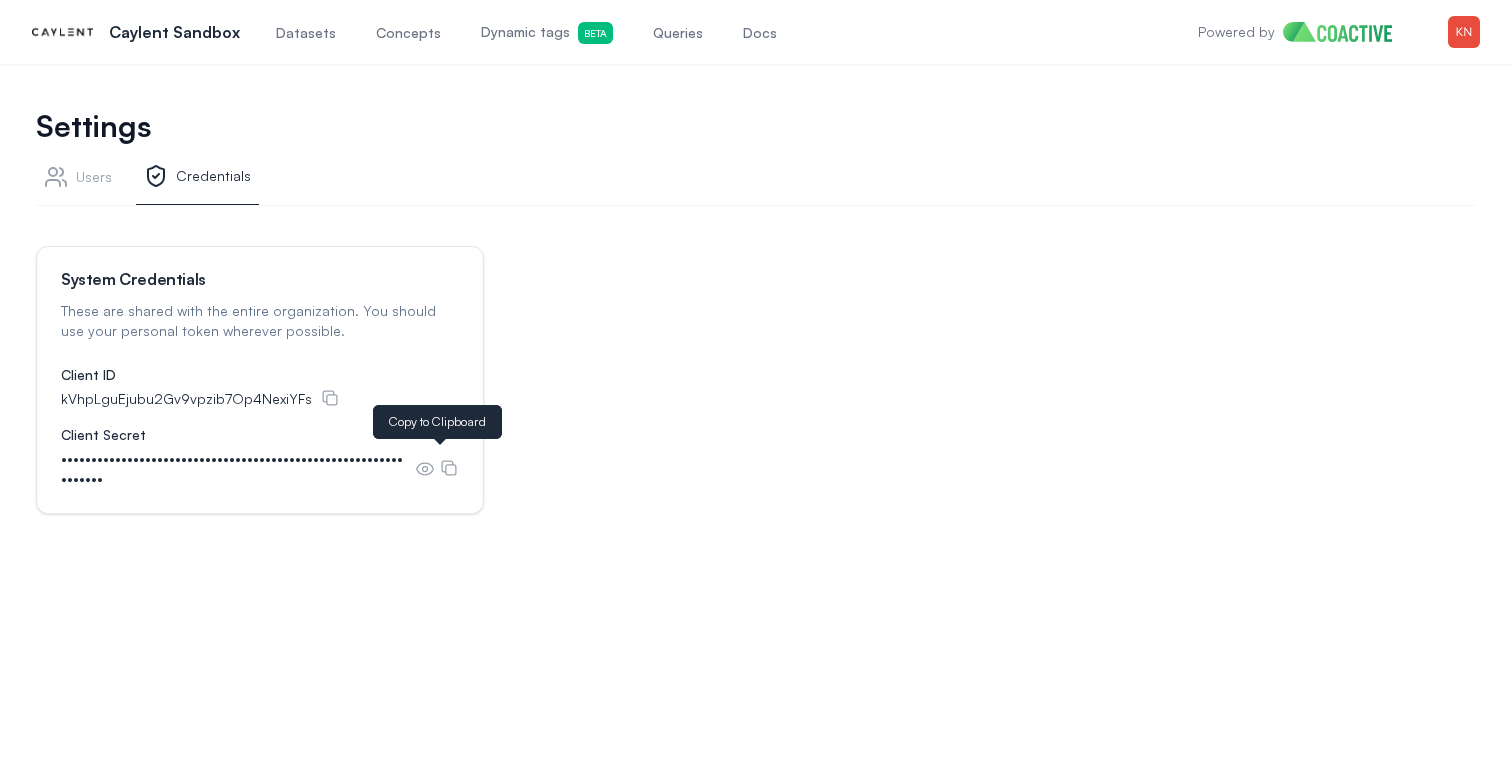 click 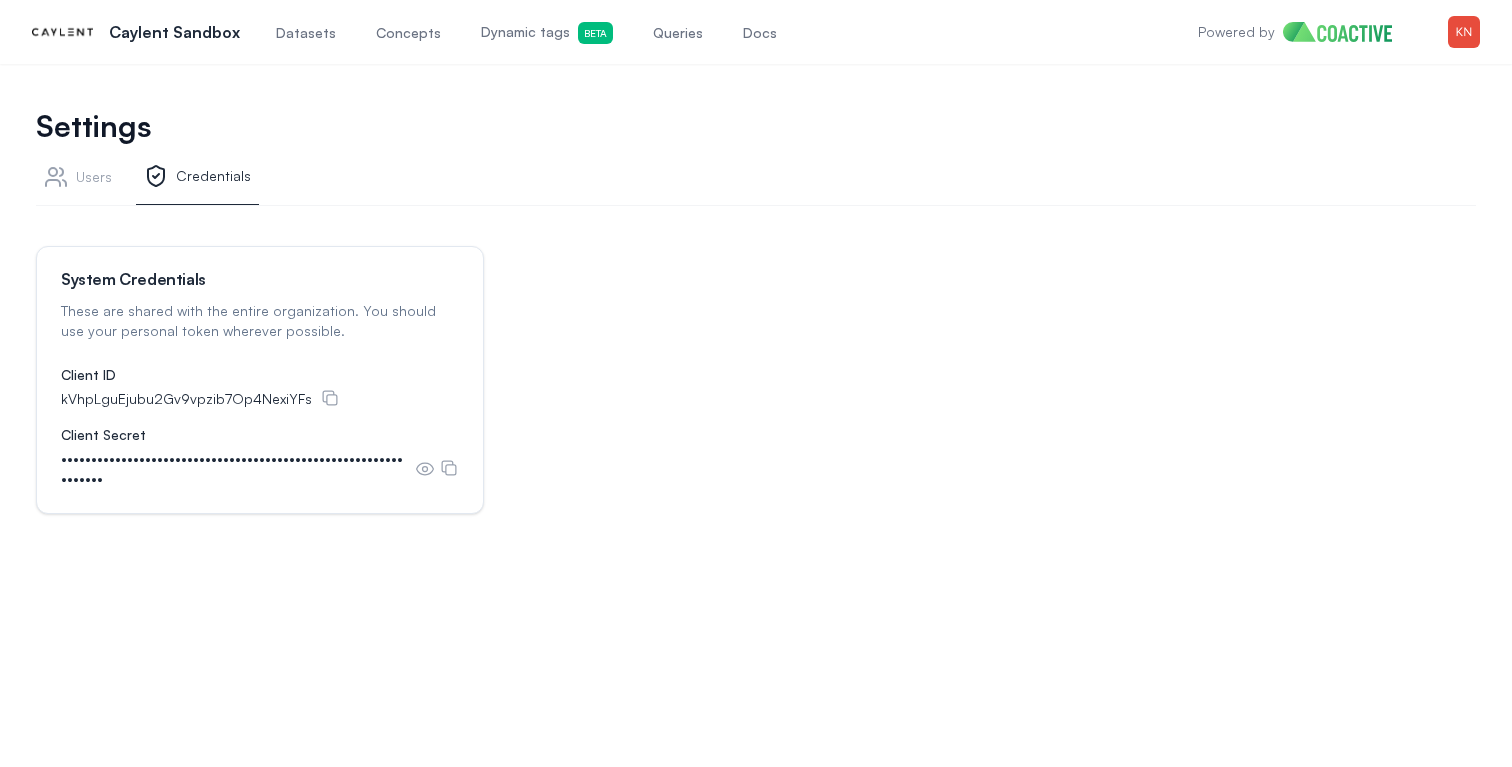 click on "Datasets" at bounding box center [306, 32] 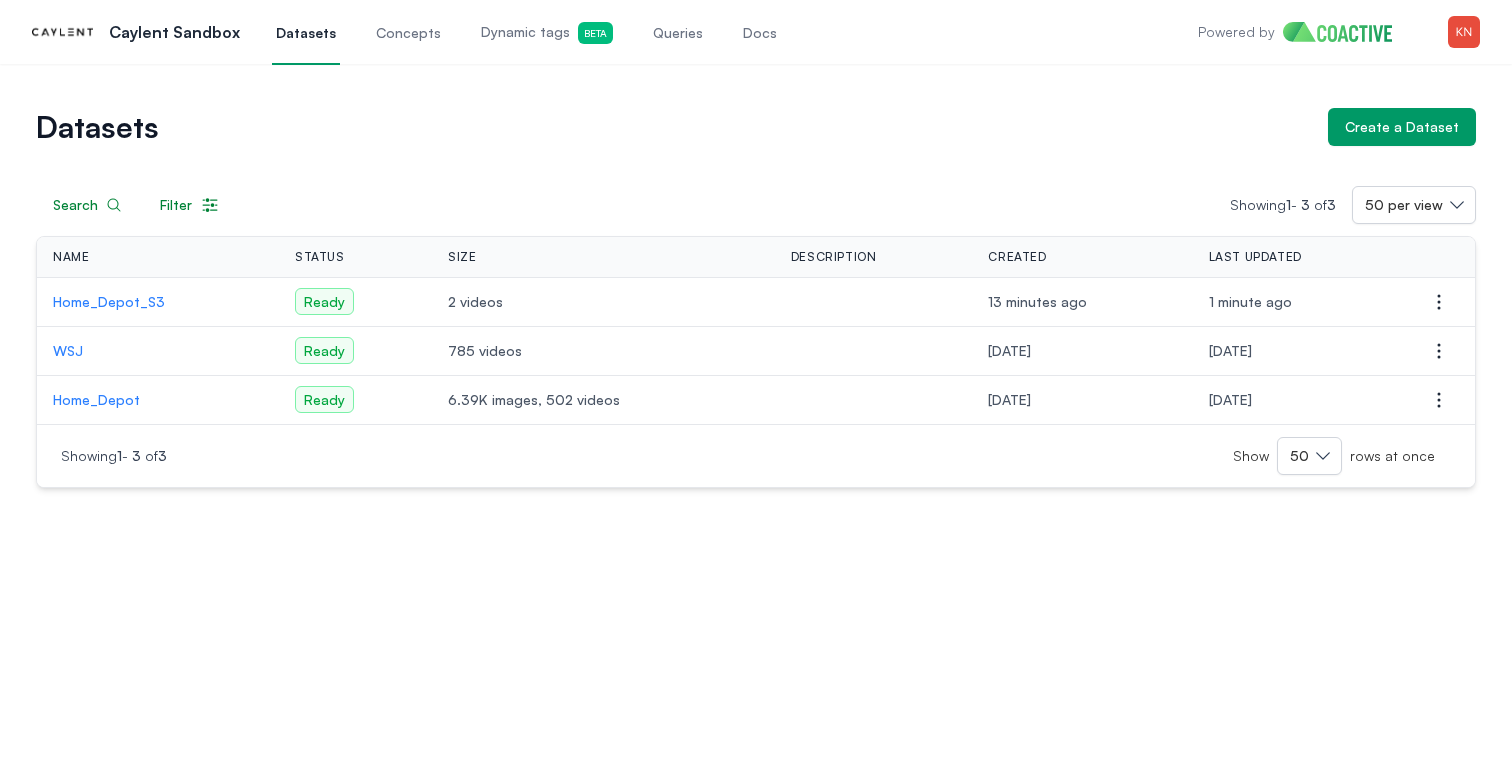 click on "Home_Depot_S3" at bounding box center (158, 302) 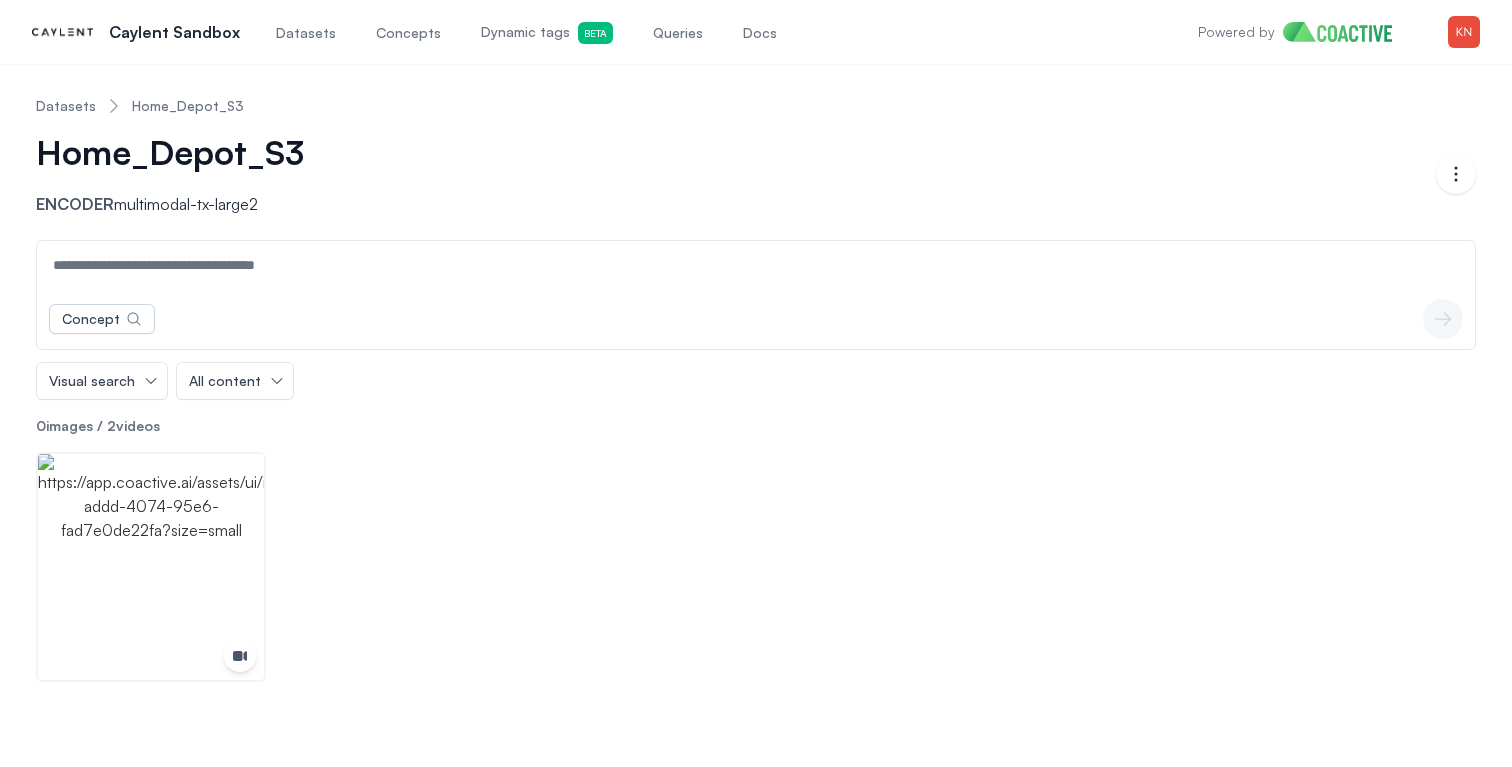 click on "Datasets" at bounding box center (66, 106) 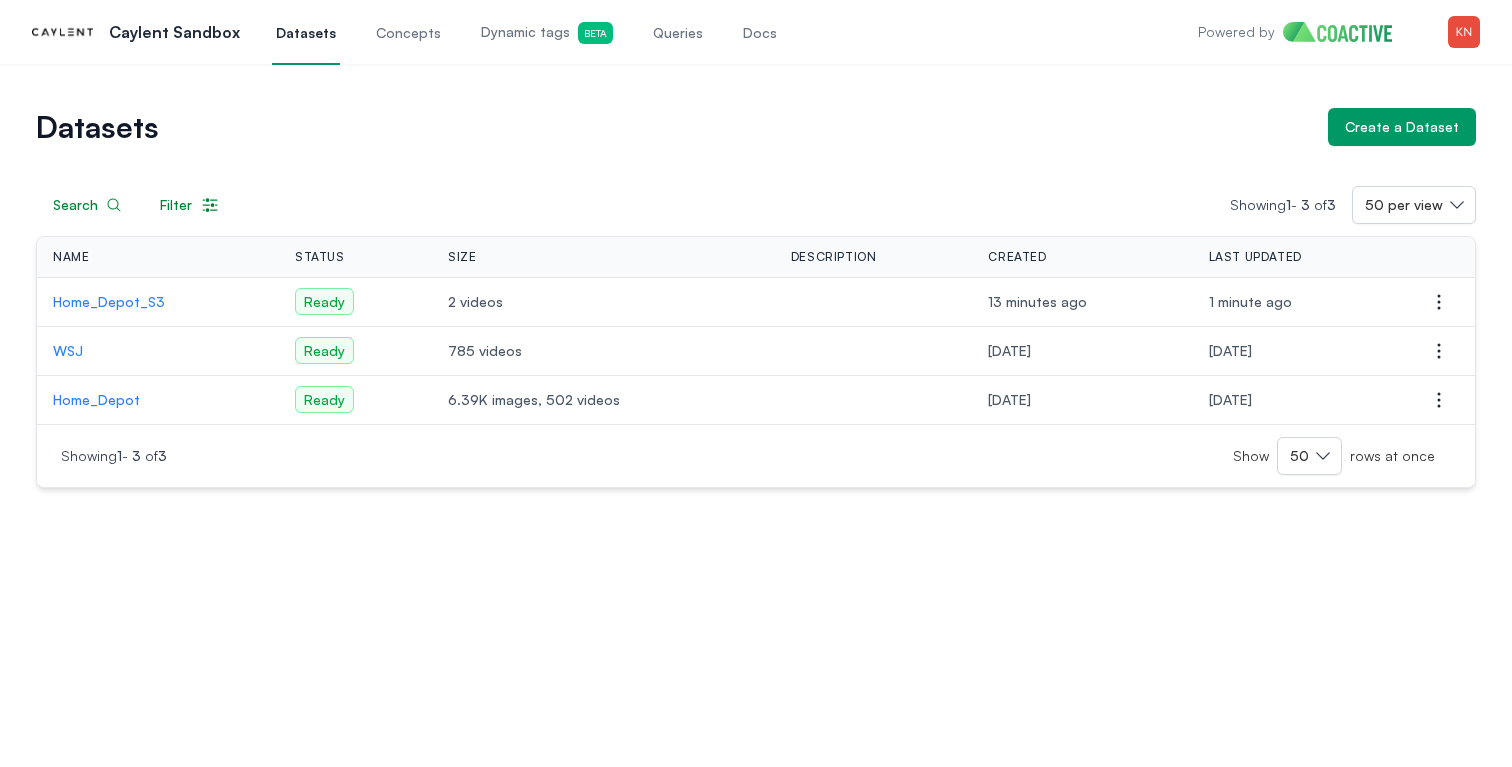 click on "Home_Depot_S3" at bounding box center [158, 302] 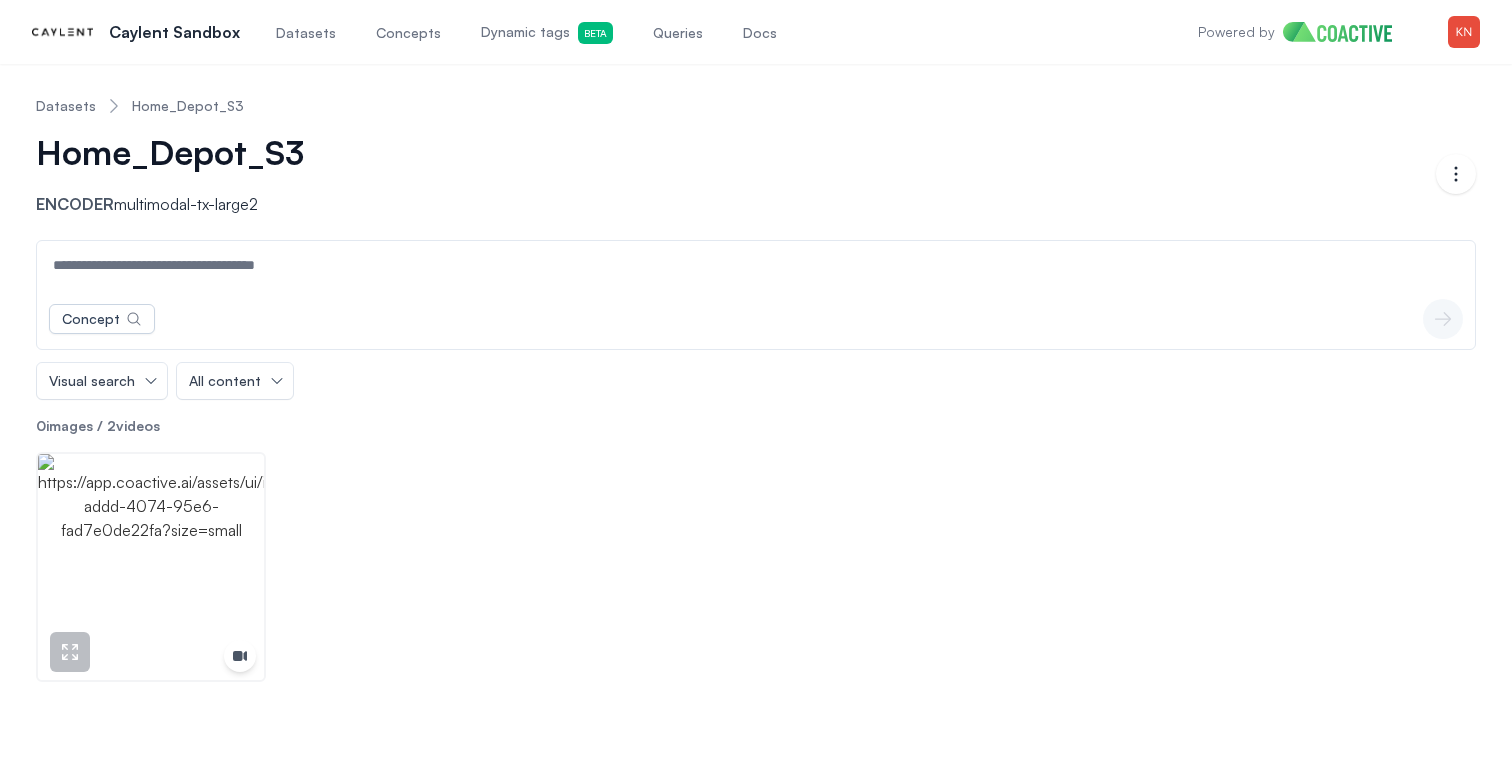 click at bounding box center [151, 567] 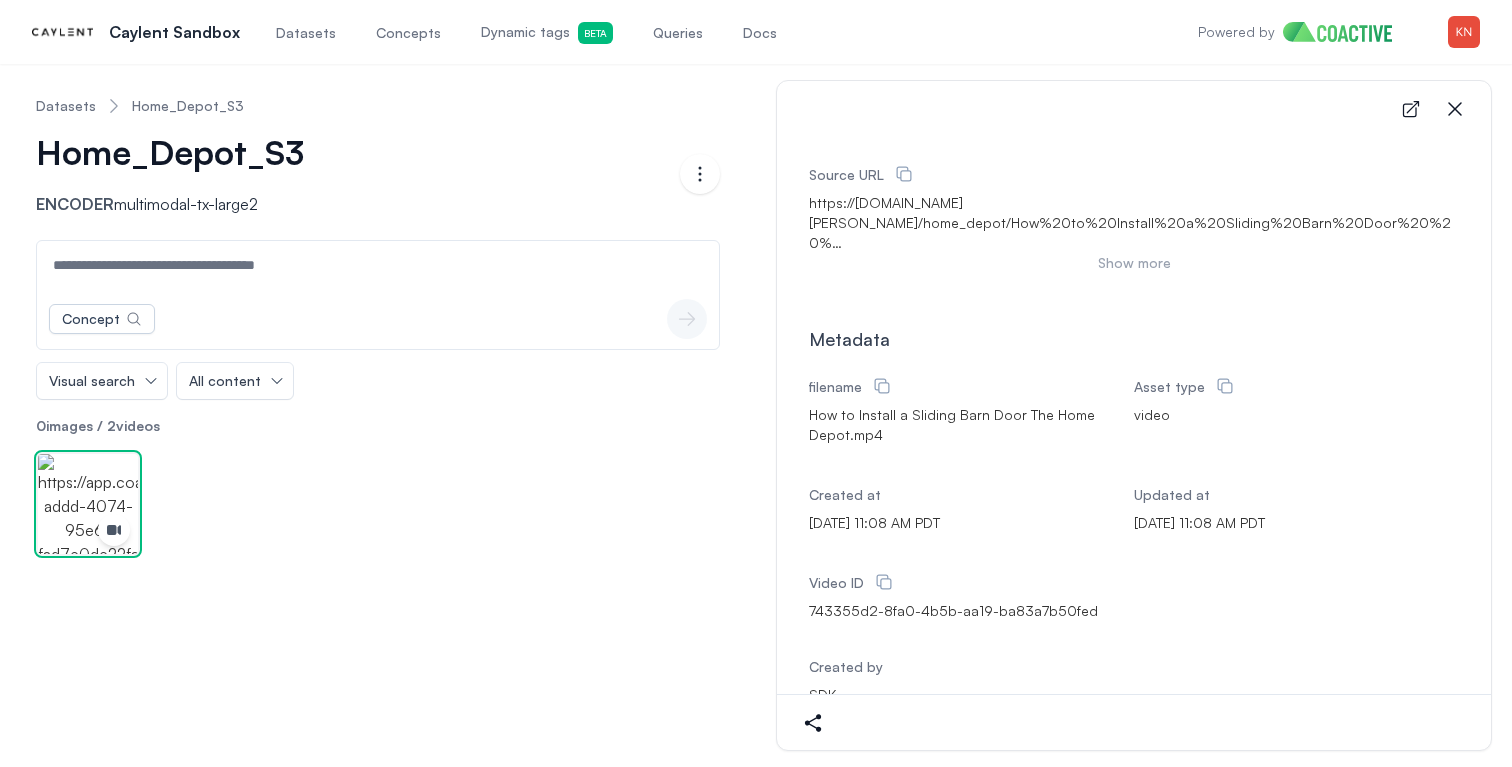 scroll, scrollTop: 334, scrollLeft: 0, axis: vertical 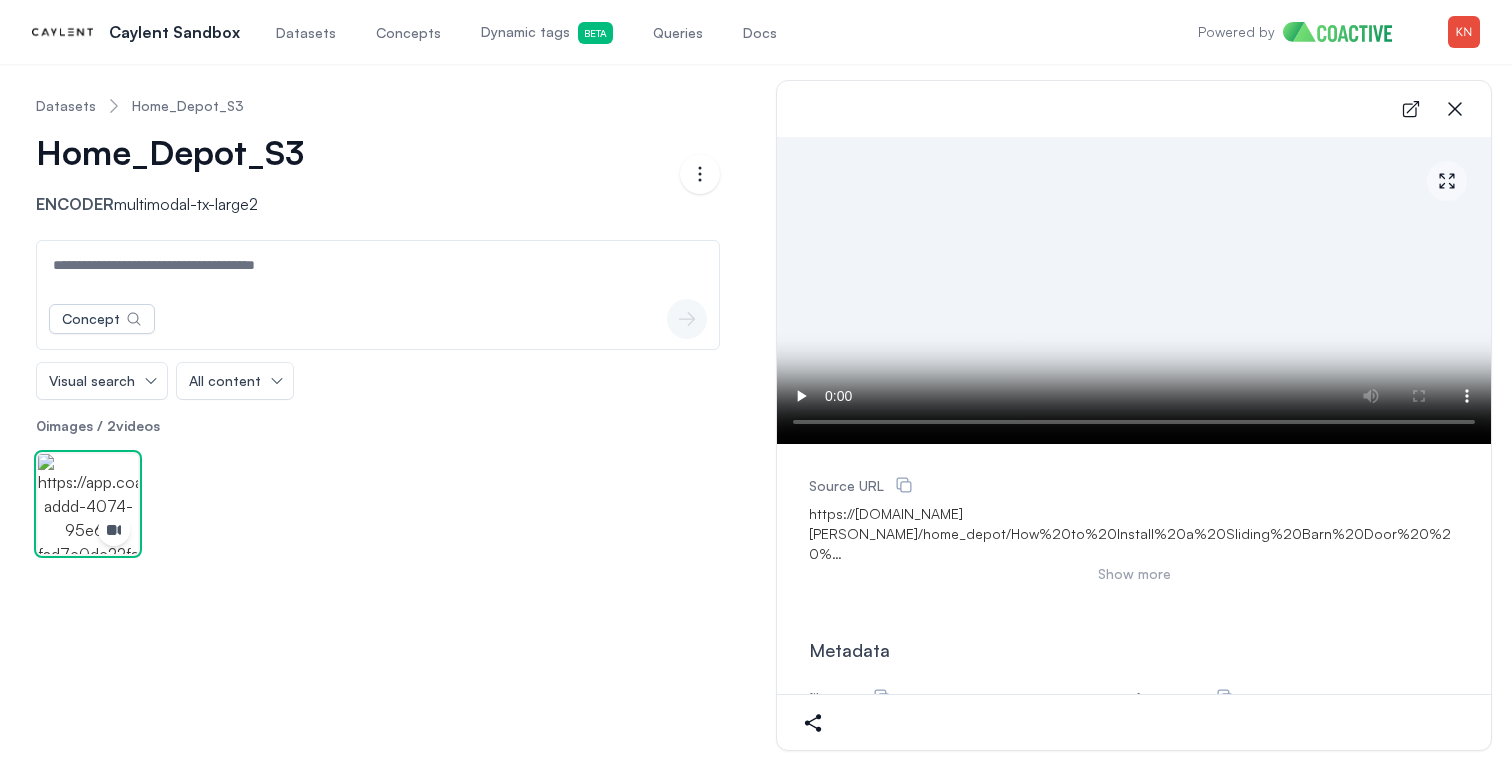 click on "Home_Depot_S3 Encoder  multimodal-tx-large2" at bounding box center (358, 174) 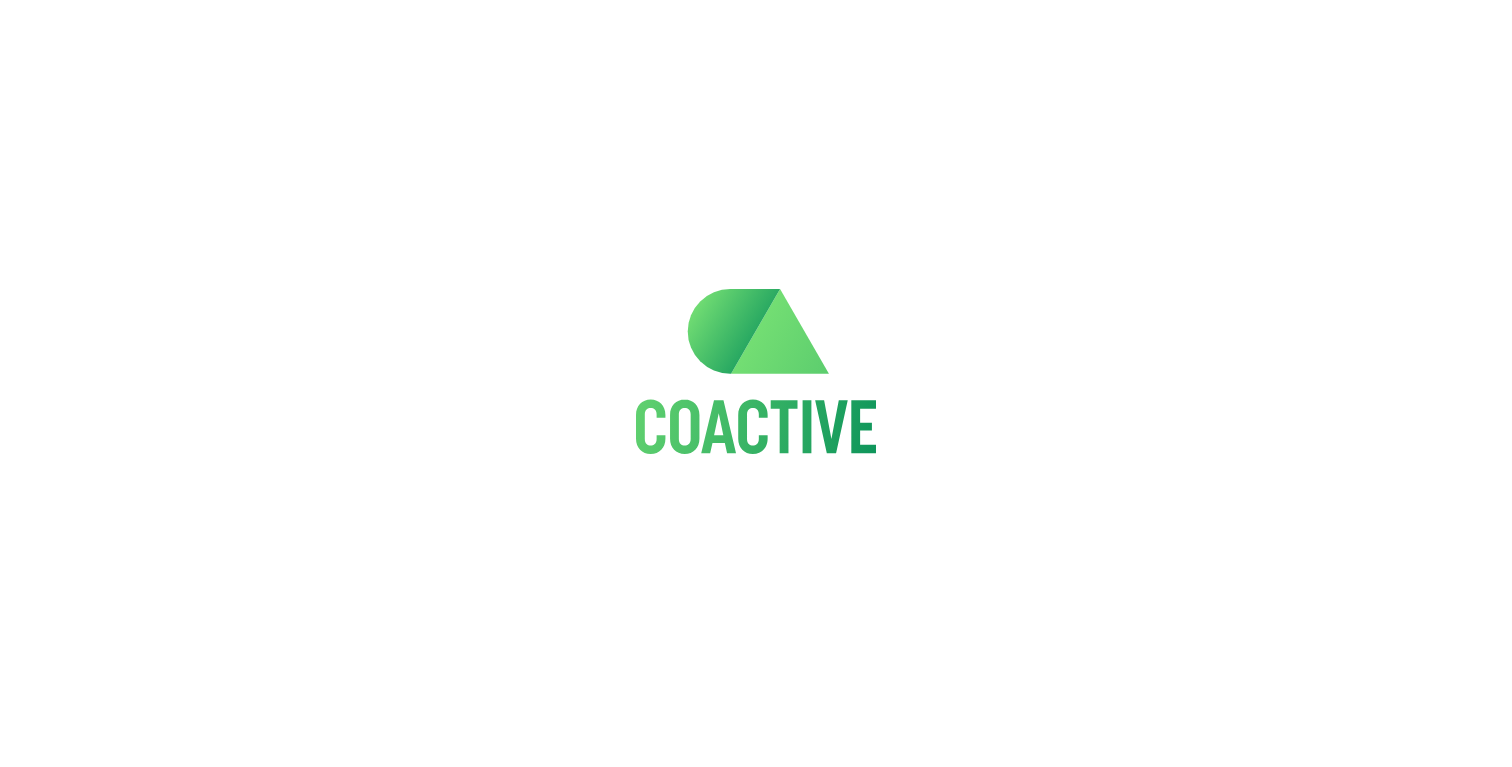scroll, scrollTop: 0, scrollLeft: 0, axis: both 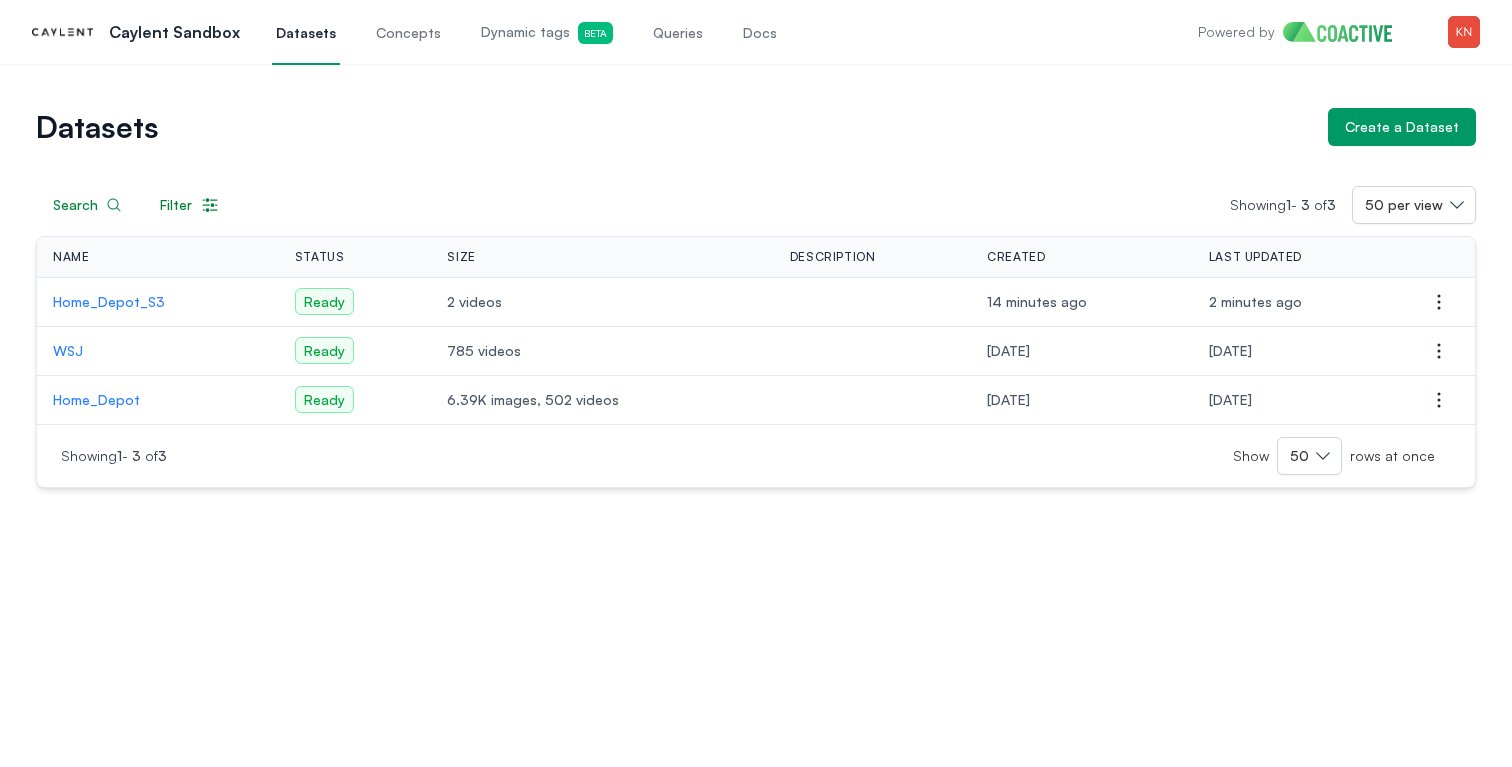 click on "Home_Depot_S3" at bounding box center [158, 302] 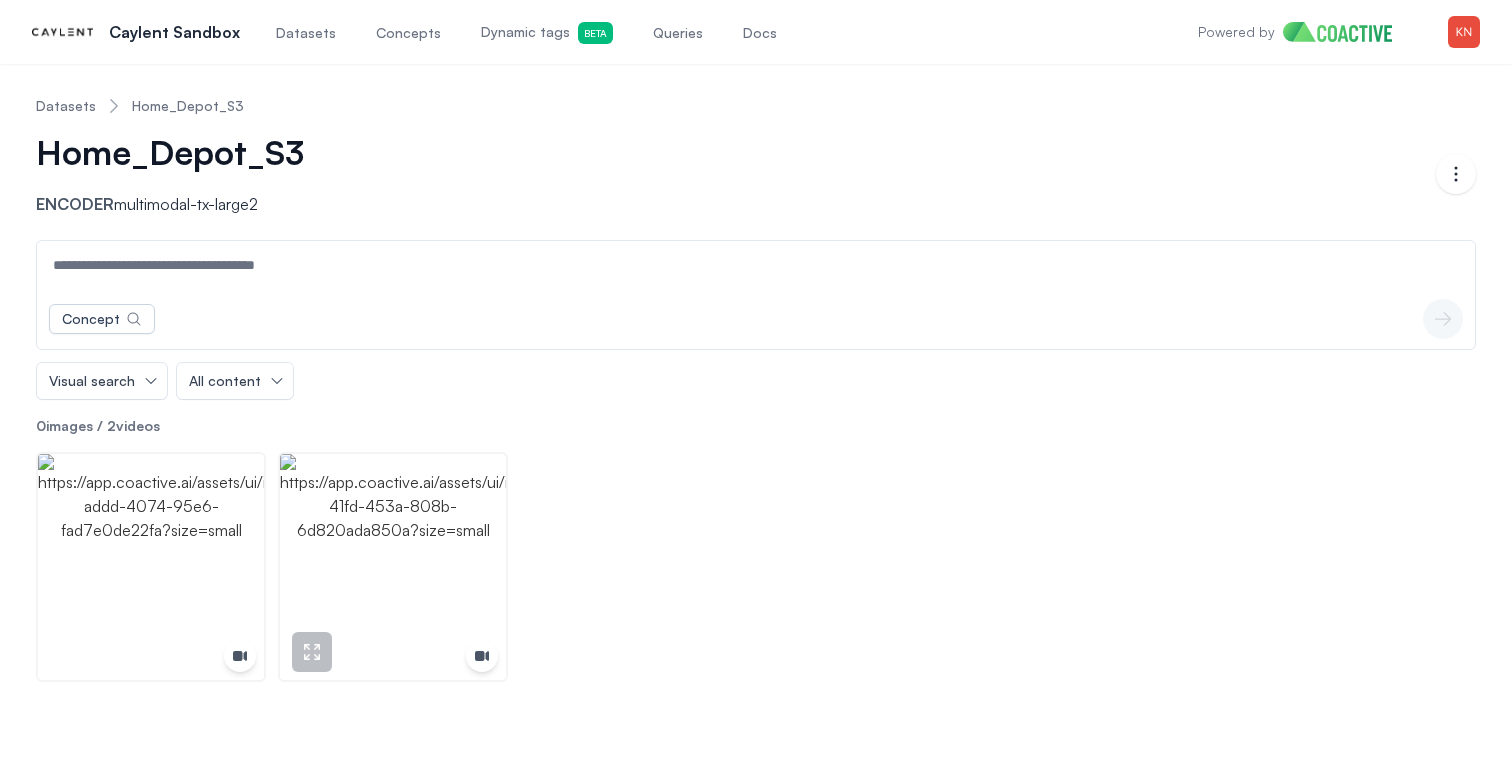 click at bounding box center [393, 567] 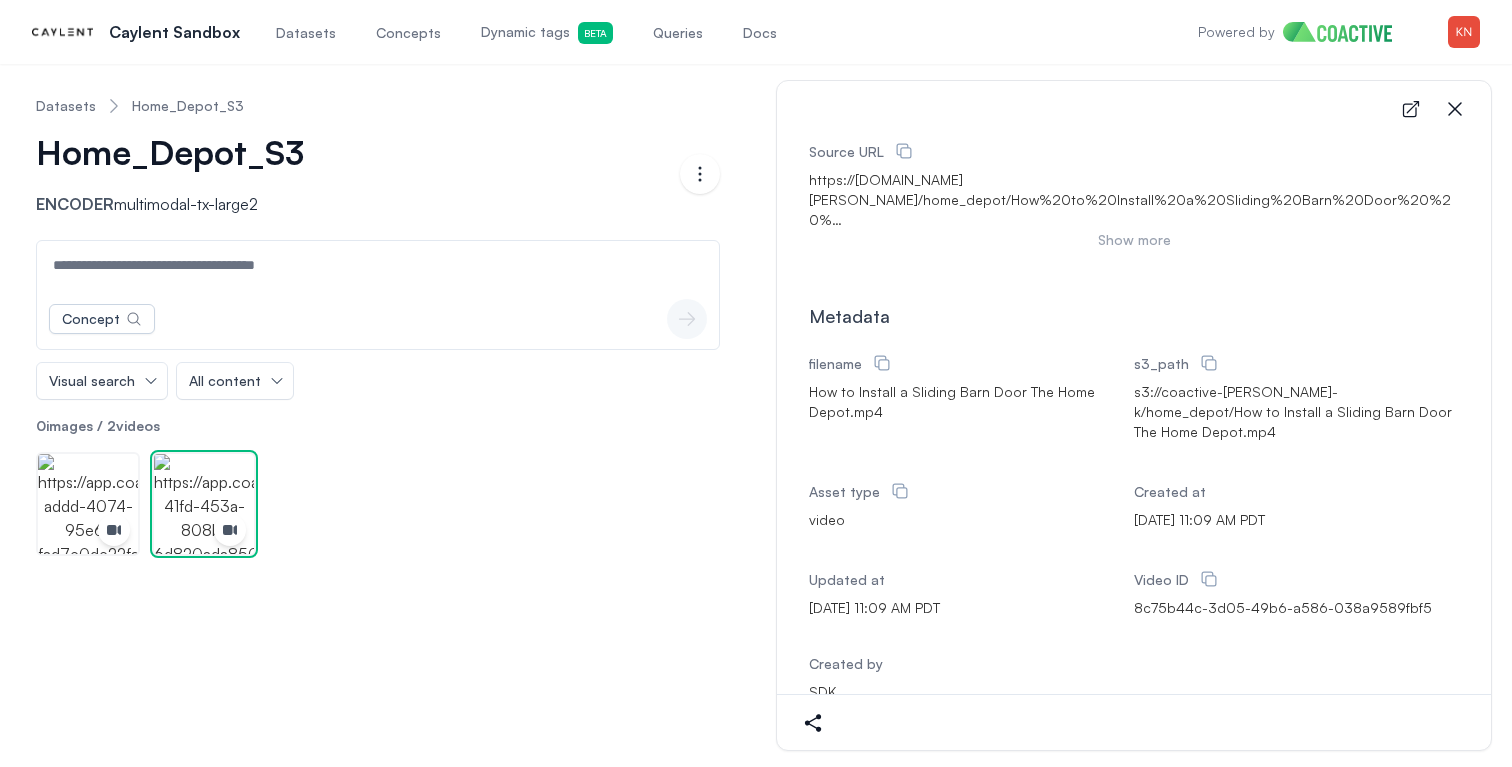 scroll, scrollTop: 288, scrollLeft: 0, axis: vertical 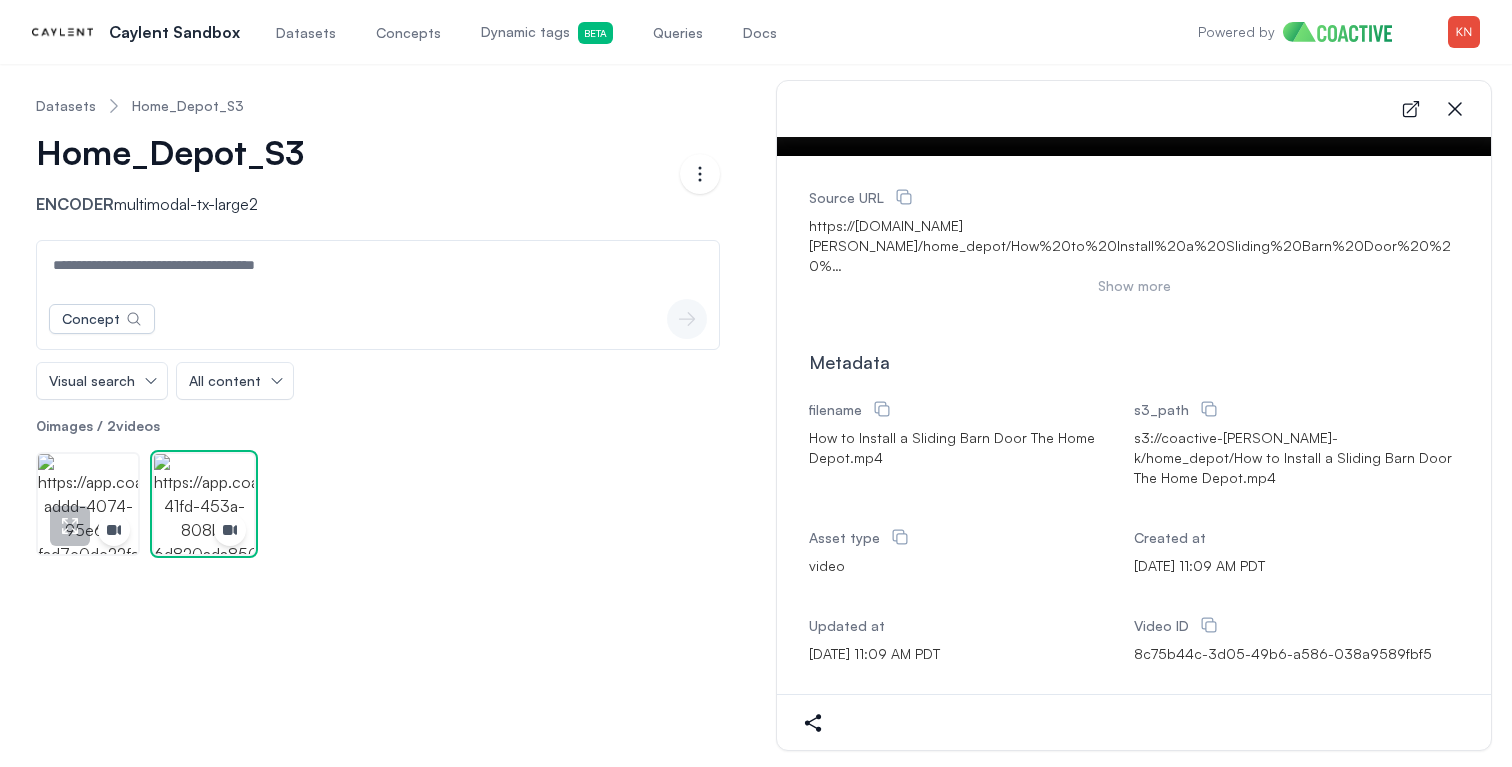 click at bounding box center [88, 504] 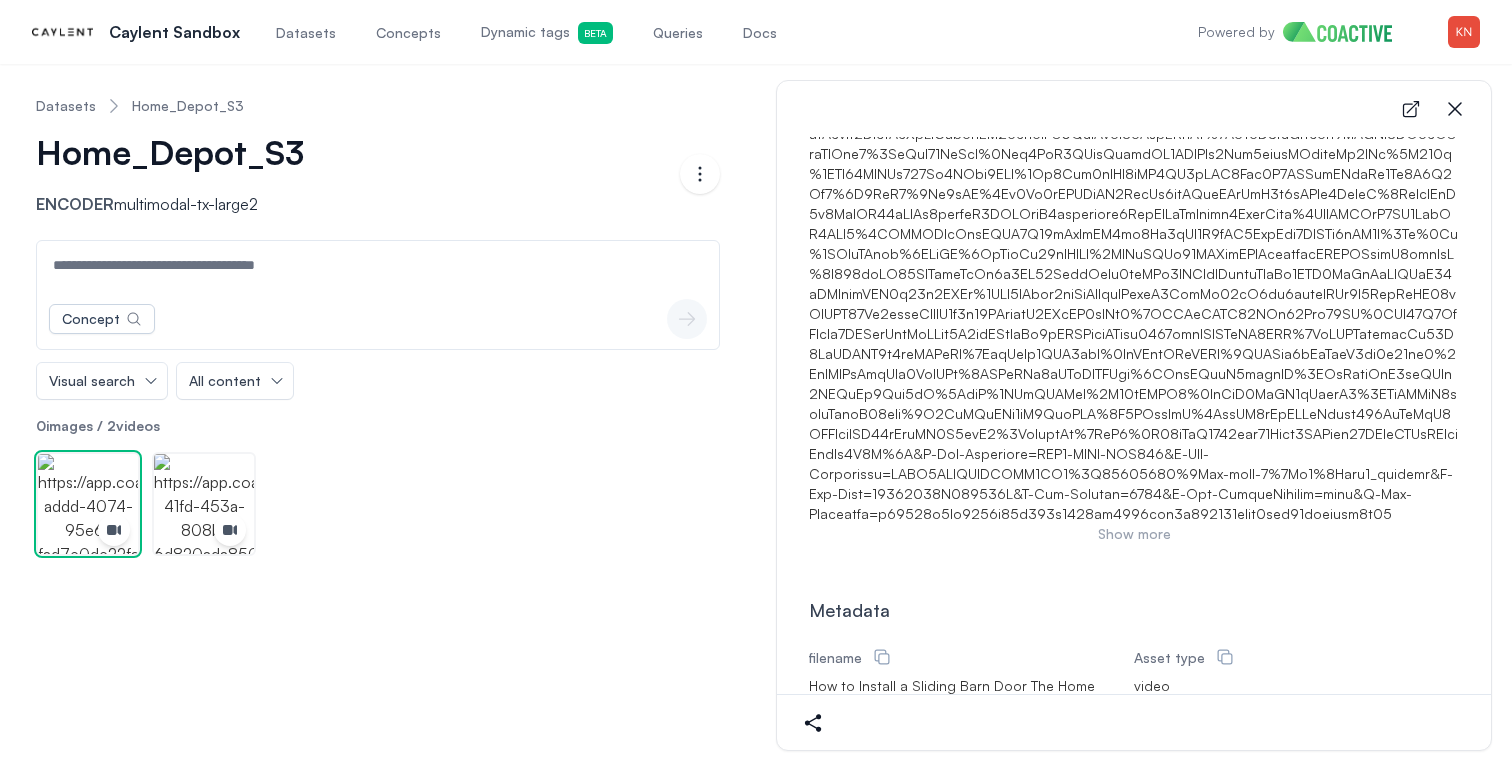 scroll, scrollTop: 531, scrollLeft: 0, axis: vertical 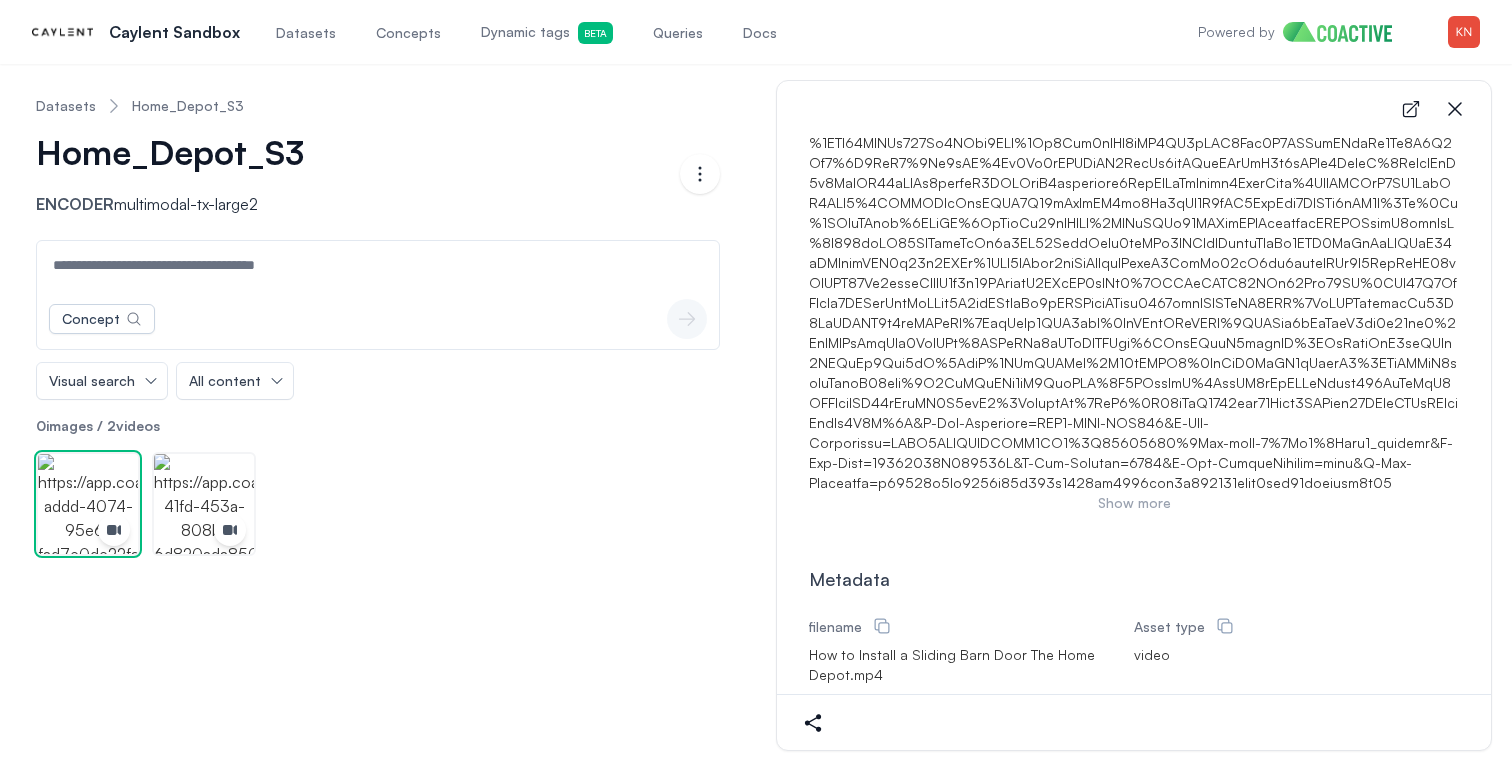 click at bounding box center [378, 504] 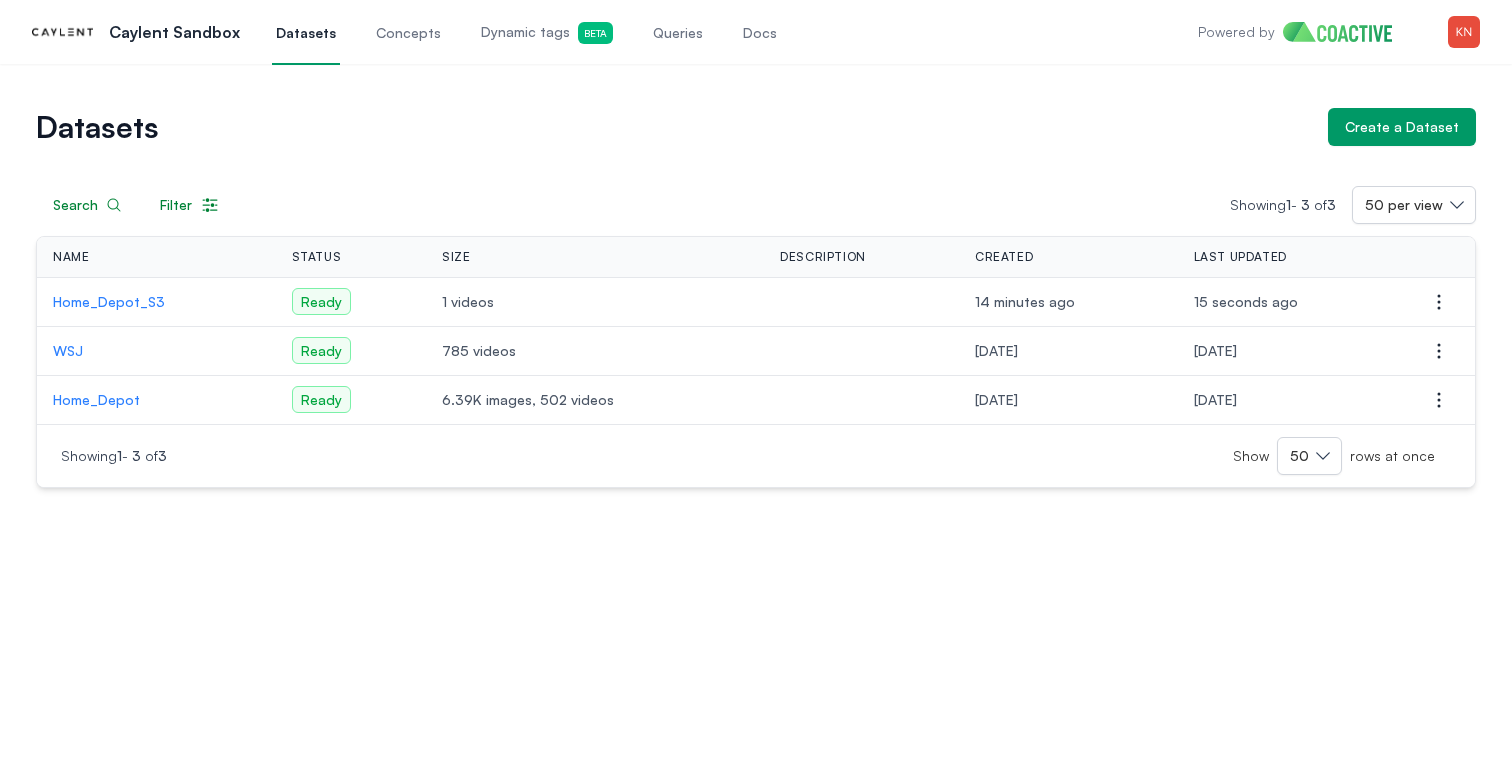 click on "Home_Depot_S3" at bounding box center (156, 302) 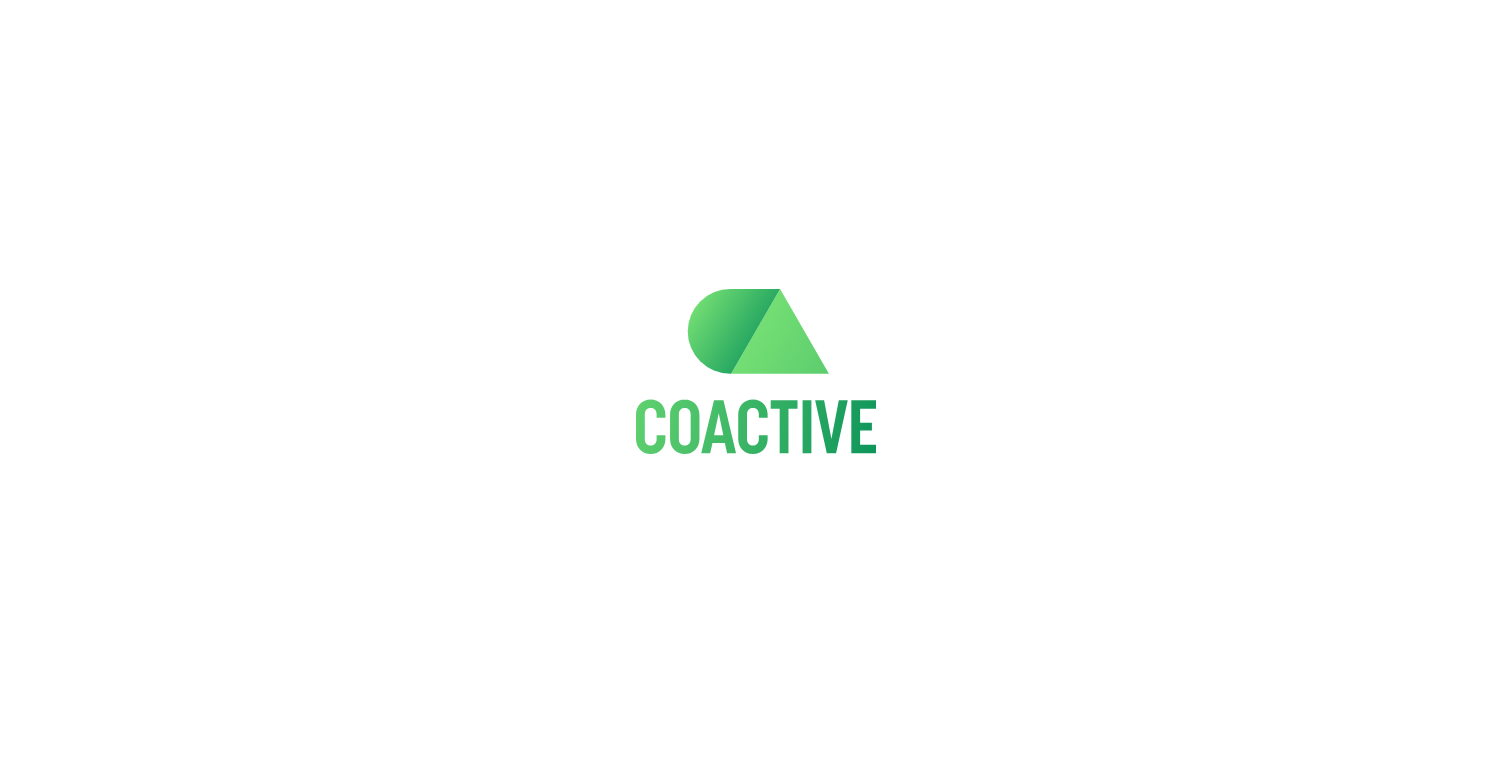 scroll, scrollTop: 0, scrollLeft: 0, axis: both 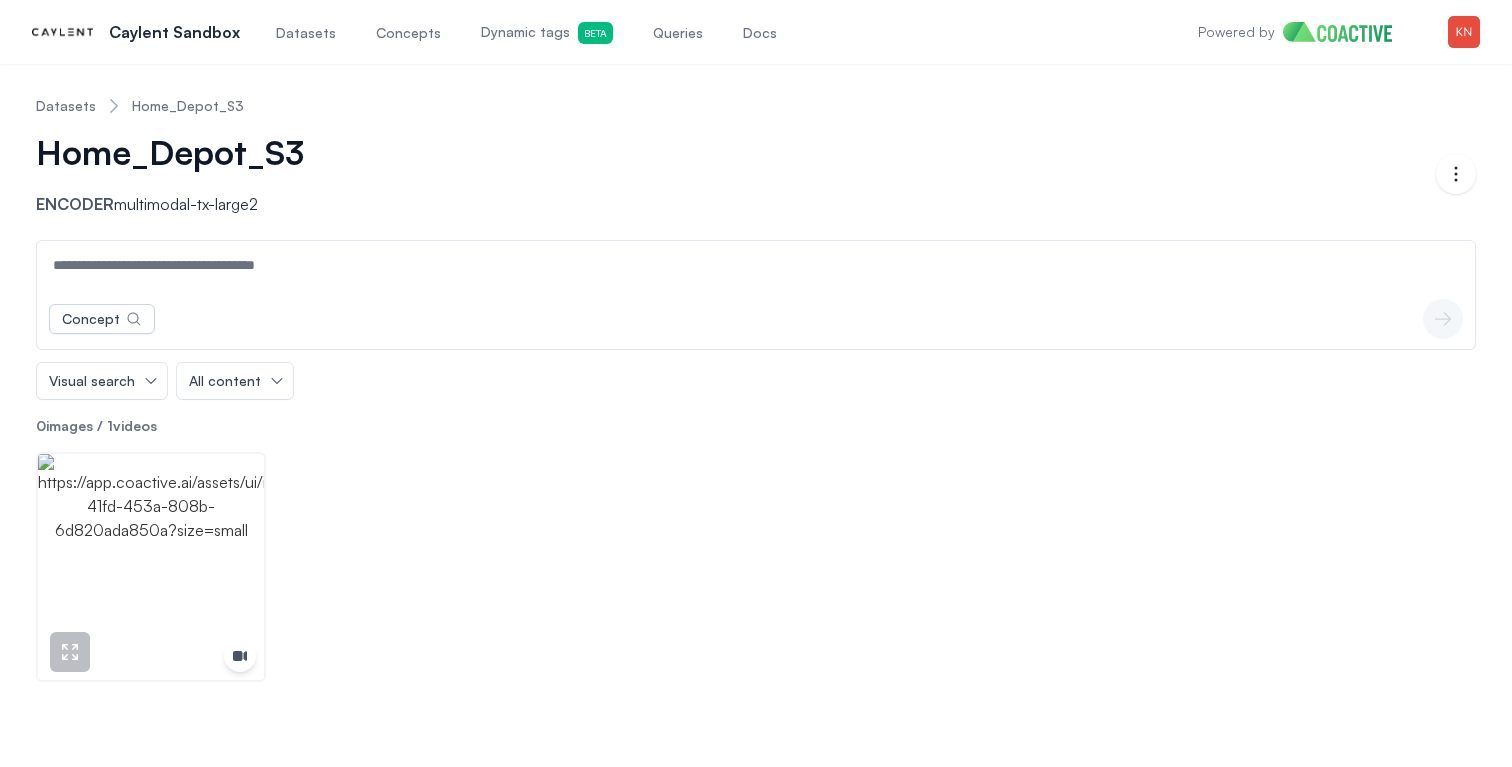 click at bounding box center (151, 567) 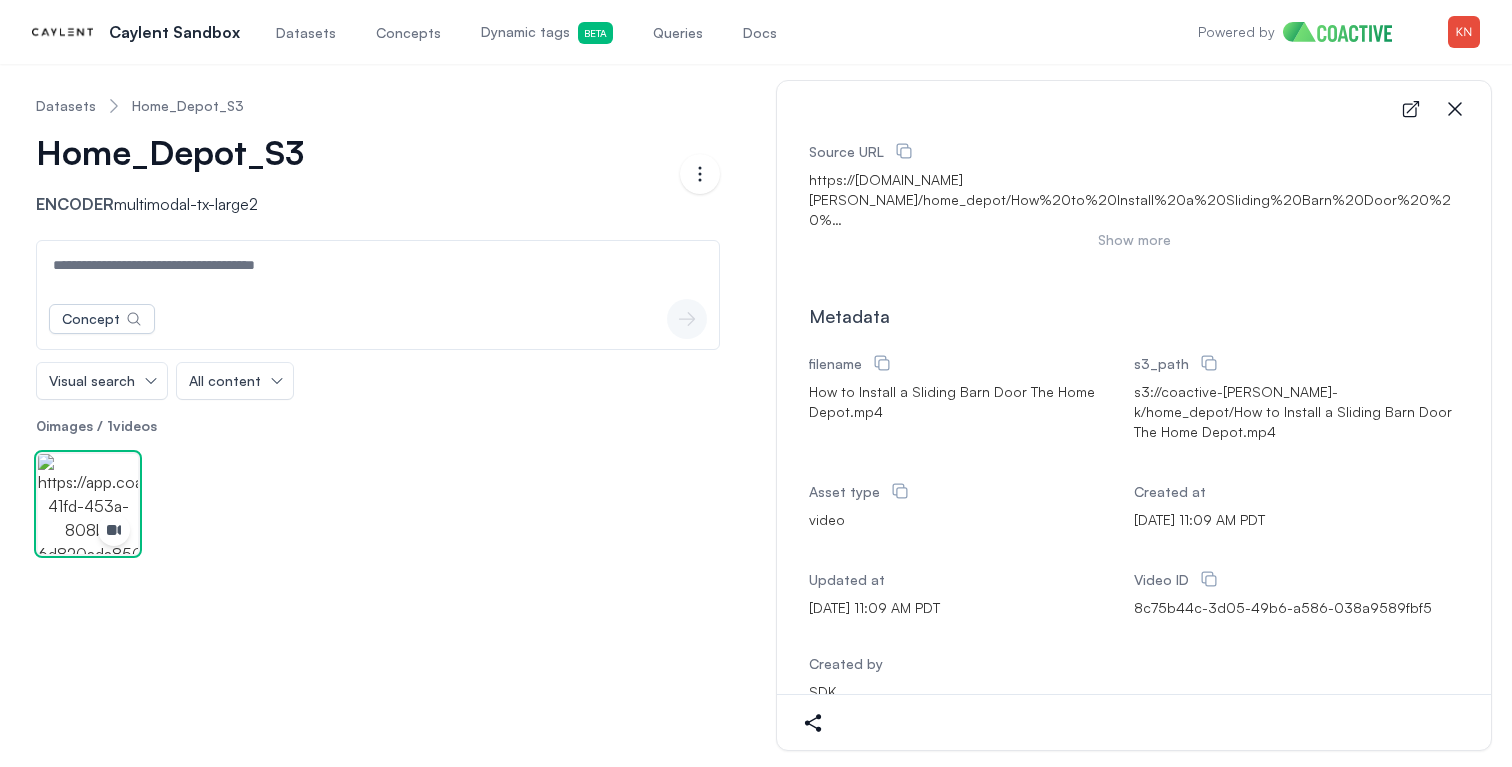 scroll, scrollTop: 0, scrollLeft: 0, axis: both 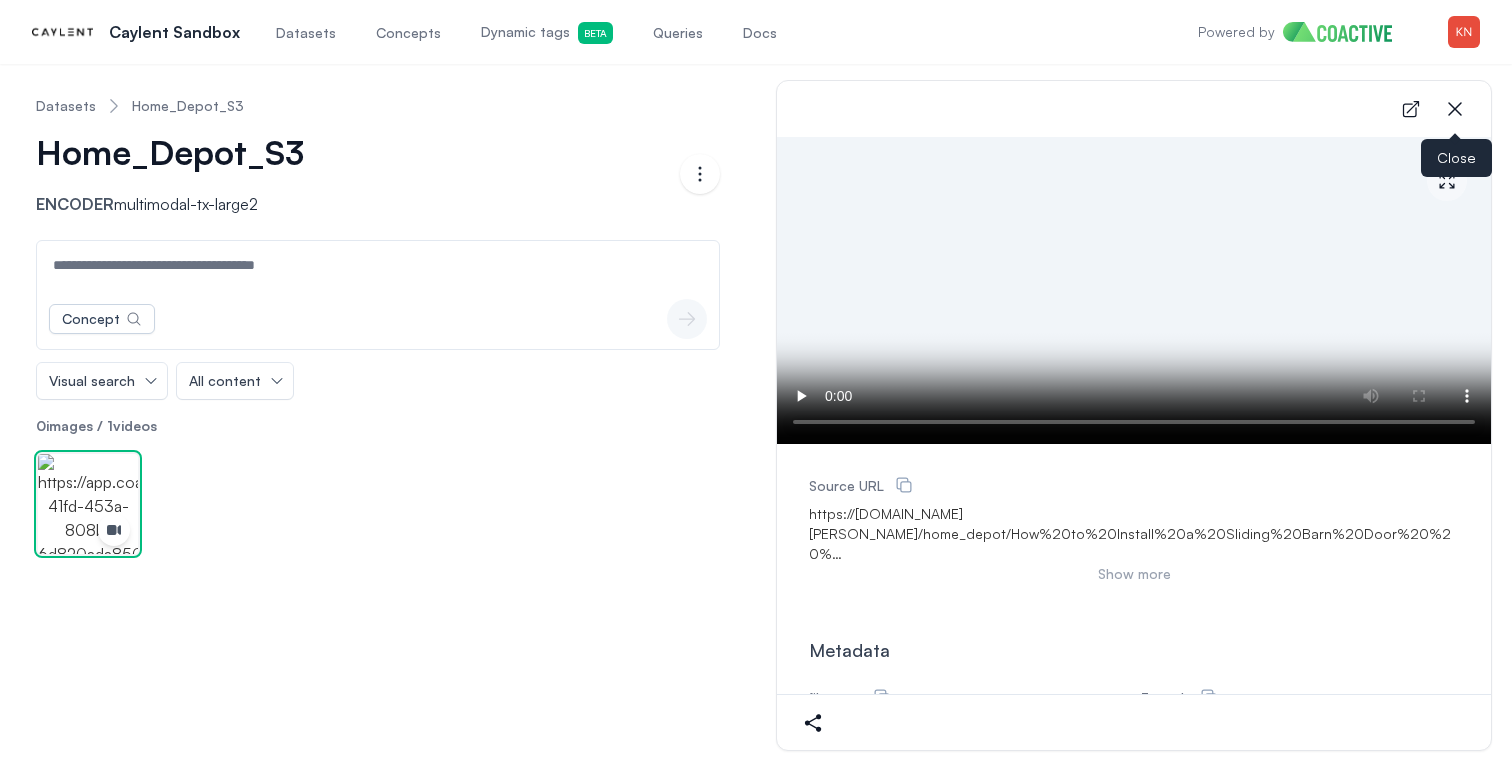 click 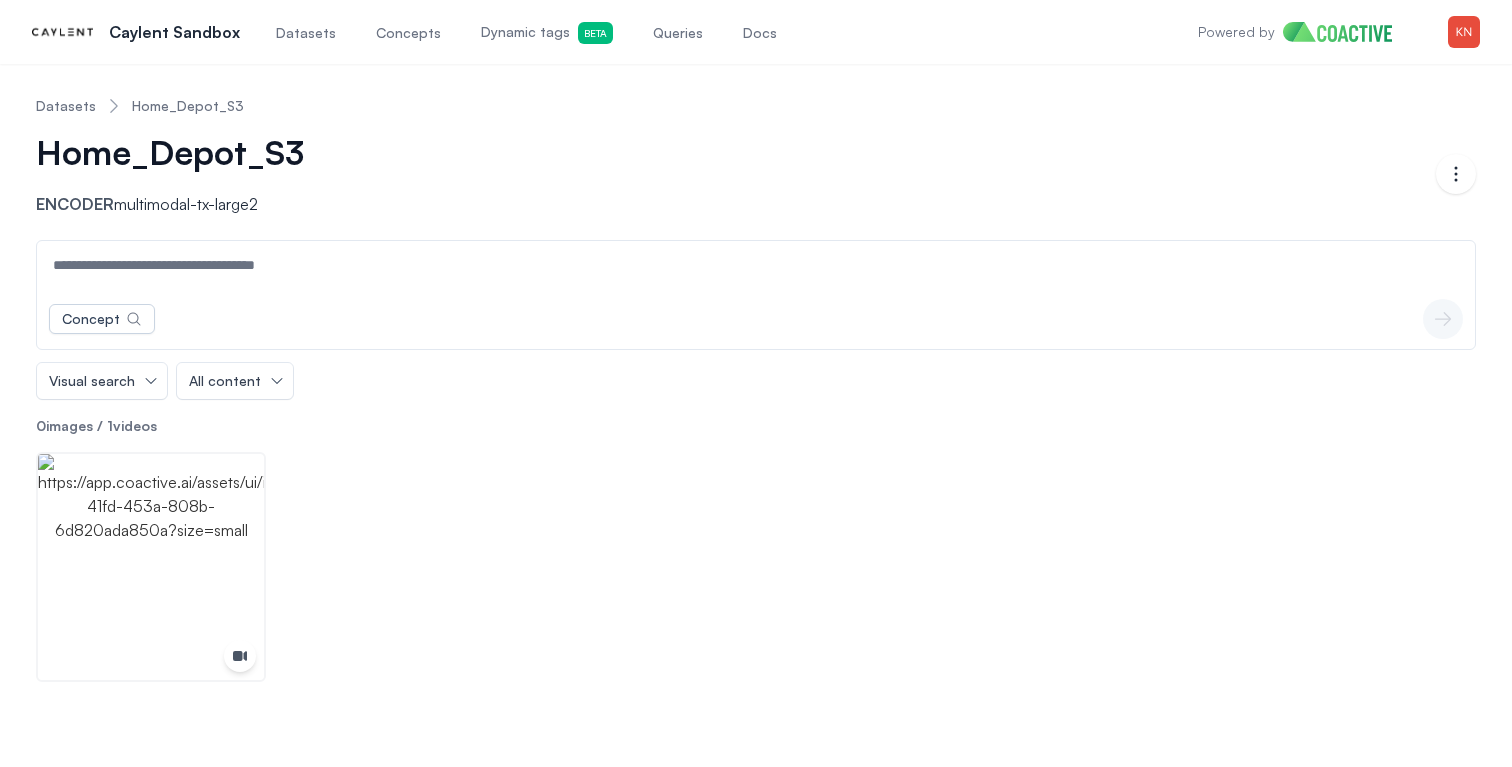 click on "Home_Depot_S3 Encoder  multimodal-tx-large2" at bounding box center (736, 174) 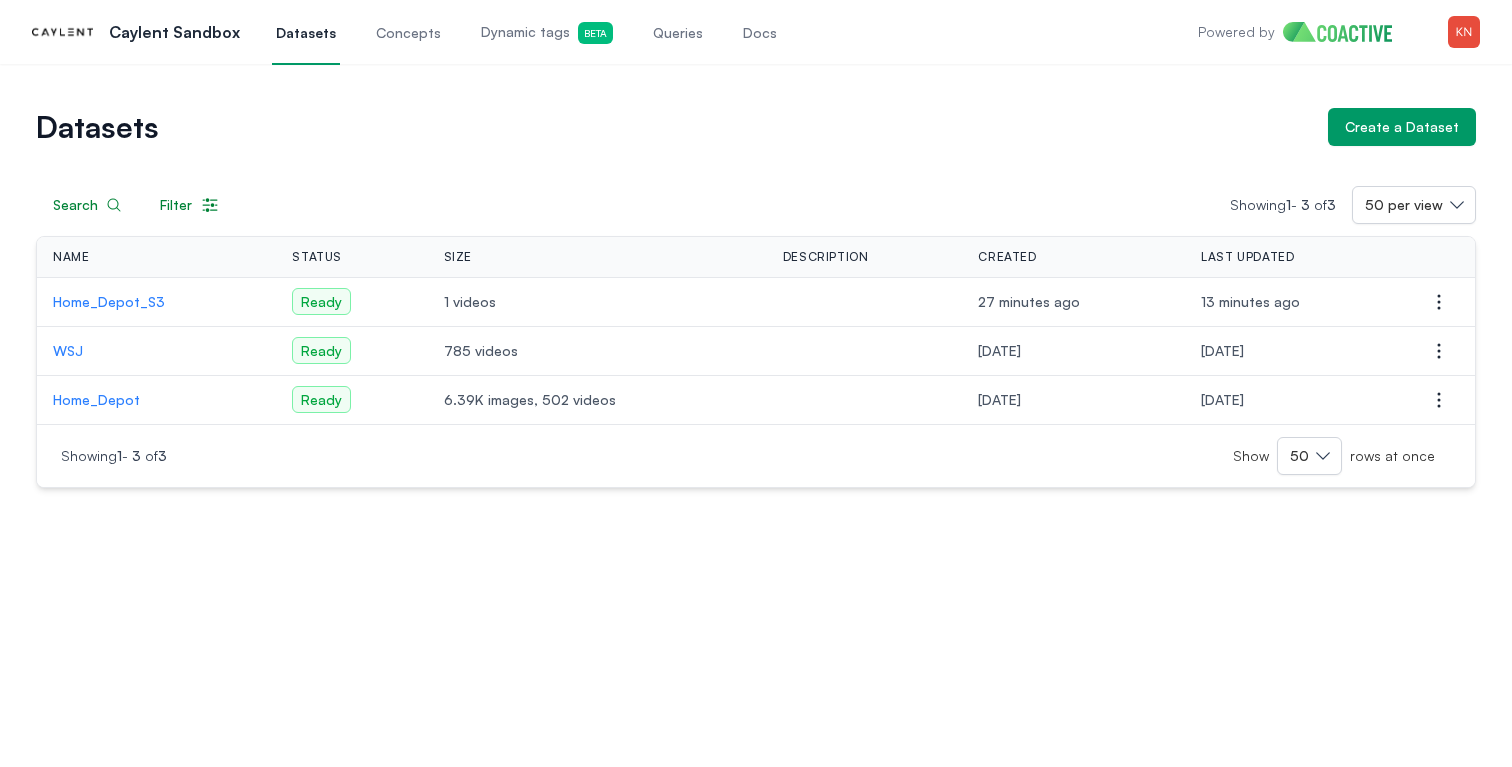 click on "Home_Depot_S3" at bounding box center (156, 302) 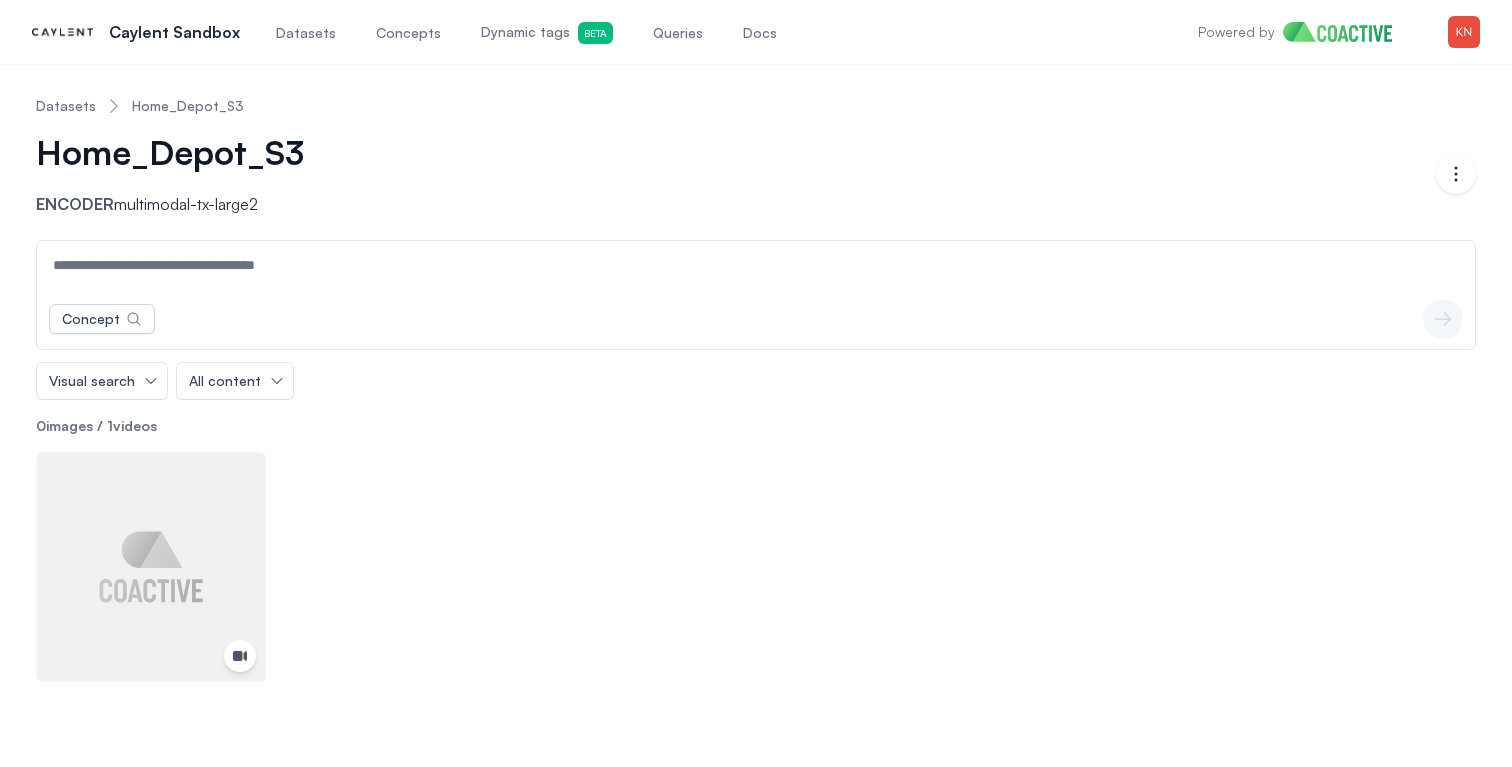 click on "Home_Depot_S3 Encoder  multimodal-tx-large2 Open options" at bounding box center [756, 174] 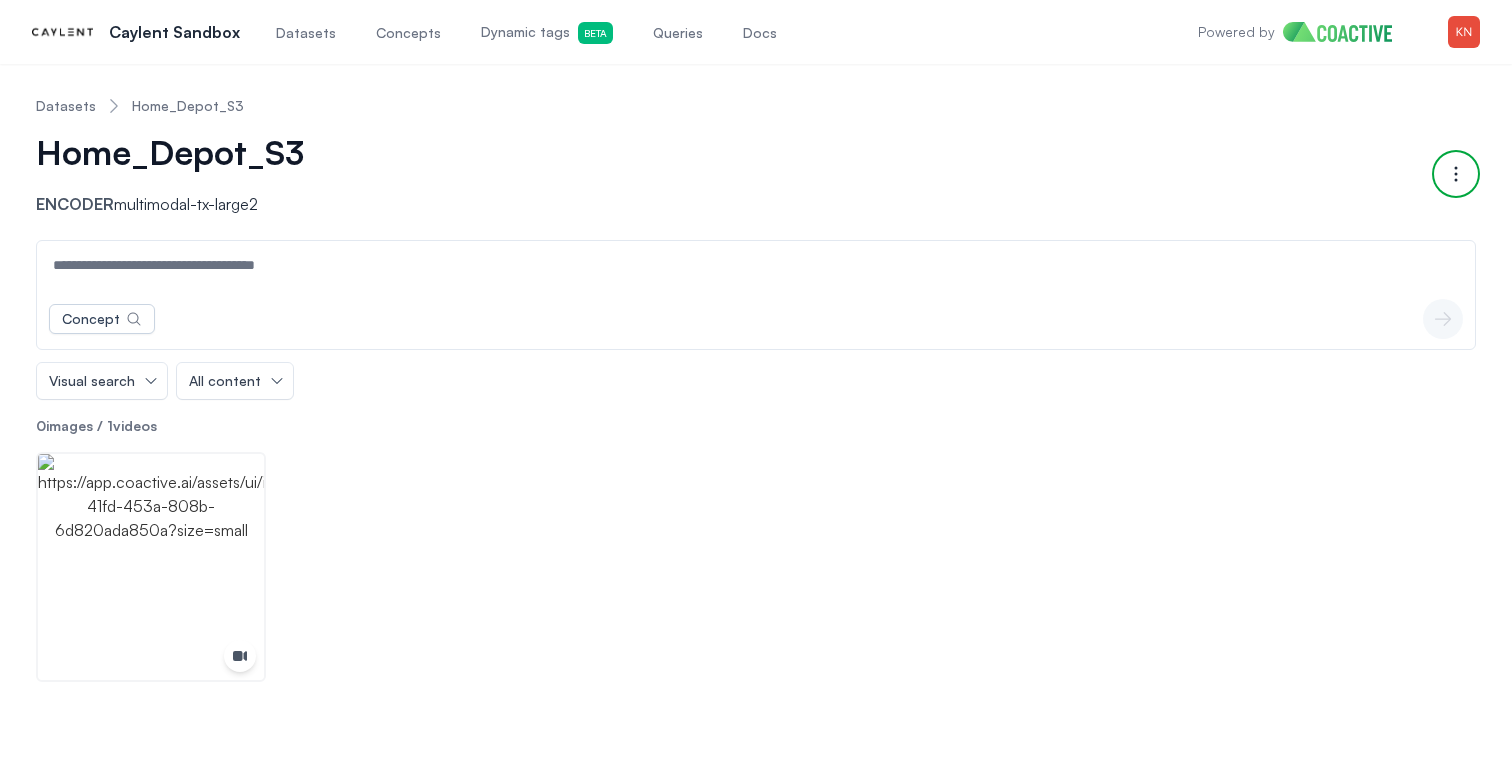 click 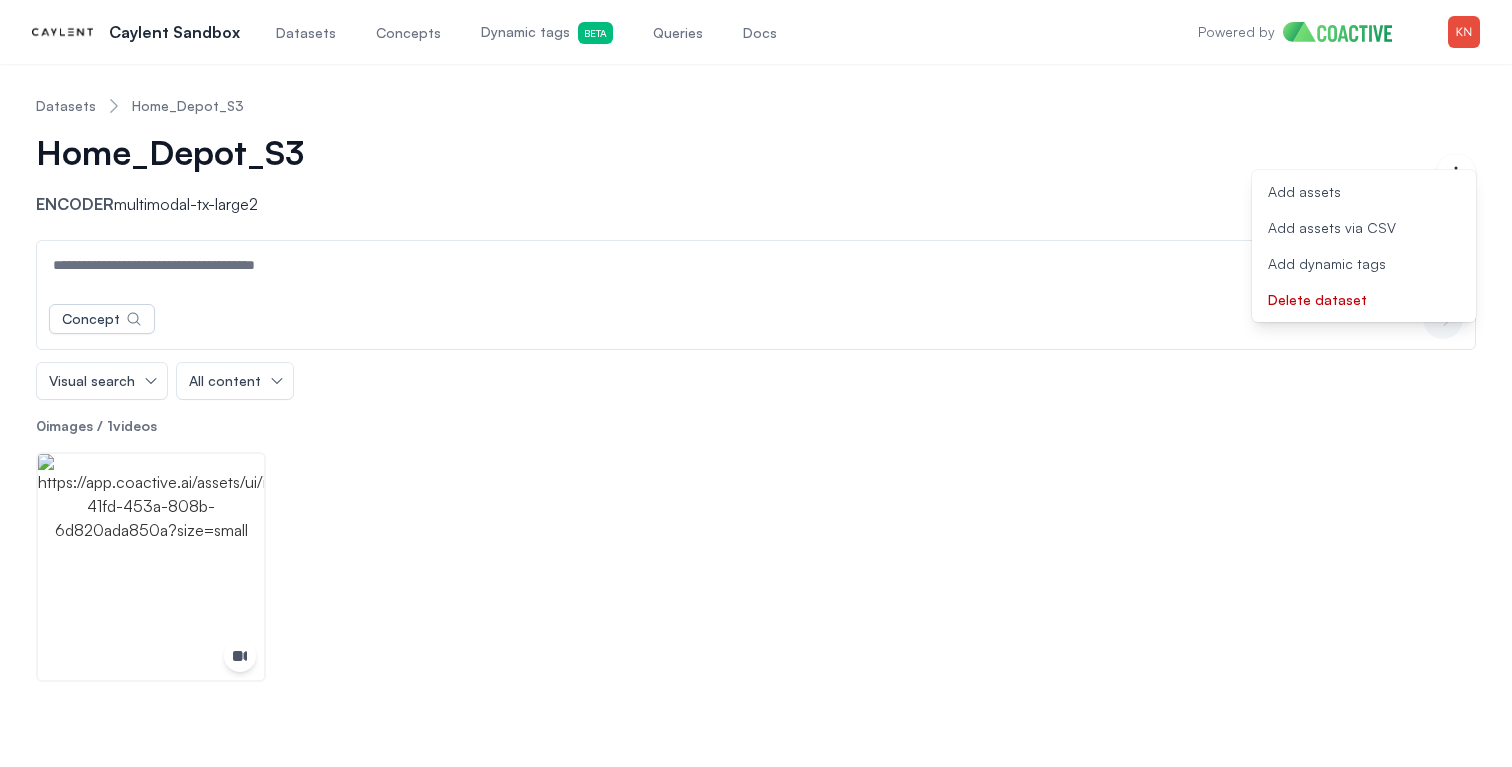 click on "Home_Depot_S3 Encoder  multimodal-tx-large2 Open options Add assets Add assets via CSV Add dynamic tags Delete dataset" at bounding box center [756, 174] 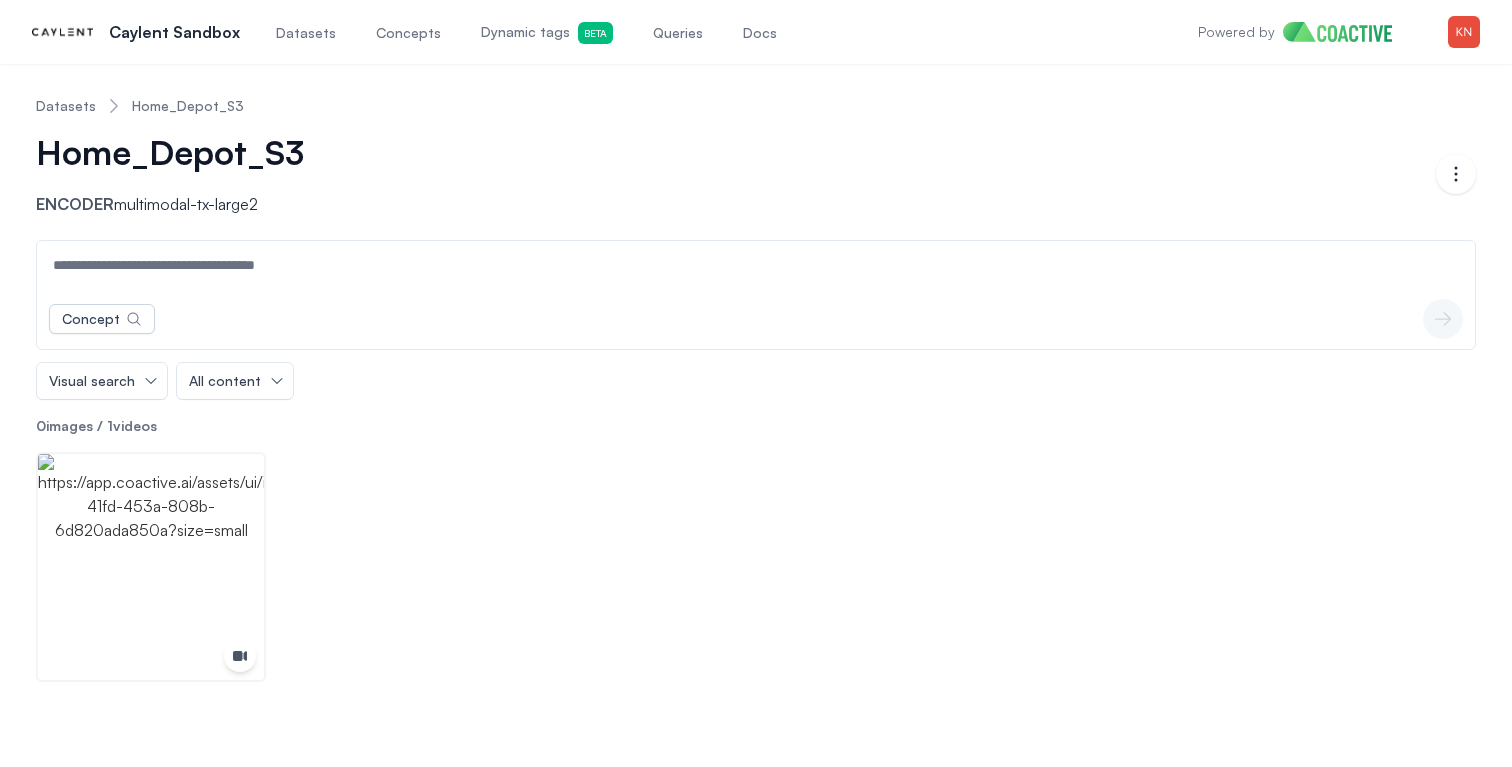 click on "Datasets" at bounding box center [66, 106] 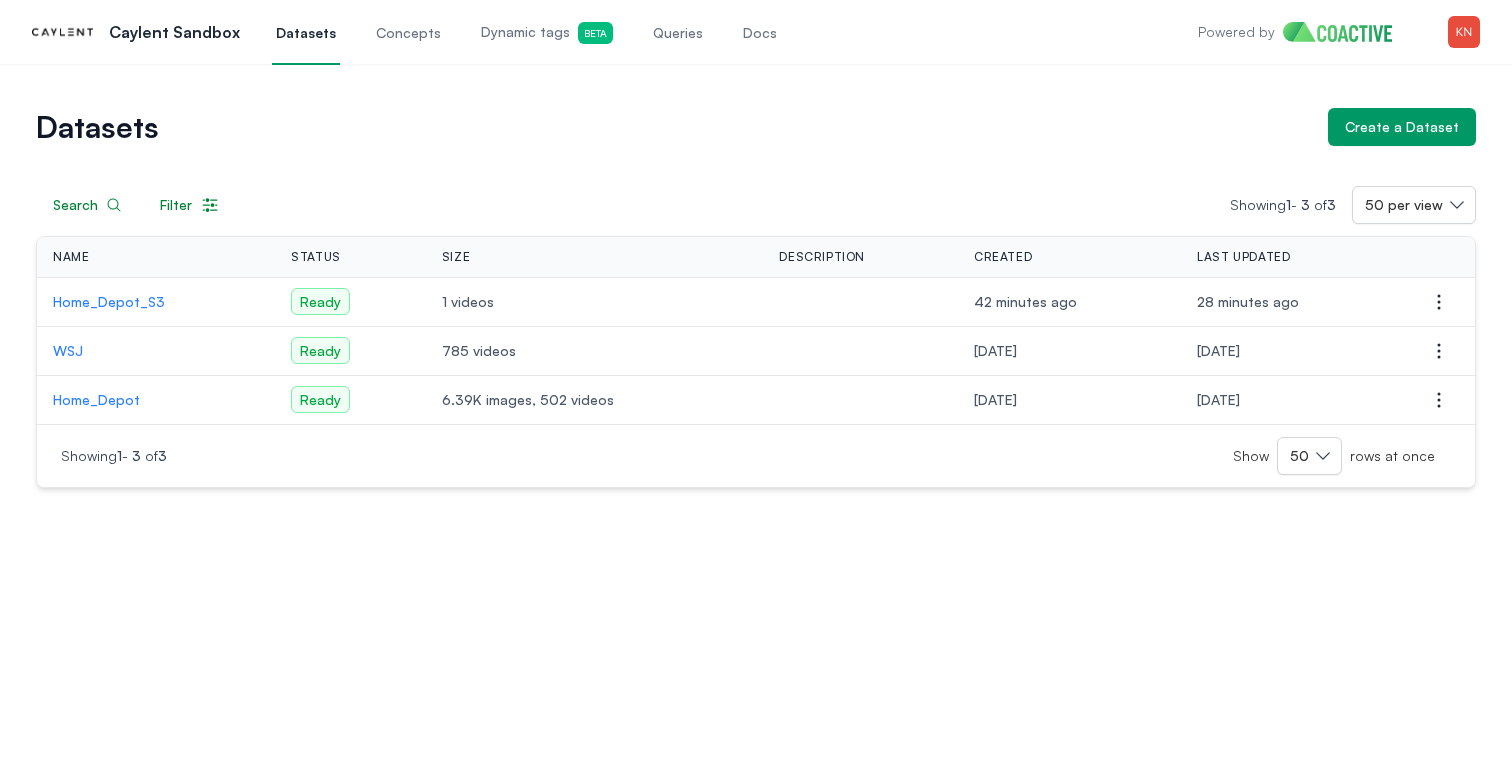 click on "Home_Depot_S3" at bounding box center [156, 302] 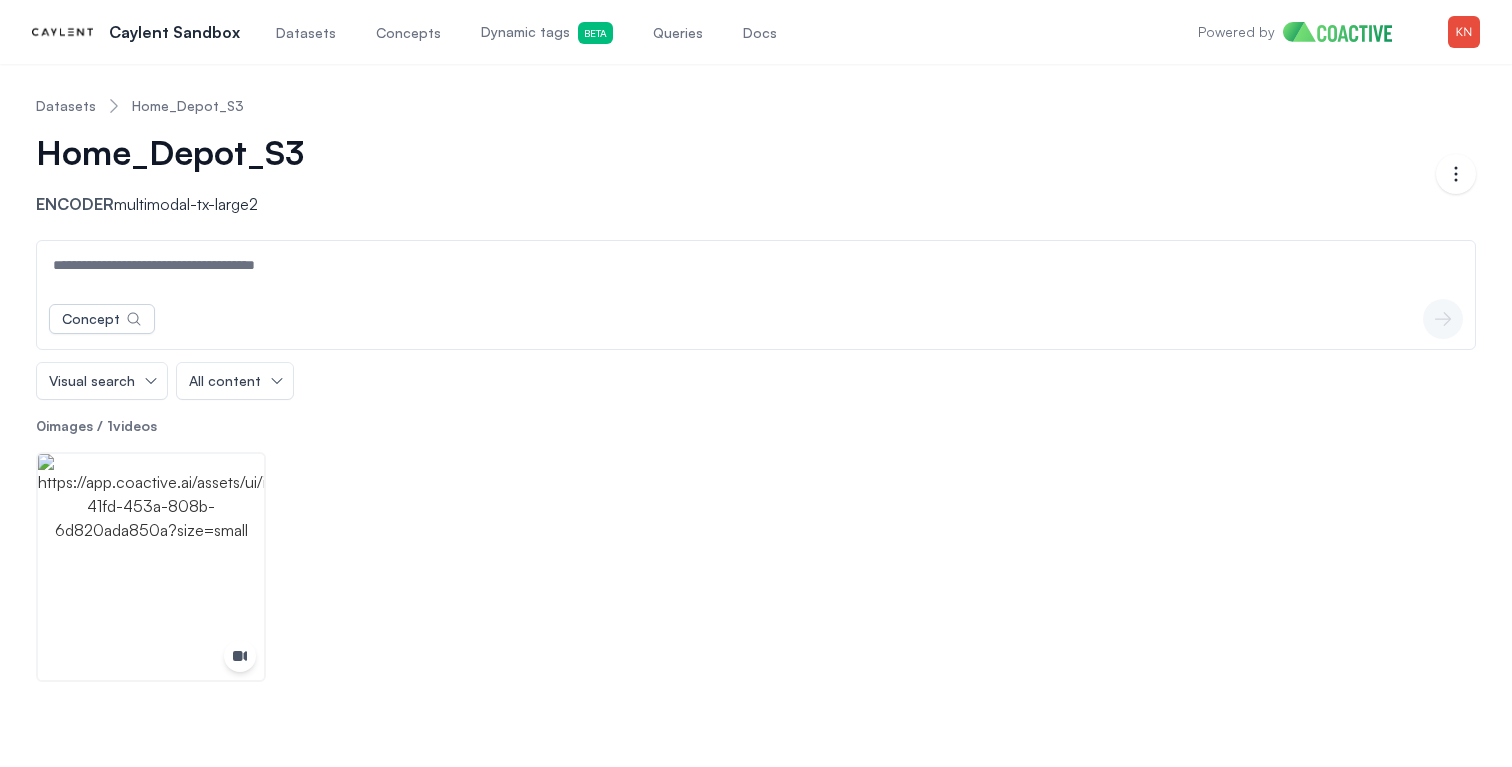 click on "Datasets" at bounding box center [66, 106] 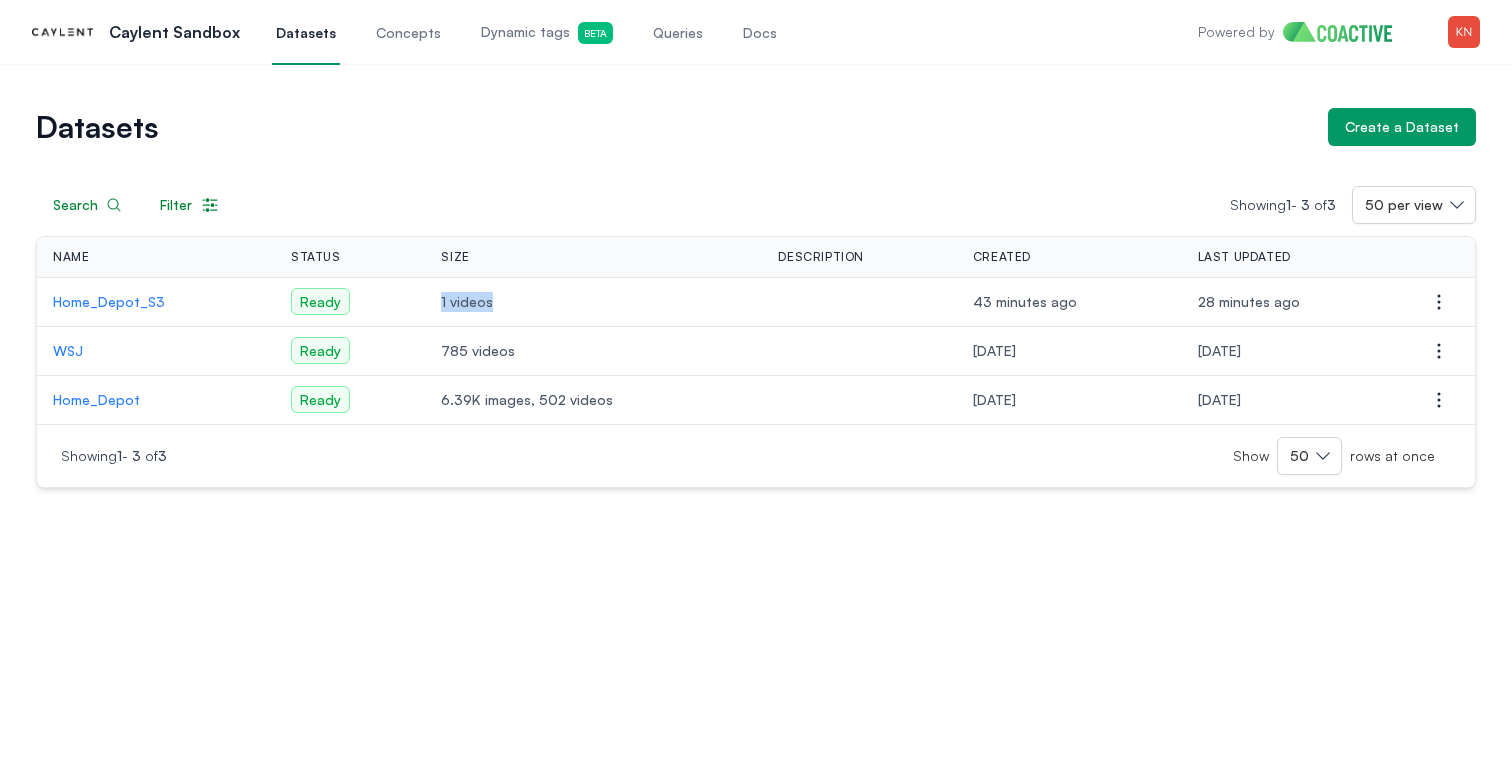 drag, startPoint x: 440, startPoint y: 300, endPoint x: 494, endPoint y: 300, distance: 54 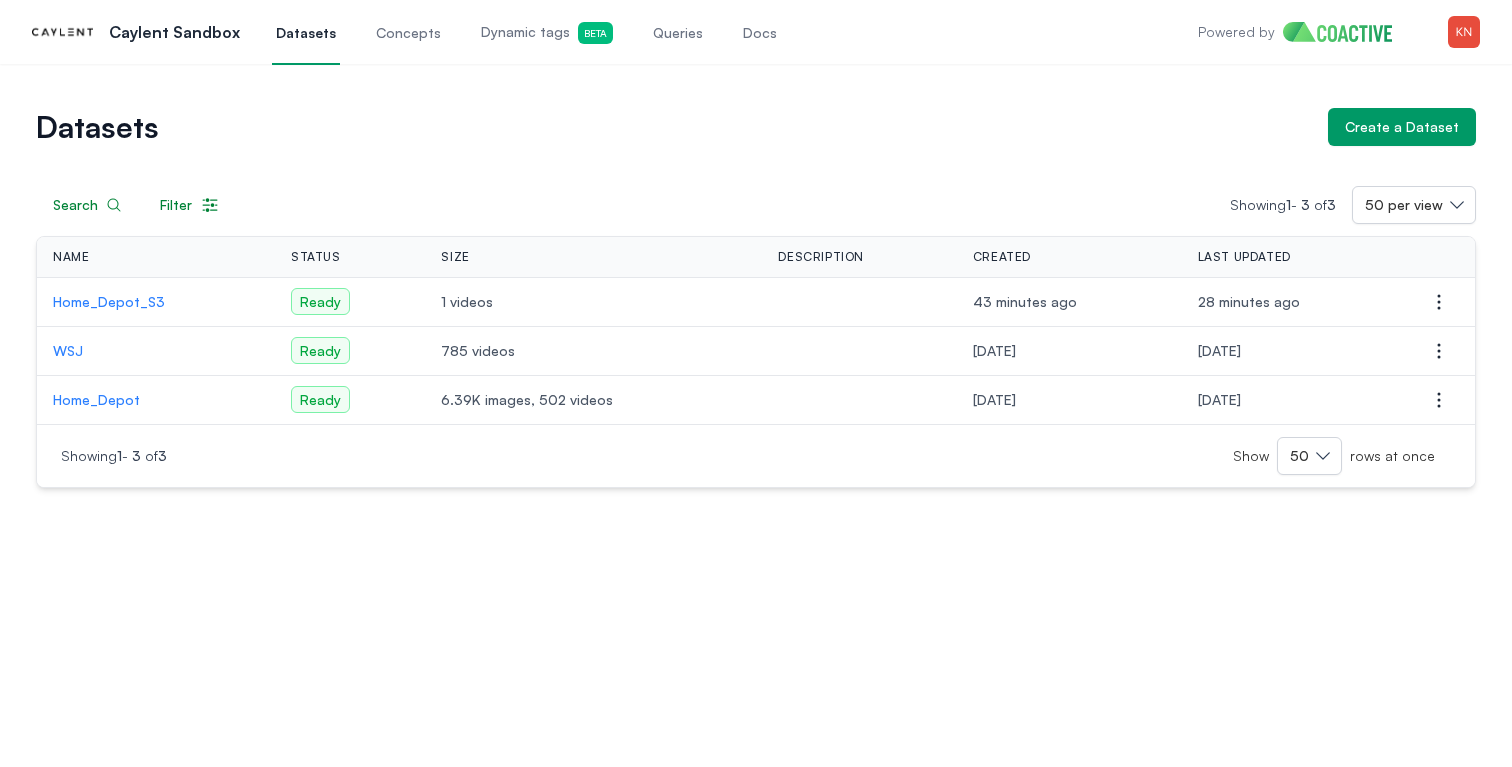 click on "Home_Depot_S3" at bounding box center [156, 302] 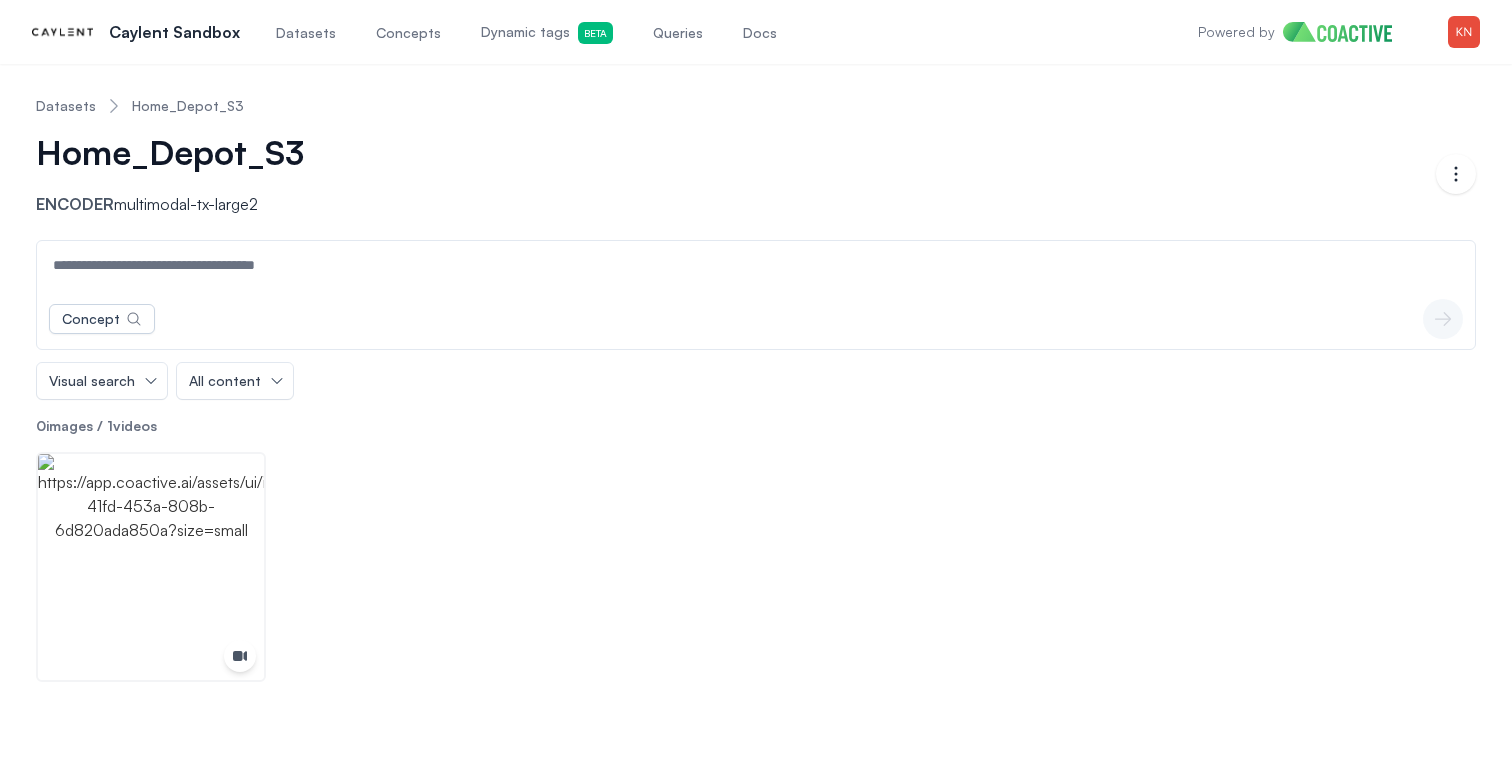 click on "Datasets" at bounding box center [66, 106] 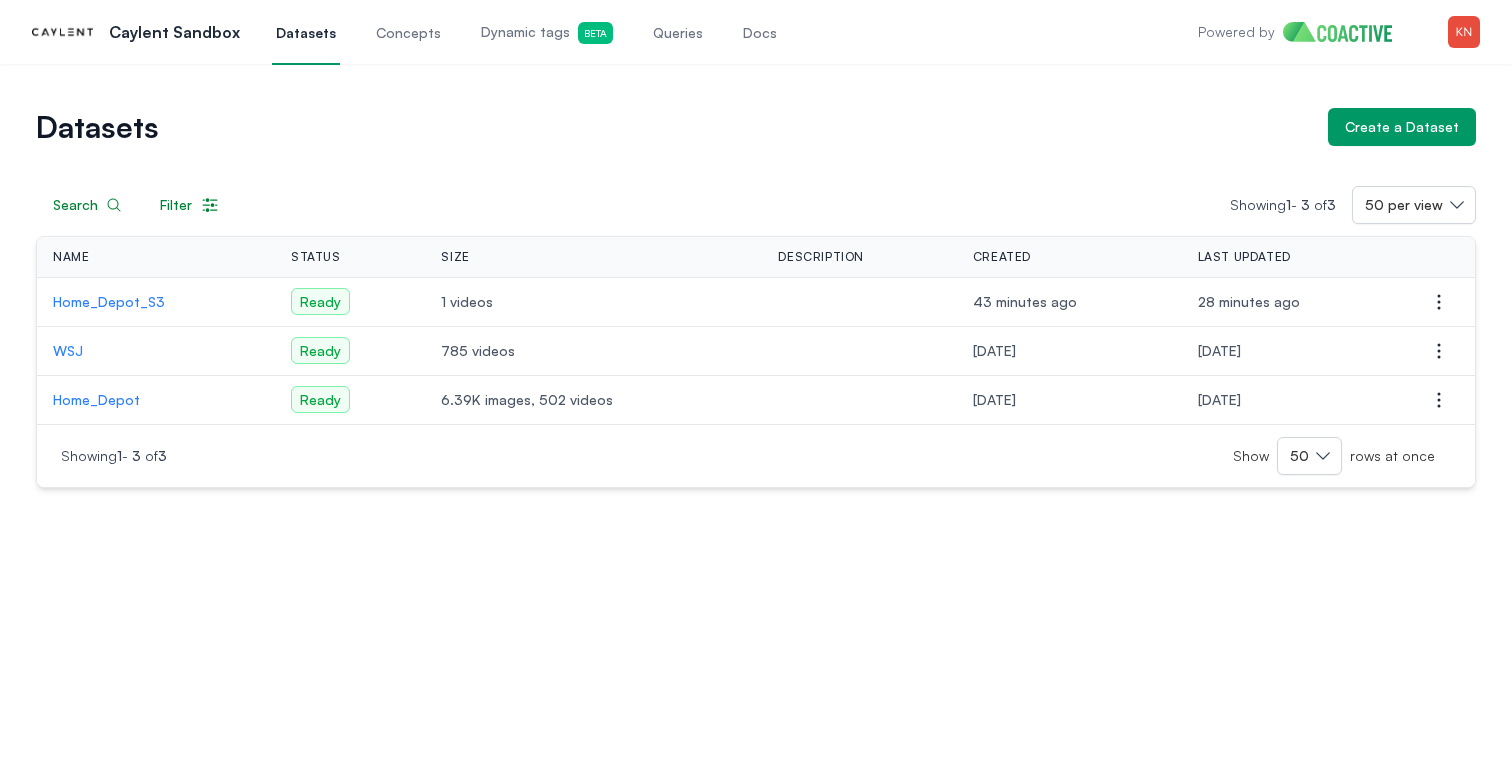 click on "Home_Depot_S3" at bounding box center [156, 302] 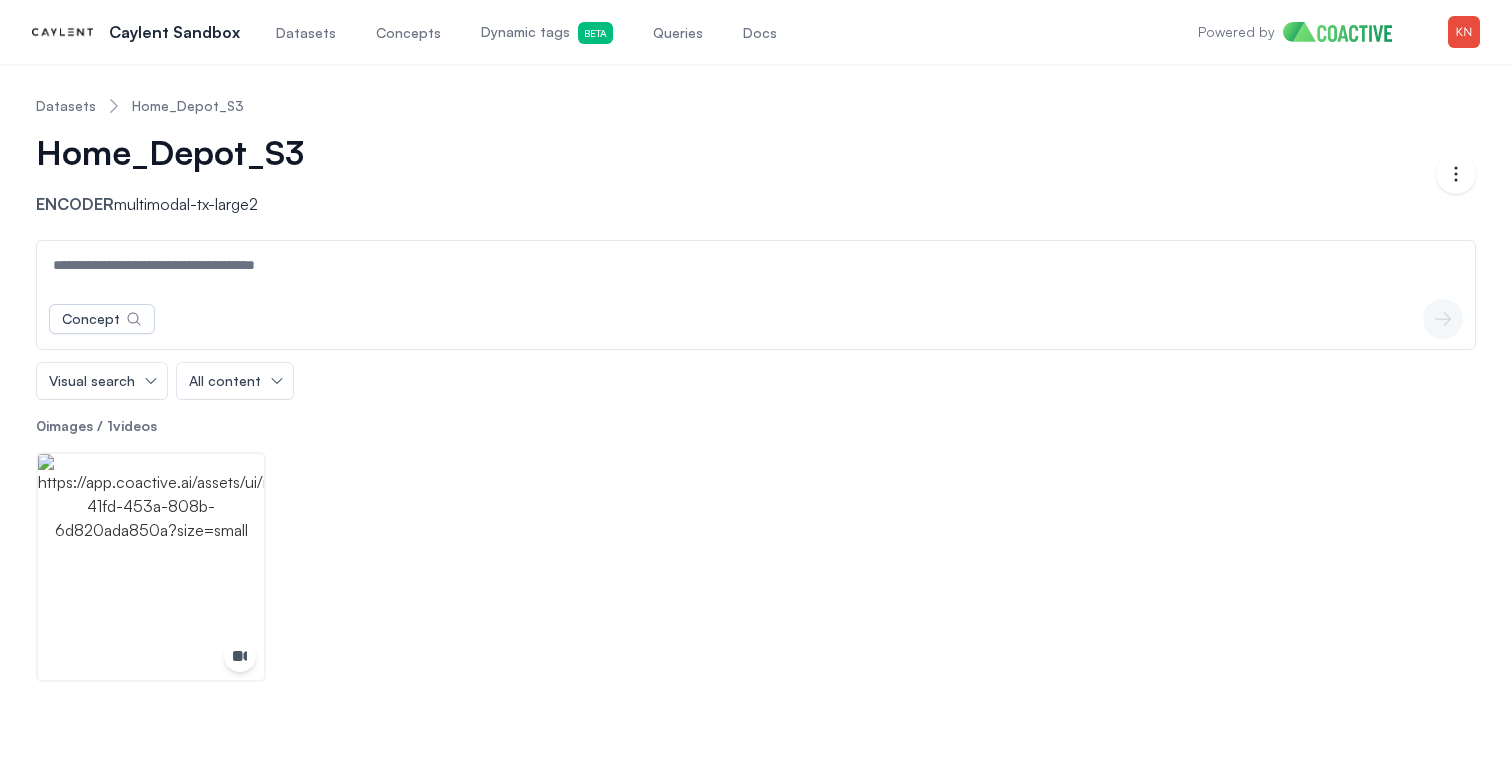 click on "Visual search All content" at bounding box center [756, 381] 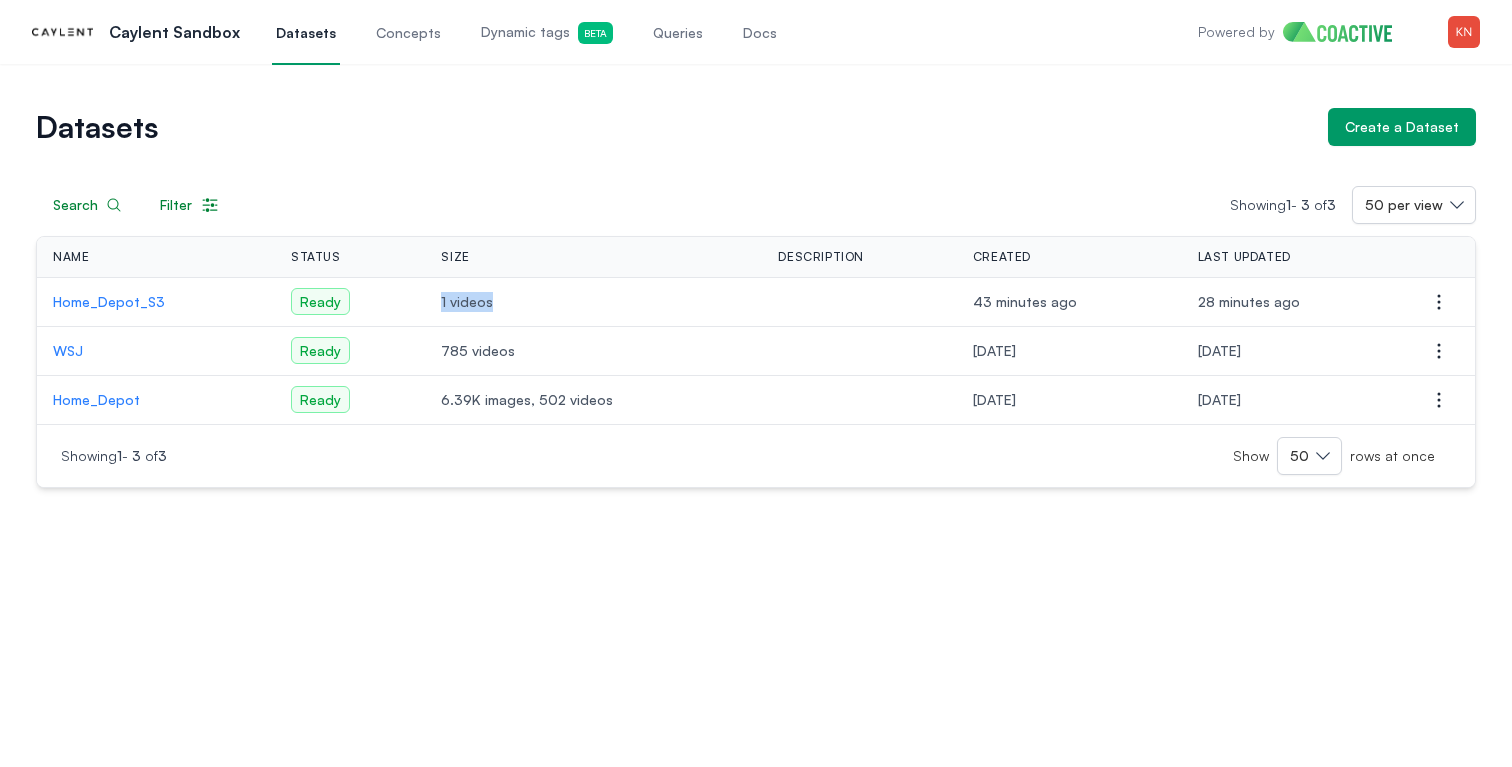 drag, startPoint x: 439, startPoint y: 300, endPoint x: 516, endPoint y: 298, distance: 77.02597 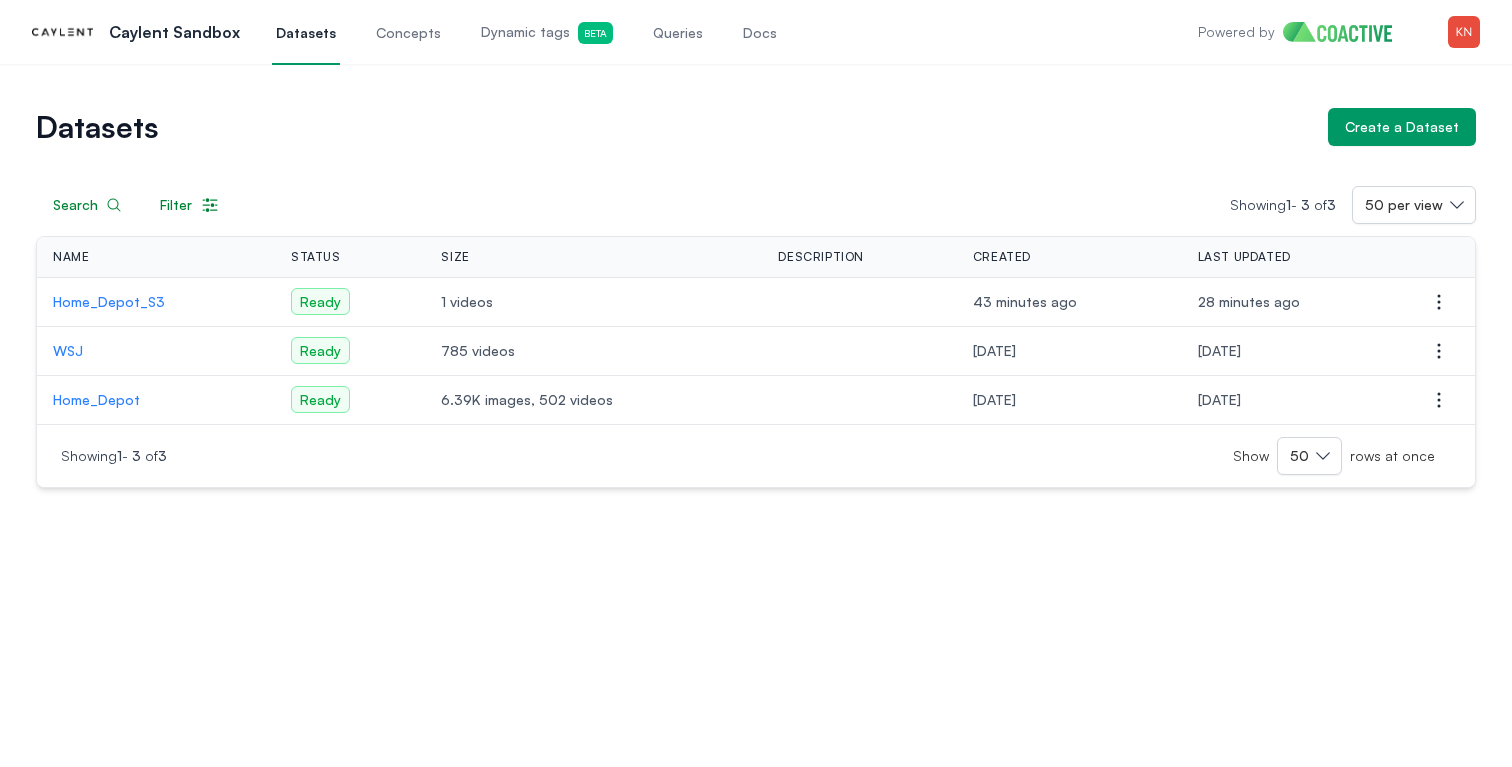 click on "Home_Depot_S3" at bounding box center (156, 302) 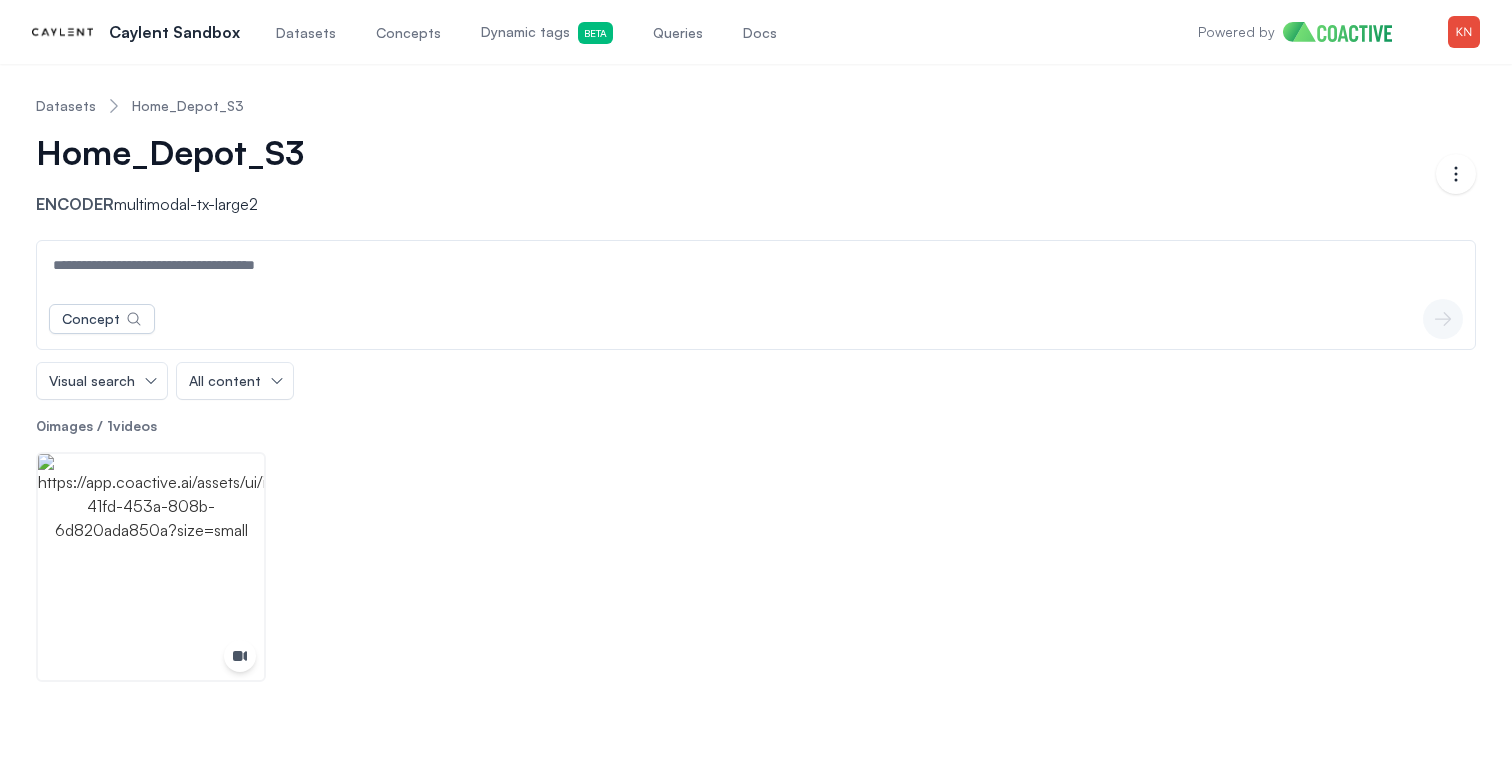 click on "Datasets" at bounding box center [66, 106] 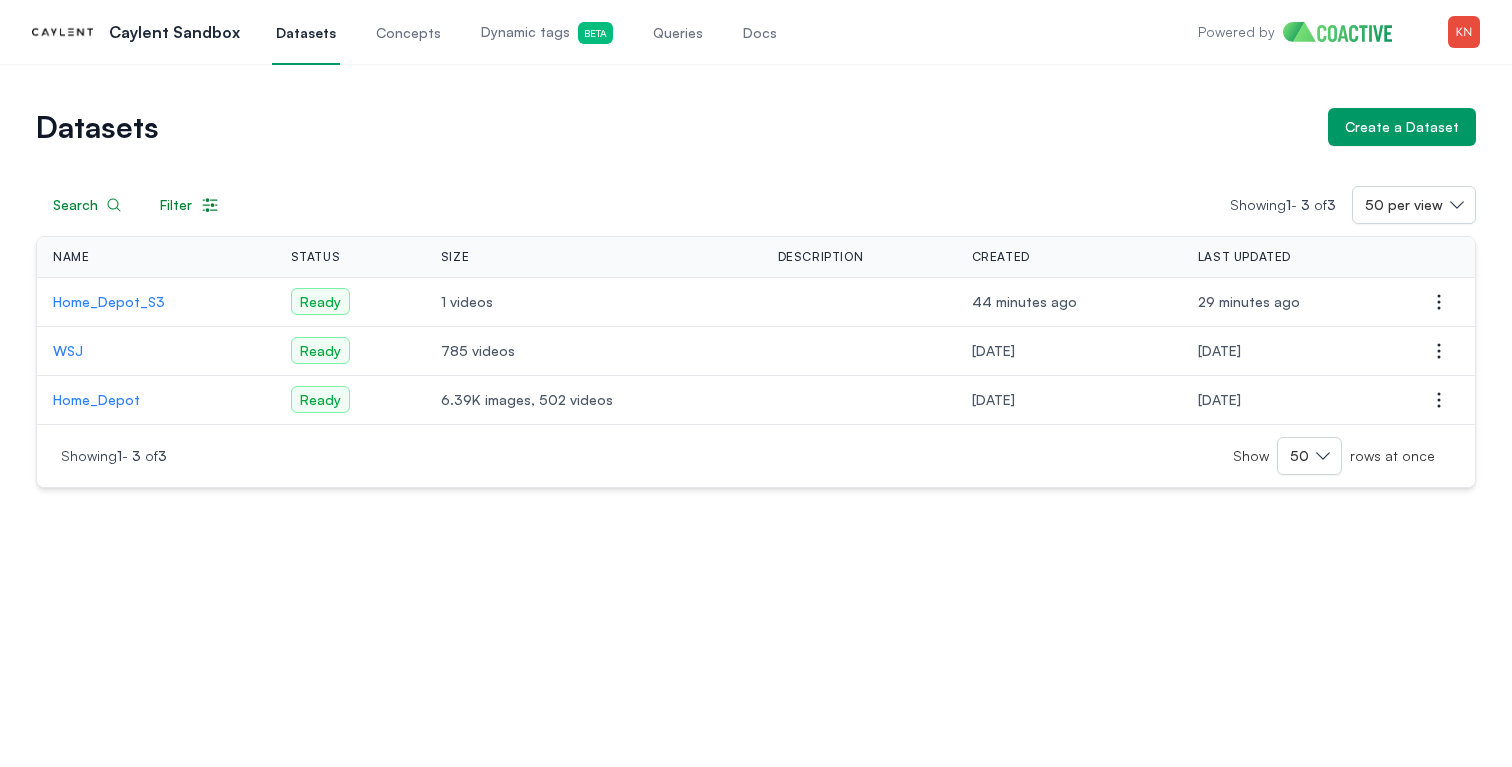 click on "Search  Filter  Showing  1  -   3   of  3 50 per view" at bounding box center [756, 205] 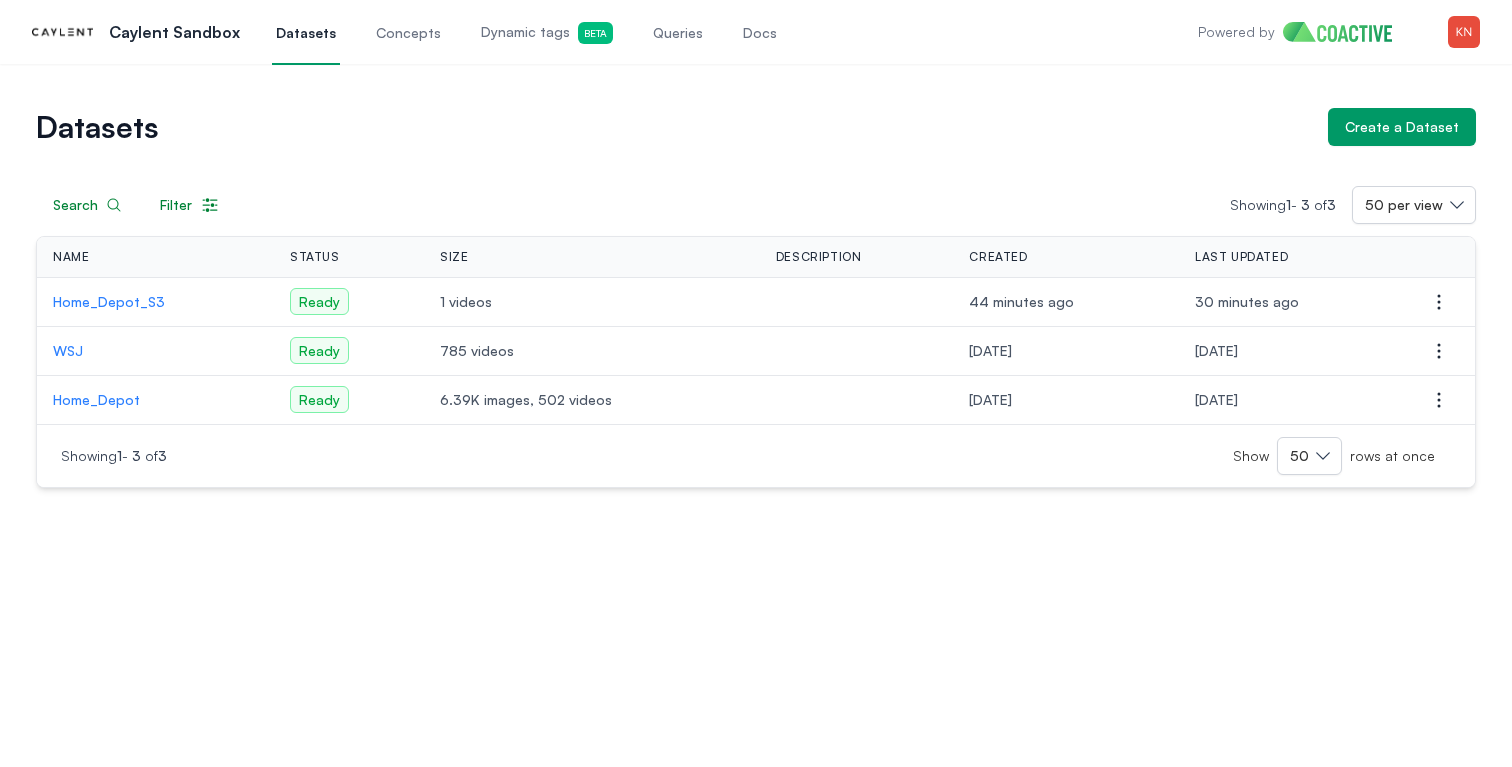 click on "Home_Depot_S3" at bounding box center [155, 302] 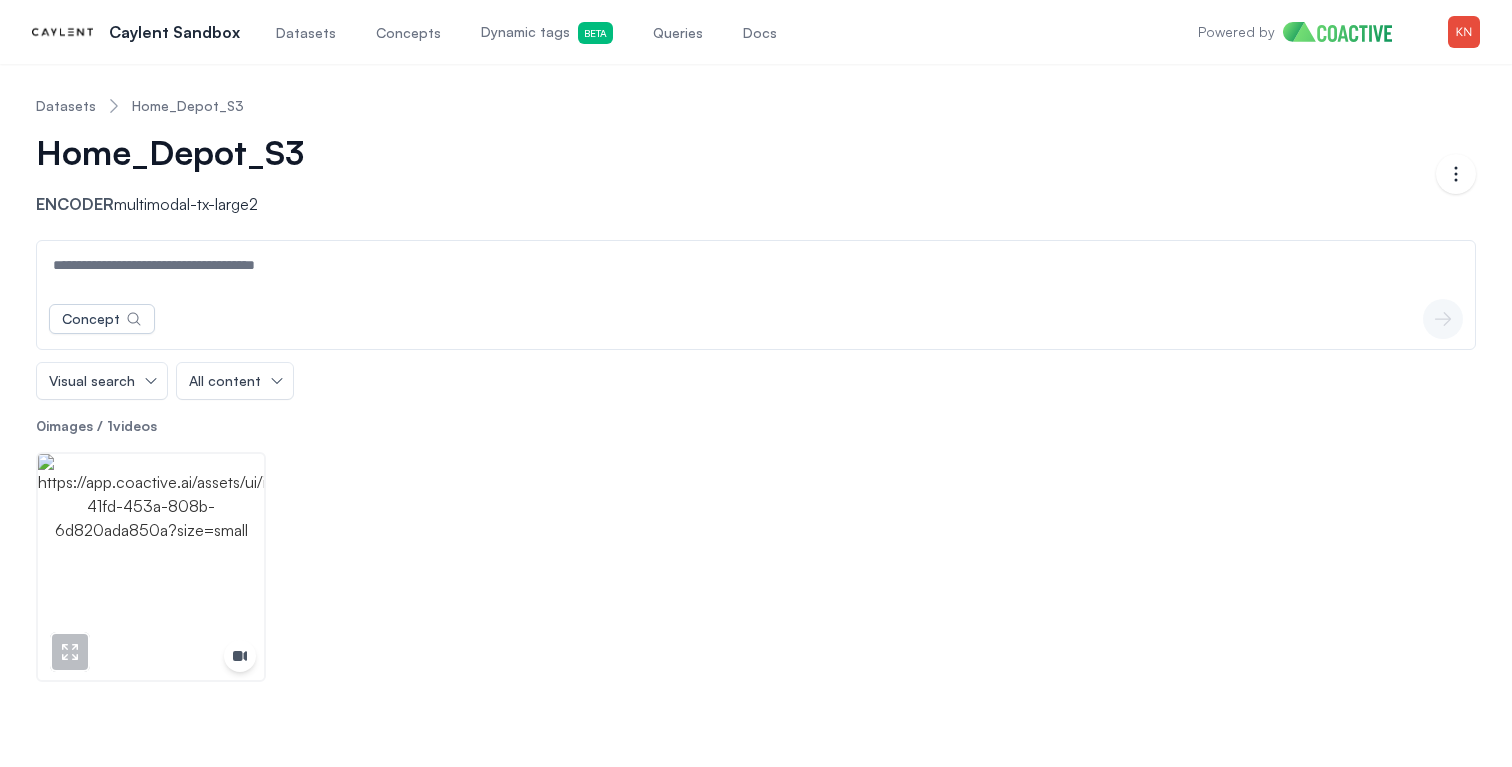 click 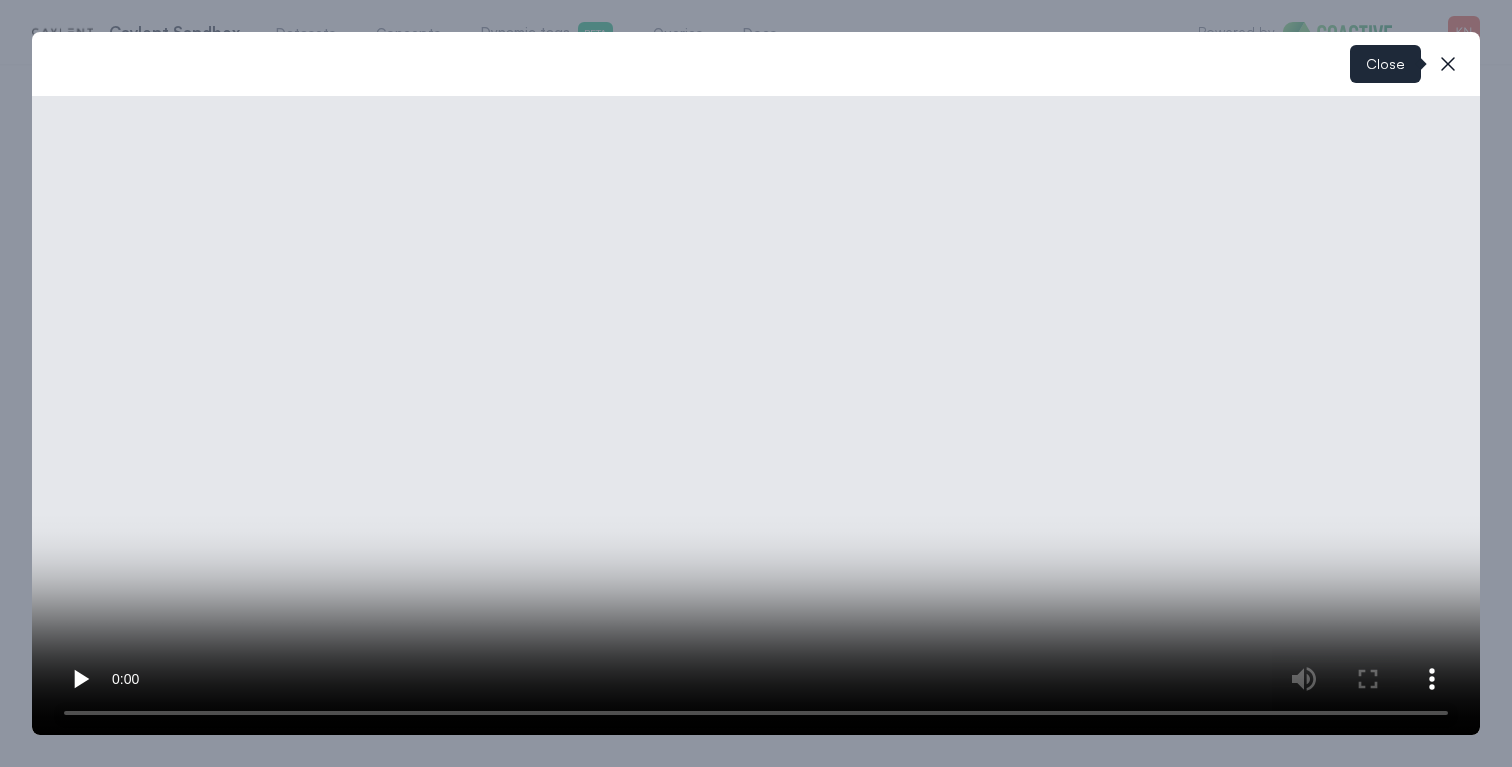 click 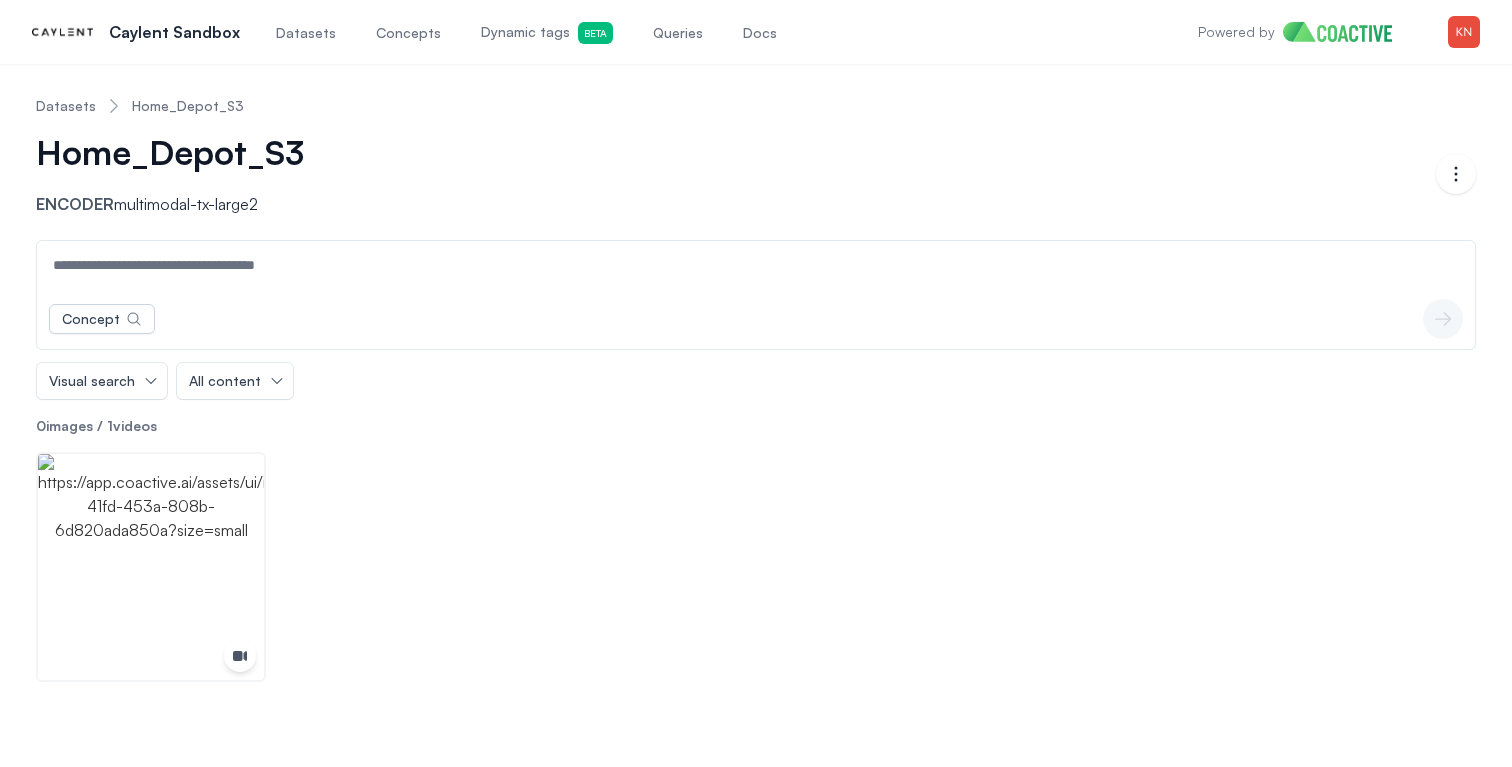 click on "Datasets" at bounding box center [66, 106] 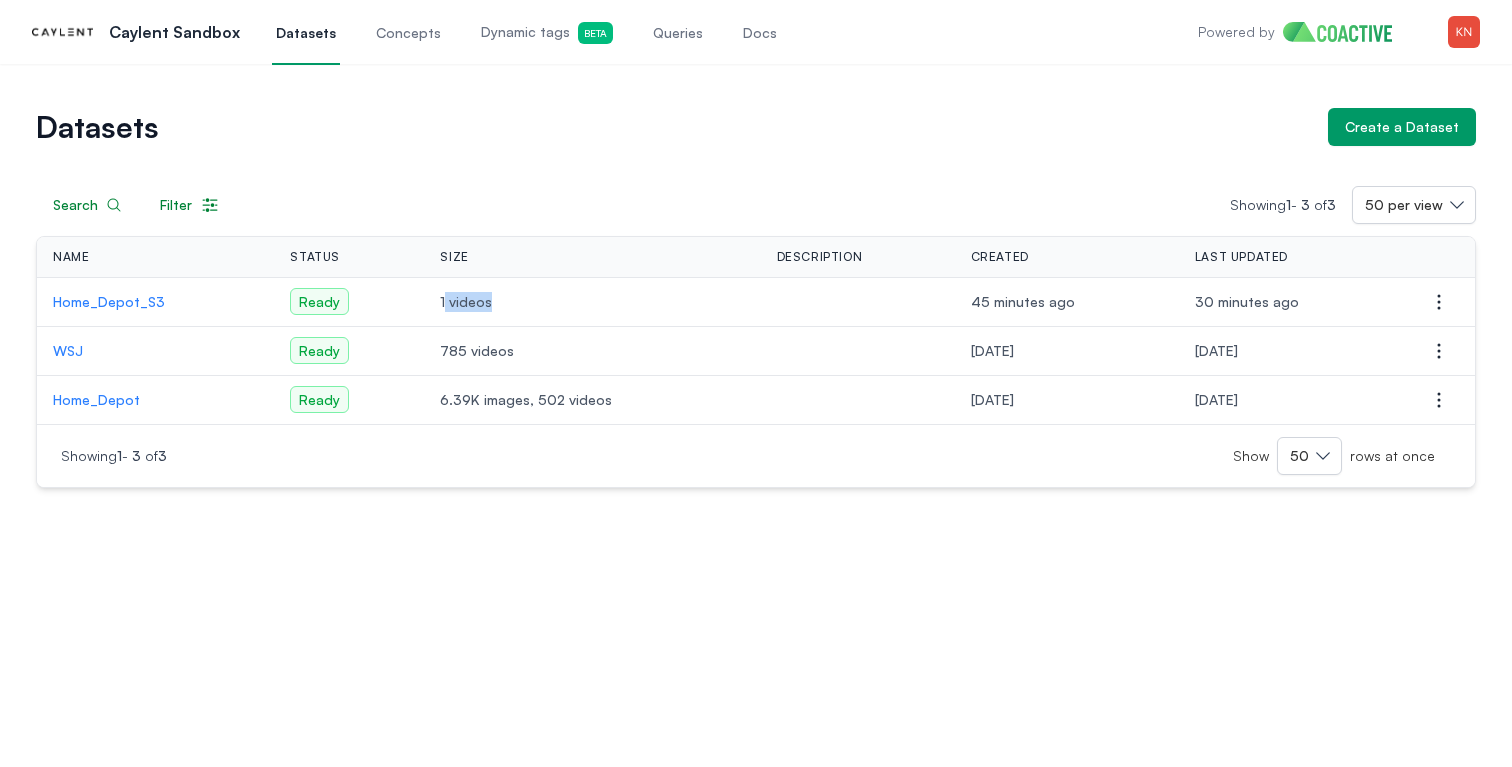 drag, startPoint x: 444, startPoint y: 303, endPoint x: 553, endPoint y: 303, distance: 109 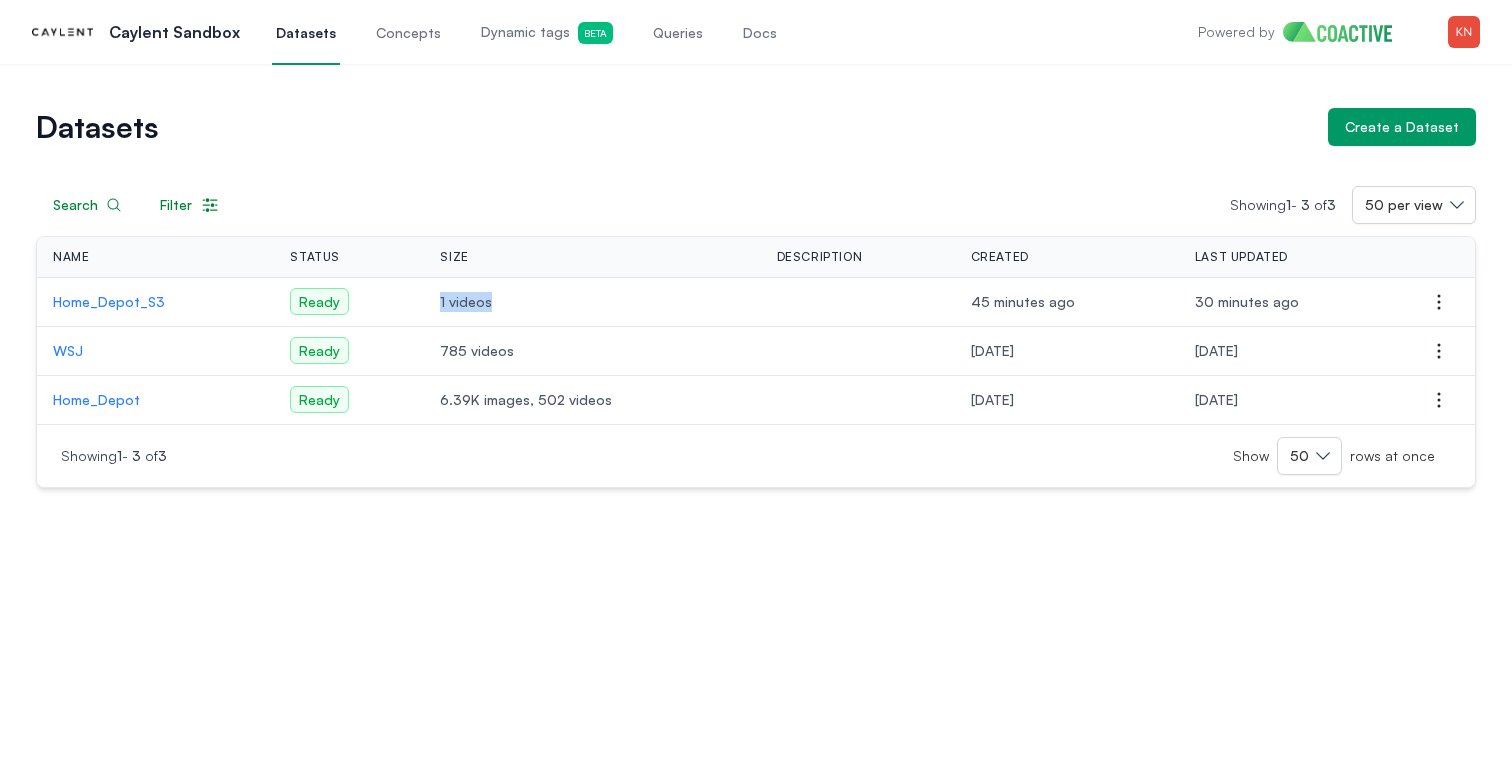drag, startPoint x: 500, startPoint y: 302, endPoint x: 431, endPoint y: 304, distance: 69.02898 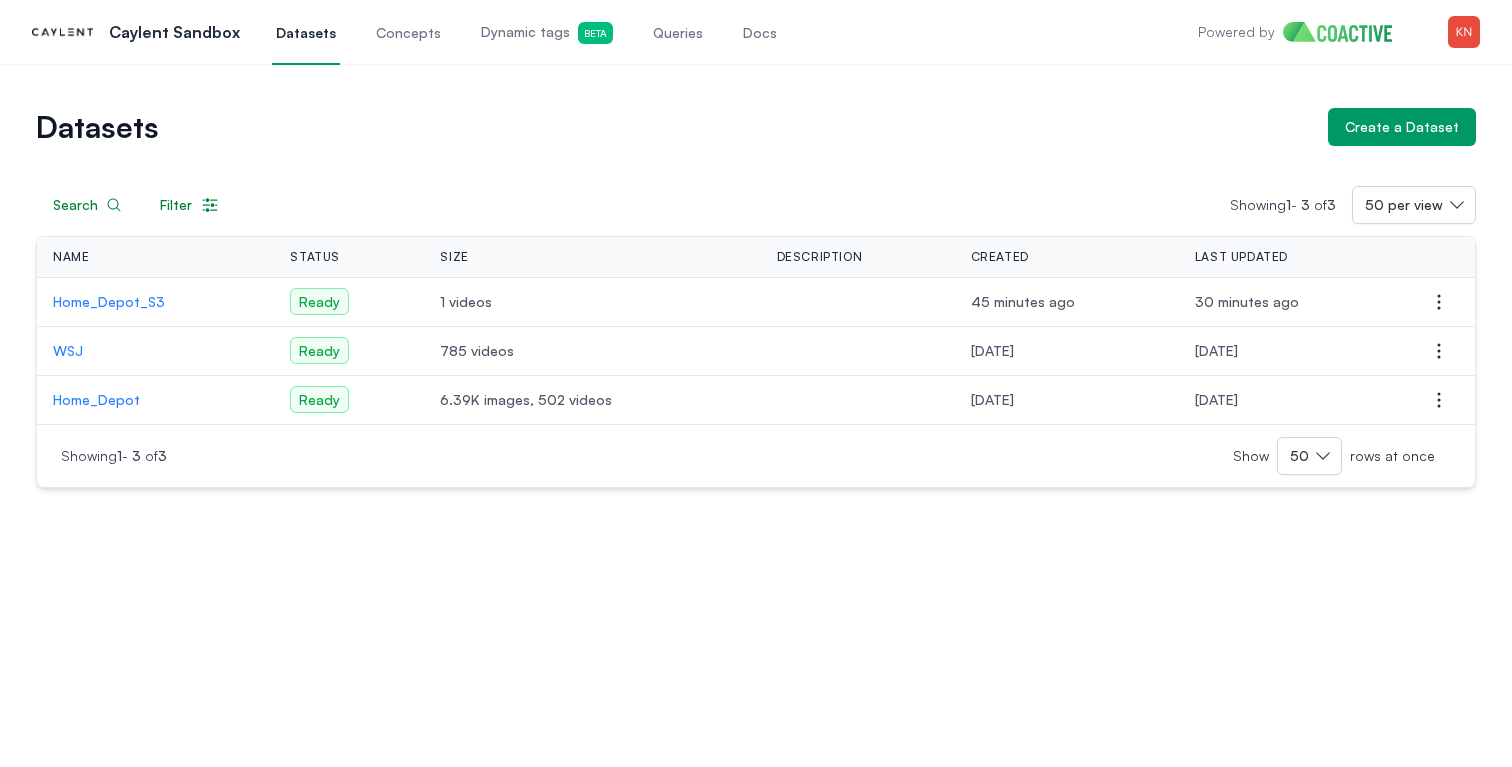 click on "1 videos" at bounding box center (592, 302) 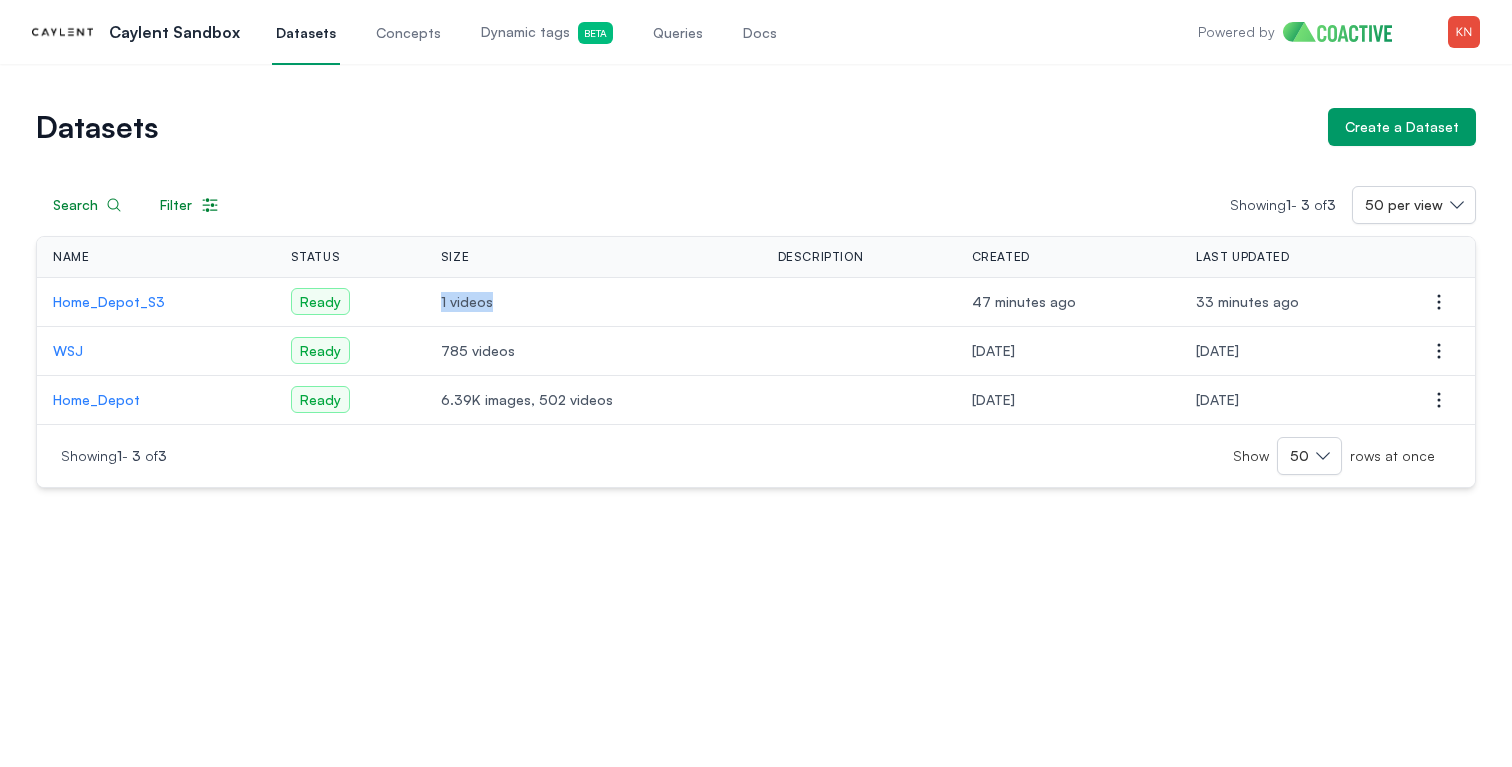 drag, startPoint x: 445, startPoint y: 303, endPoint x: 495, endPoint y: 299, distance: 50.159744 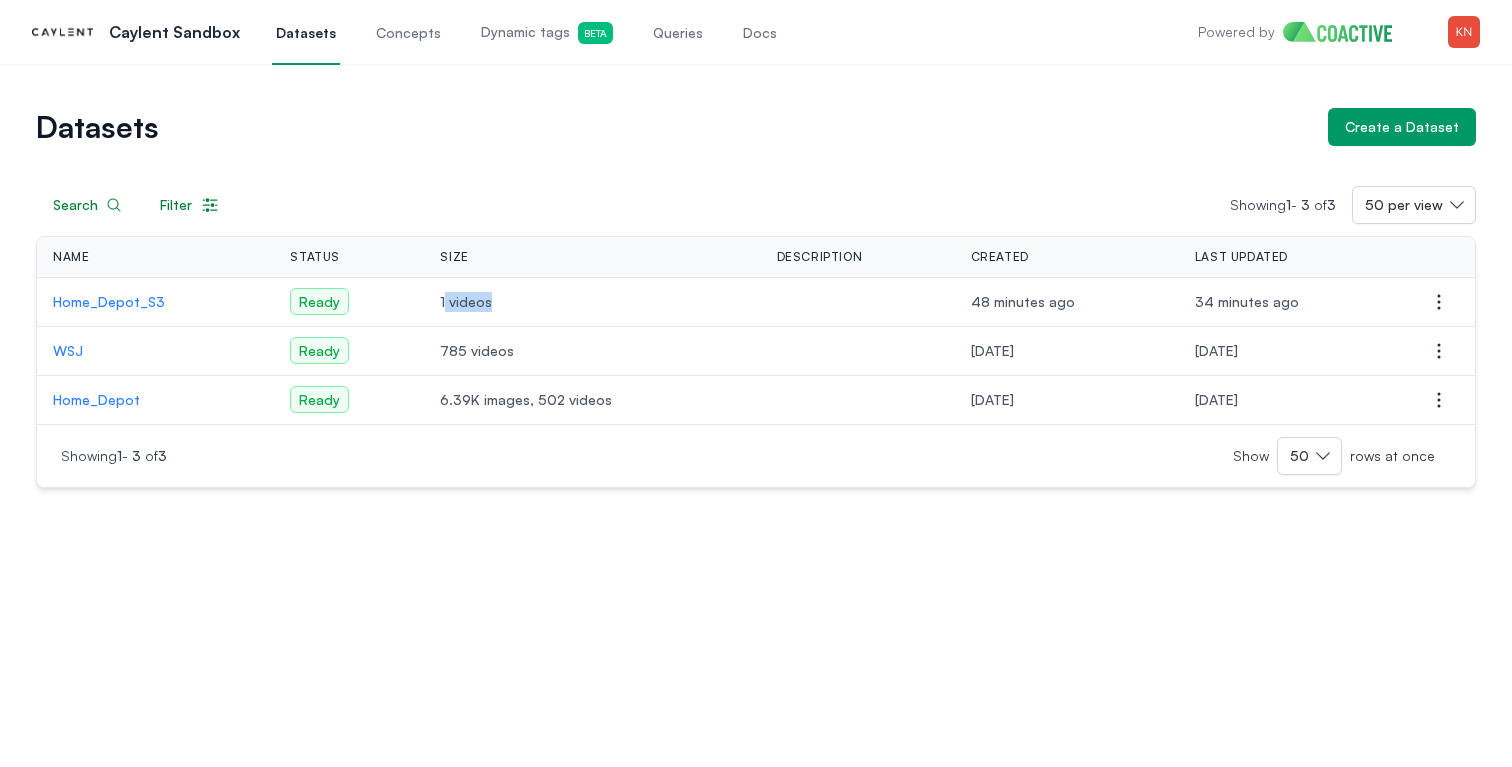 drag, startPoint x: 505, startPoint y: 303, endPoint x: 446, endPoint y: 307, distance: 59.135437 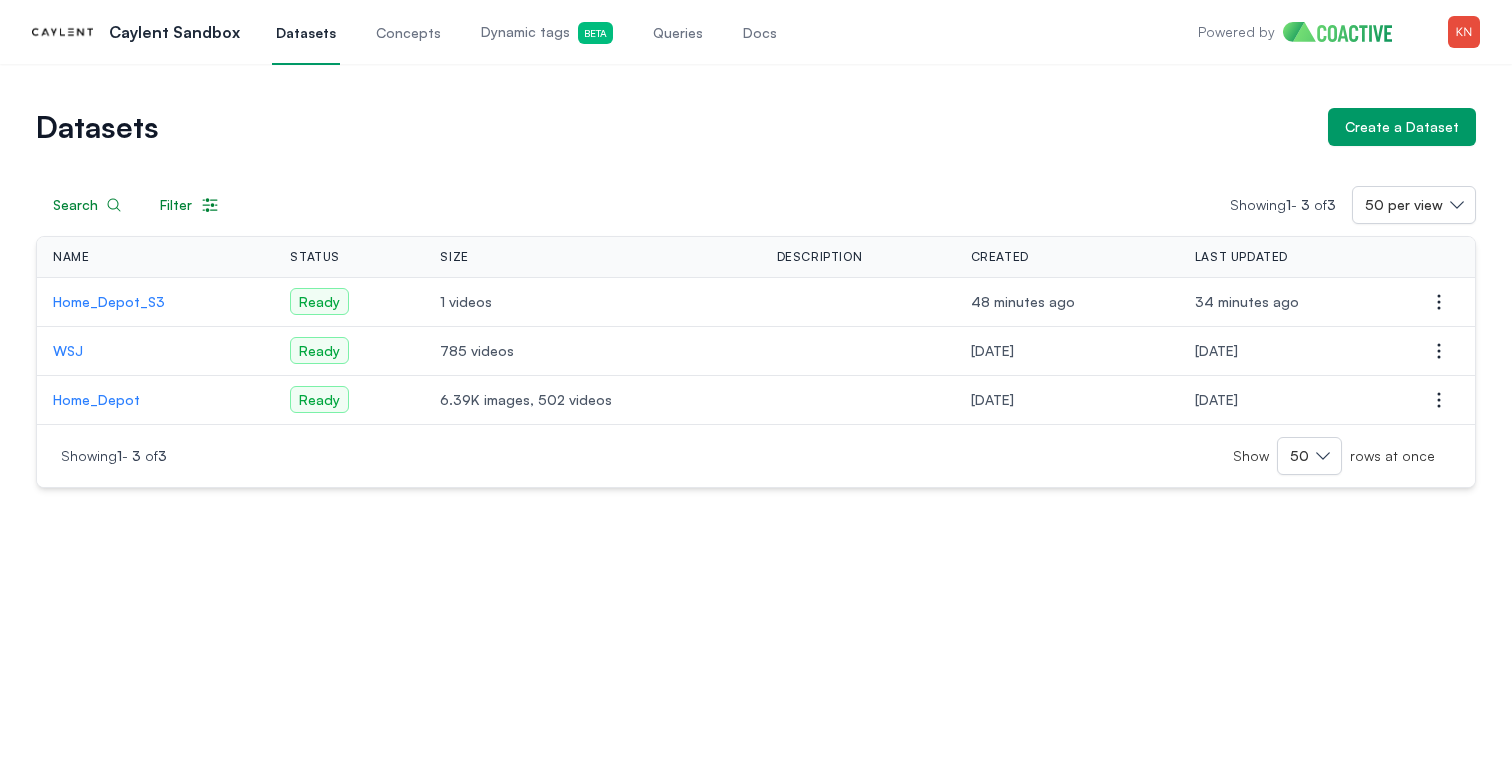 click on "1 videos" at bounding box center (592, 302) 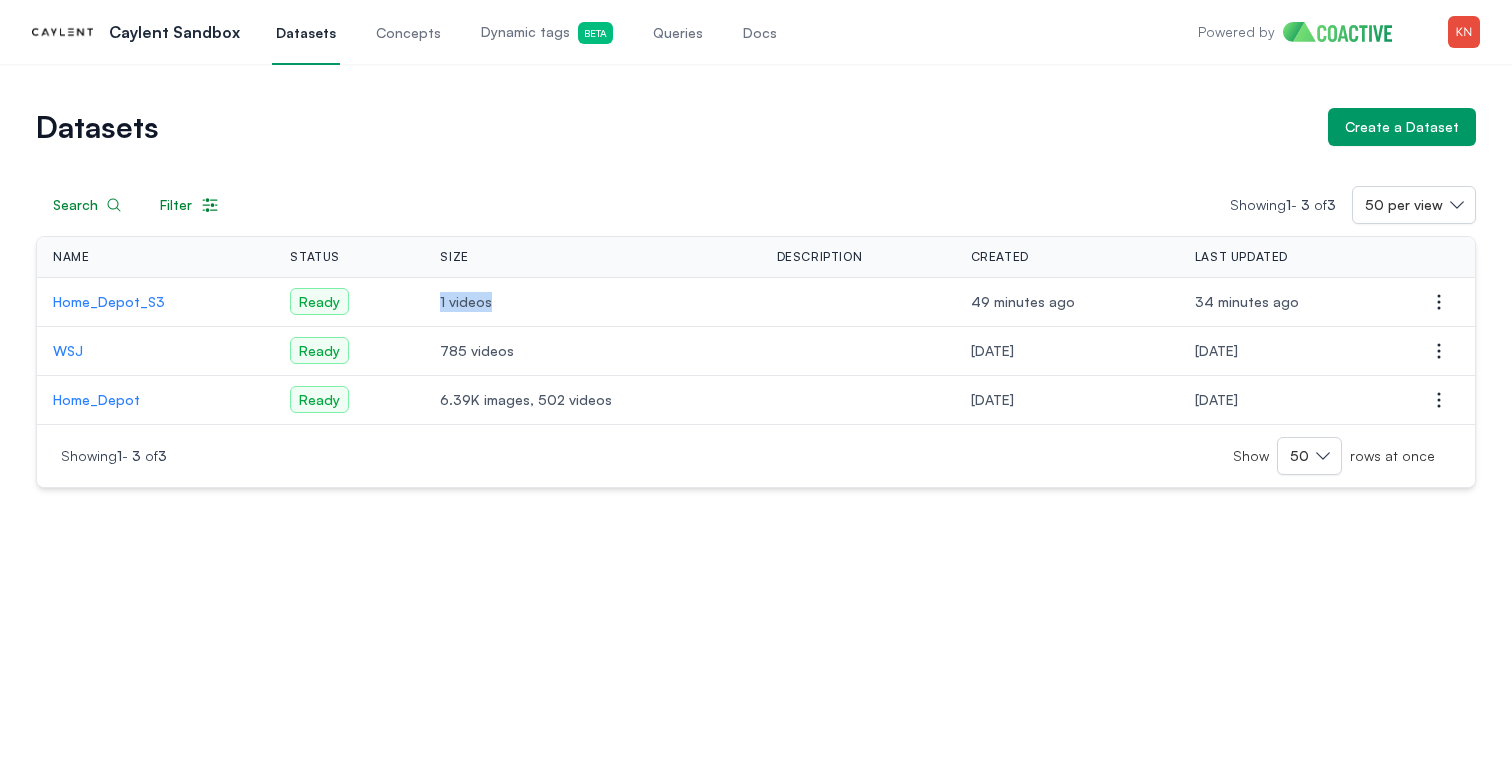drag, startPoint x: 493, startPoint y: 306, endPoint x: 442, endPoint y: 307, distance: 51.009804 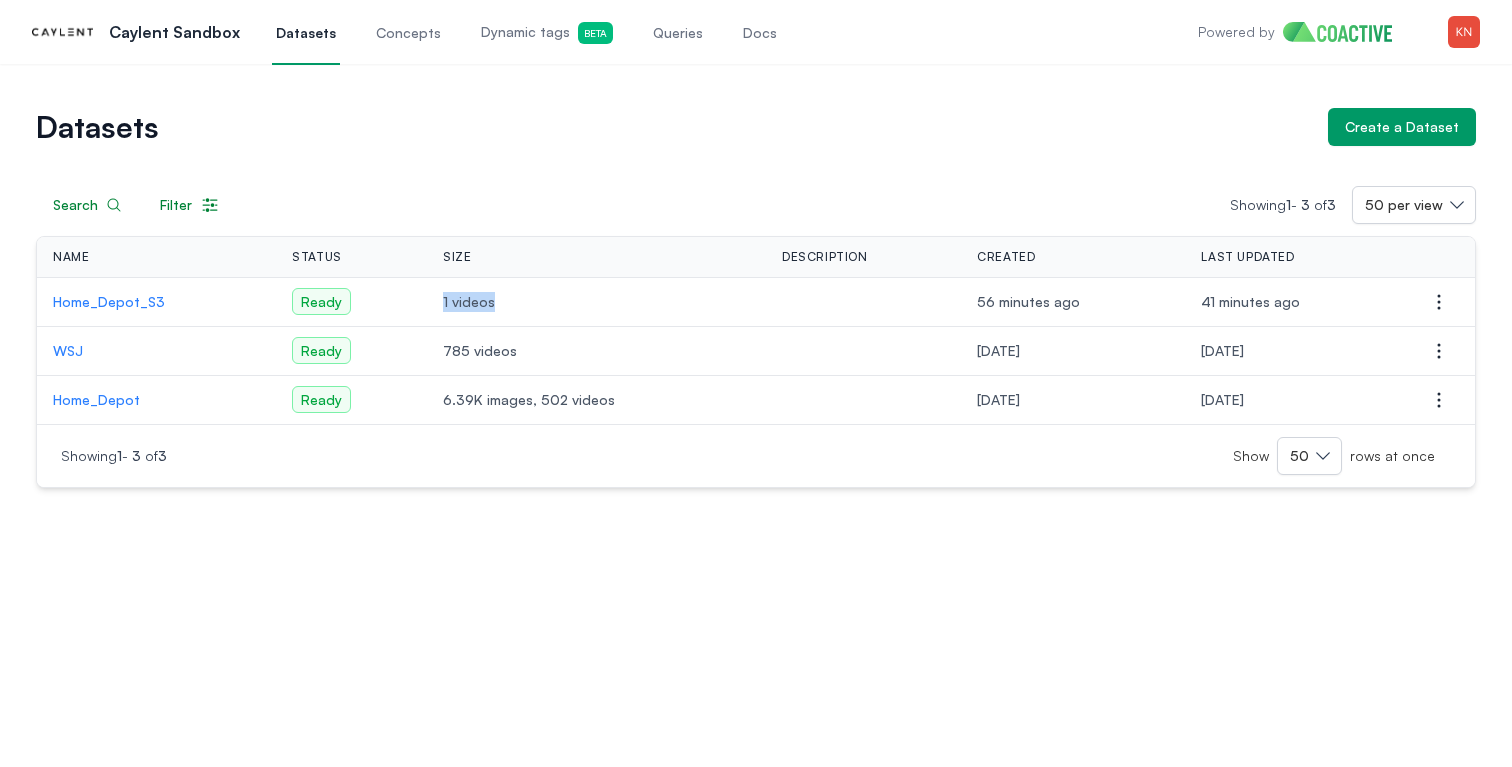 drag, startPoint x: 442, startPoint y: 300, endPoint x: 493, endPoint y: 299, distance: 51.009804 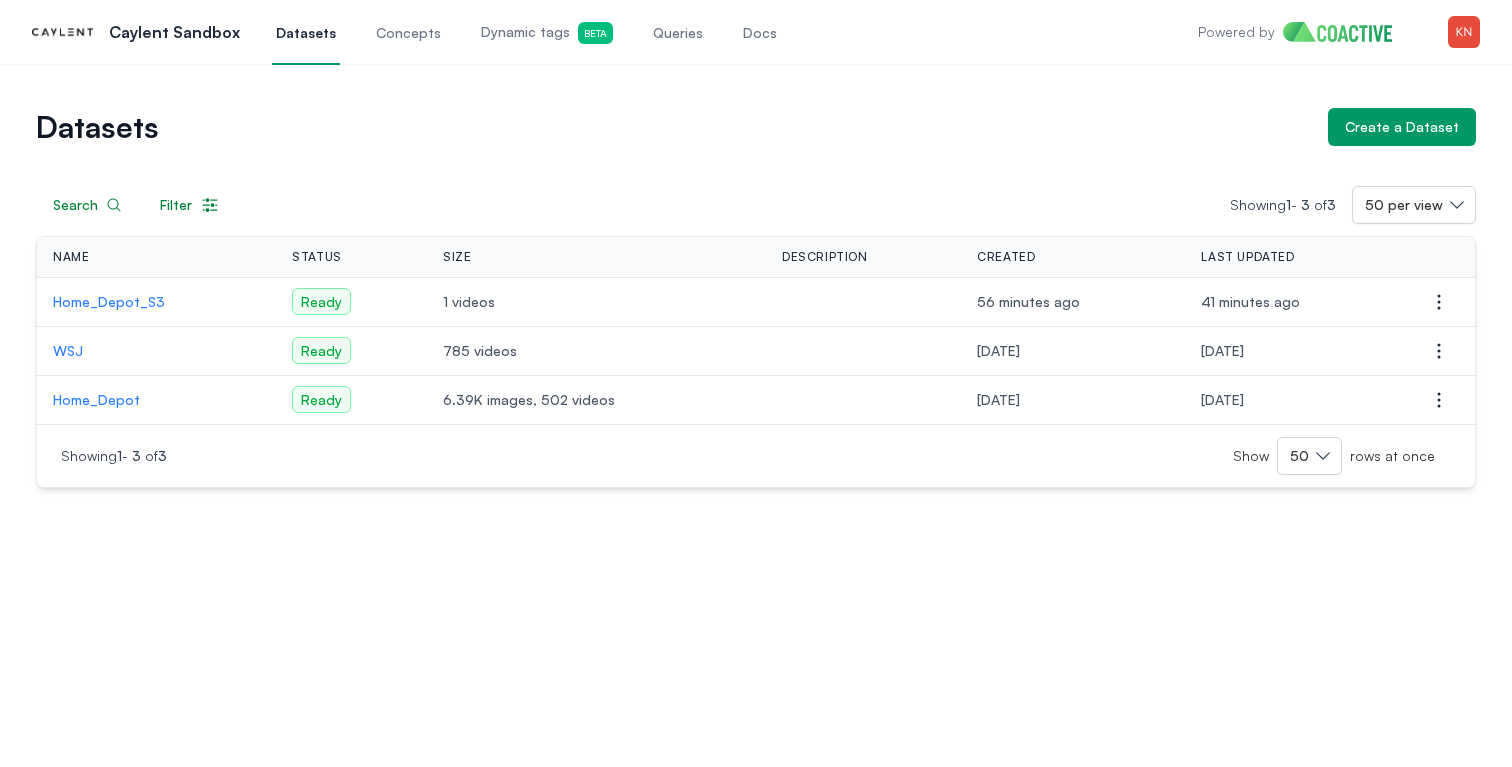 click on "785 videos" at bounding box center [596, 351] 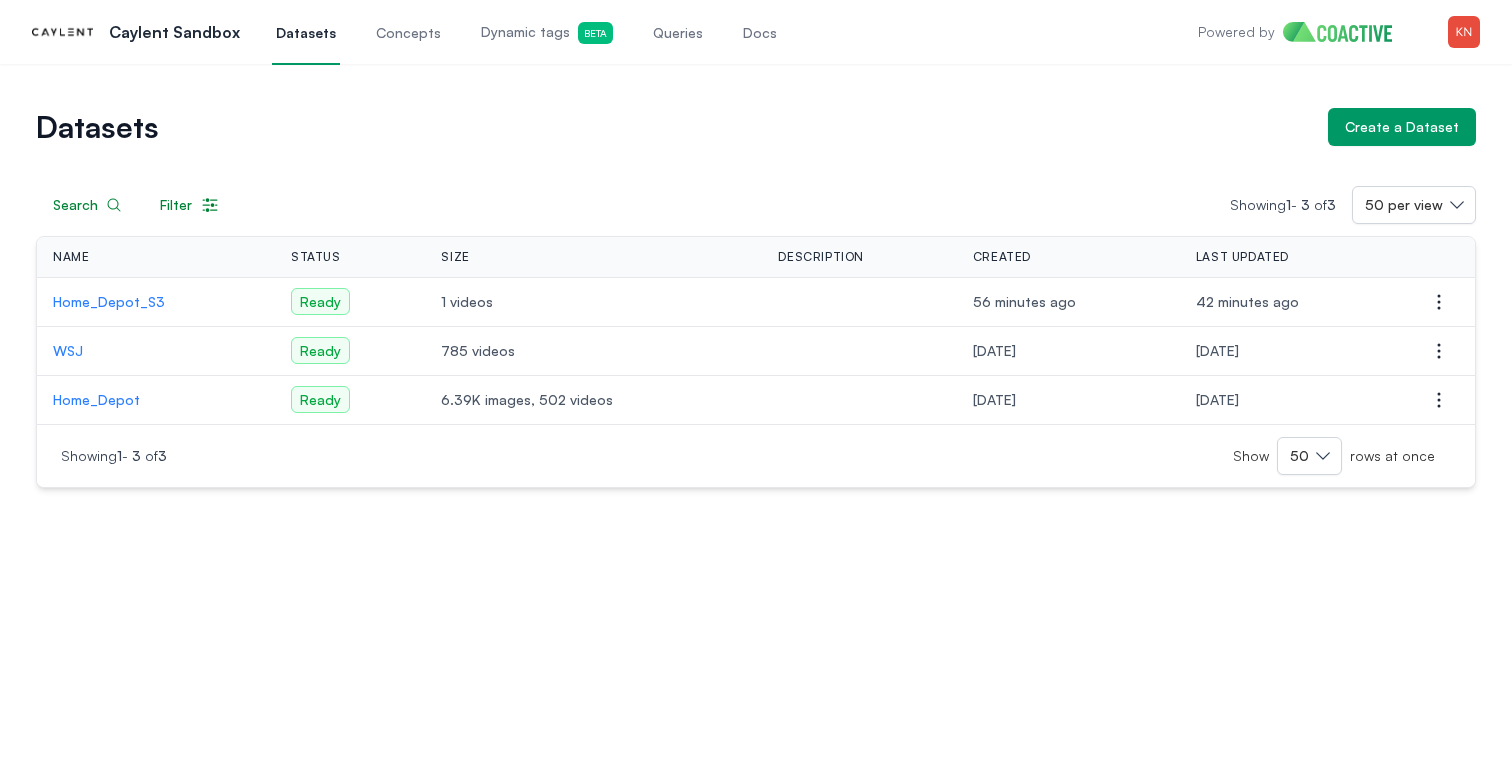 click on "Search  Filter  Showing  1  -   3   of  3 50 per view Name Status Size Description Created Last Updated Actions Home_Depot_S3 Ready 1 videos 56 minutes ago 42 minutes ago Open options WSJ Ready 785 videos 12 days ago 12 days ago Open options Home_Depot Ready 6.39K images, 502 videos 12 days ago 12 days ago Open options Showing  1  -   3   of  3 Show 50 rows at once" at bounding box center [756, 317] 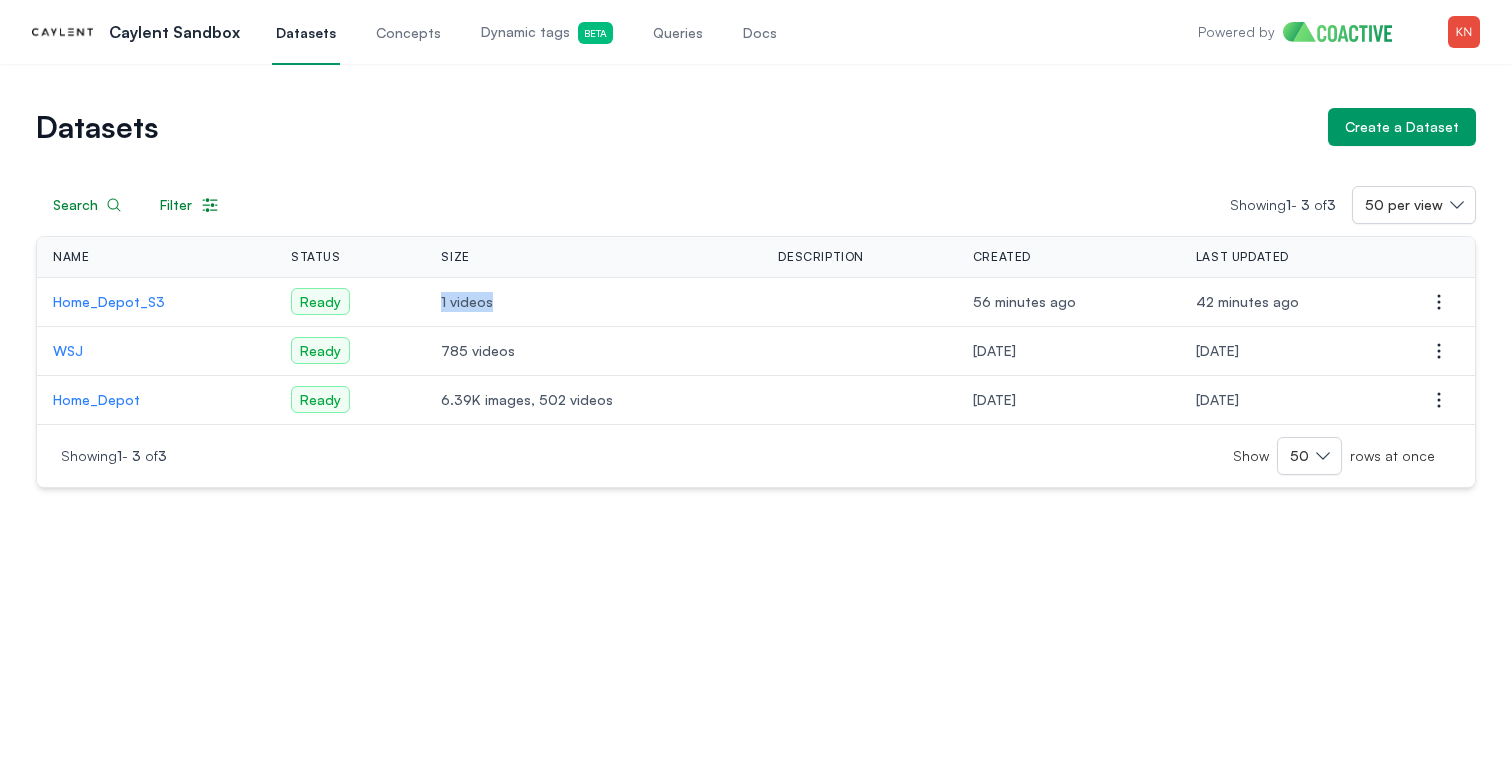 drag, startPoint x: 444, startPoint y: 303, endPoint x: 499, endPoint y: 303, distance: 55 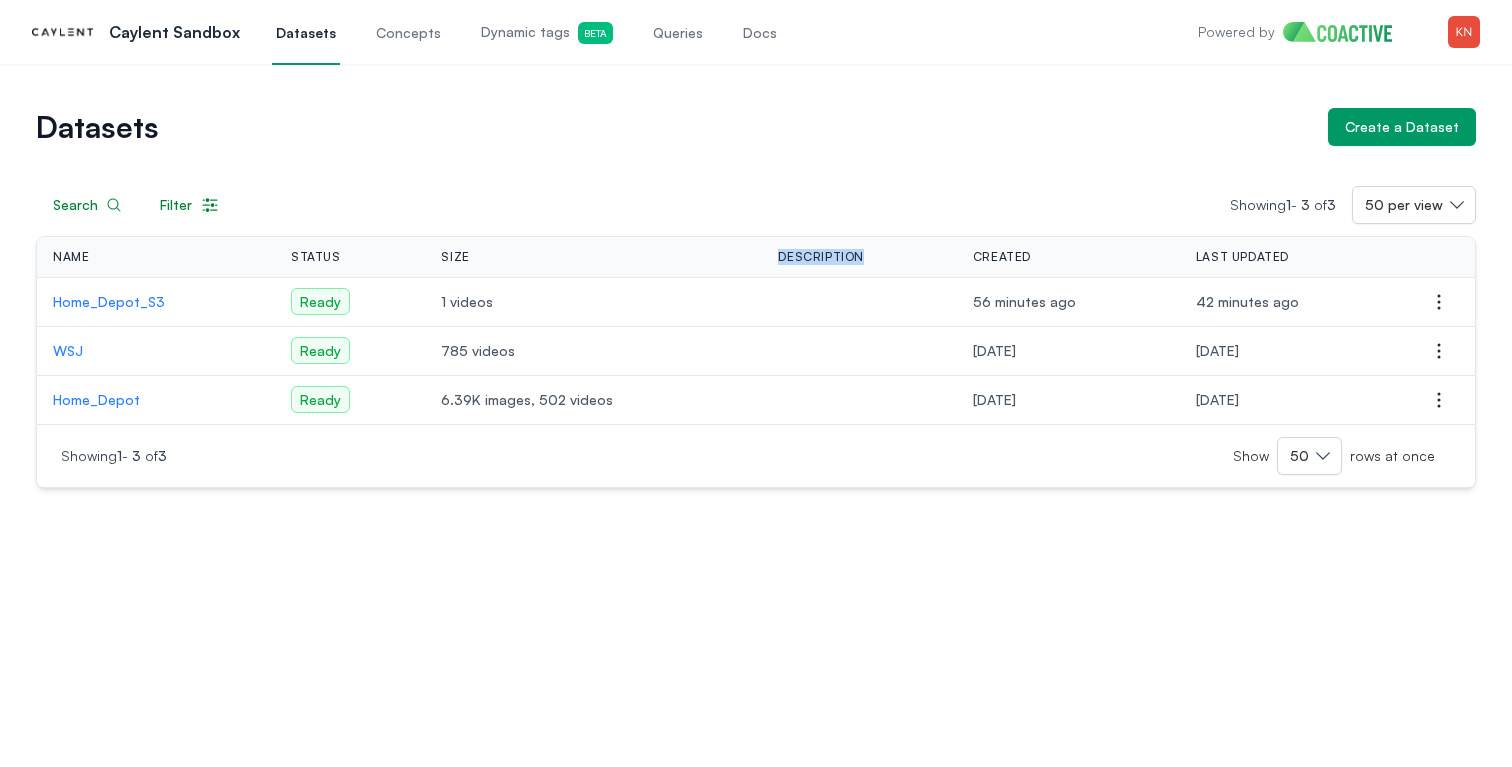 drag, startPoint x: 778, startPoint y: 257, endPoint x: 860, endPoint y: 255, distance: 82.02438 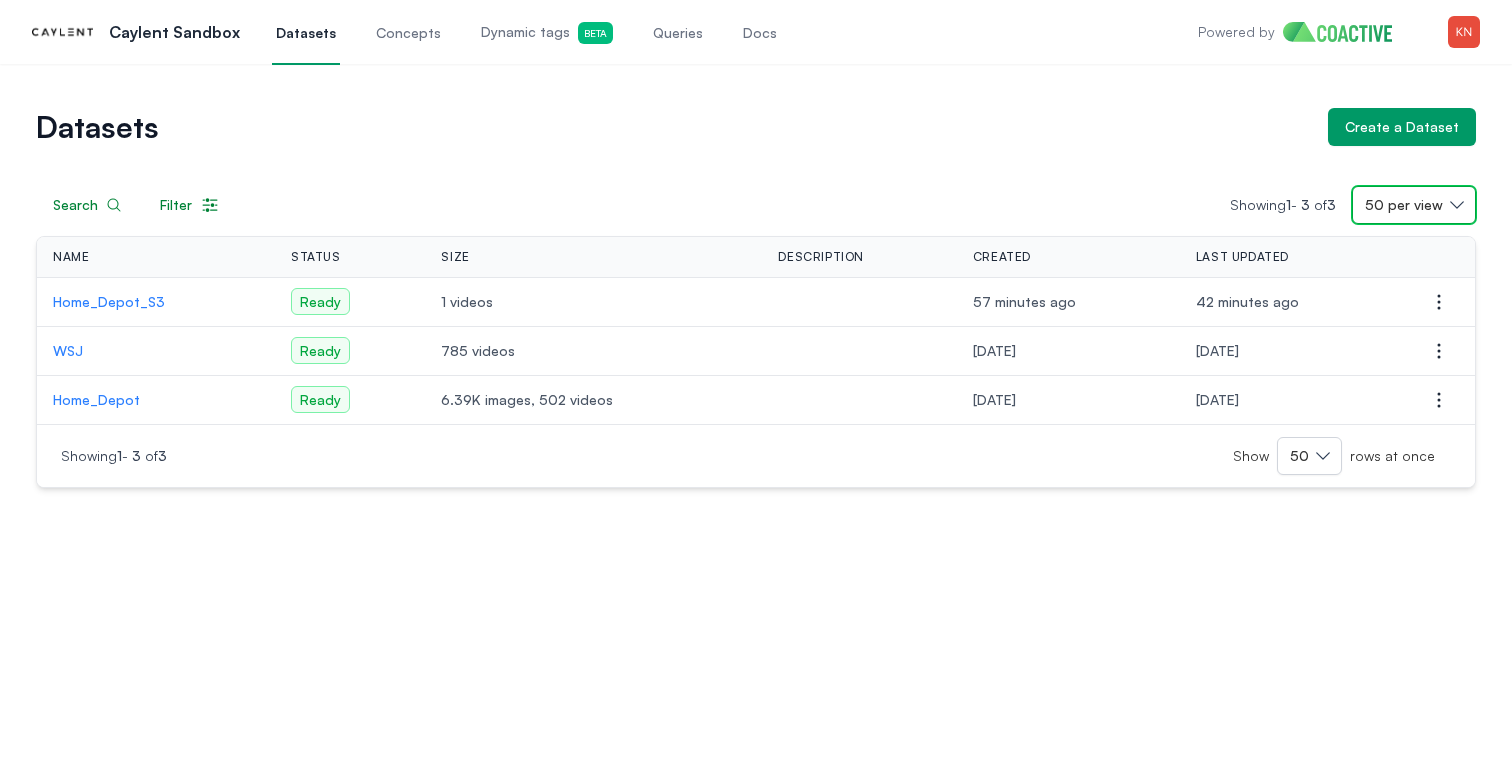 click on "50 per view" at bounding box center [1414, 205] 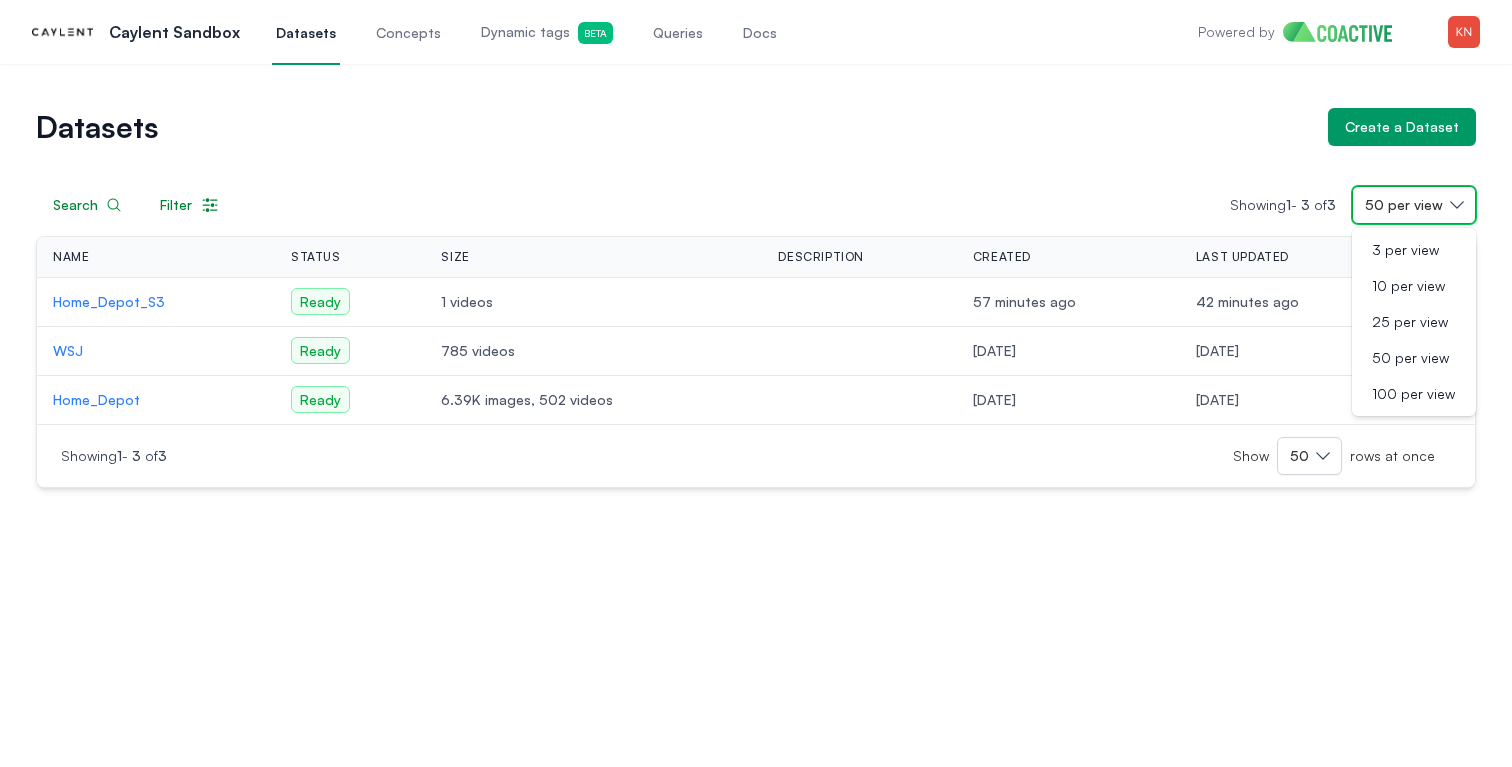 click on "50 per view" at bounding box center (1414, 205) 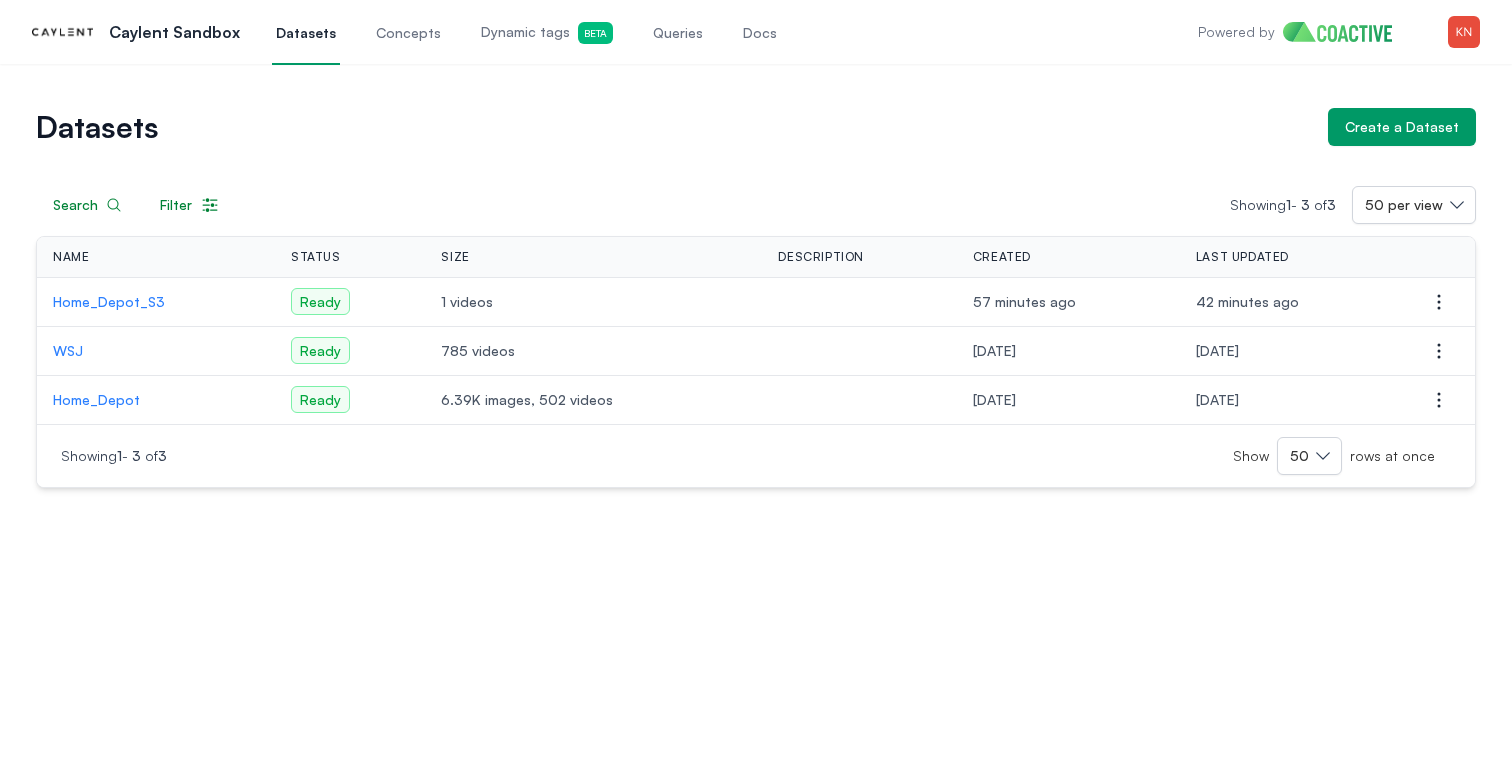 click on "Search  Filter  Showing  1  -   3   of  3 50 per view Name Status Size Description Created Last Updated Actions Home_Depot_S3 Ready 1 videos 57 minutes ago 42 minutes ago Open options WSJ Ready 785 videos 12 days ago 12 days ago Open options Home_Depot Ready 6.39K images, 502 videos 12 days ago 12 days ago Open options Showing  1  -   3   of  3 Show 50 rows at once" at bounding box center [756, 317] 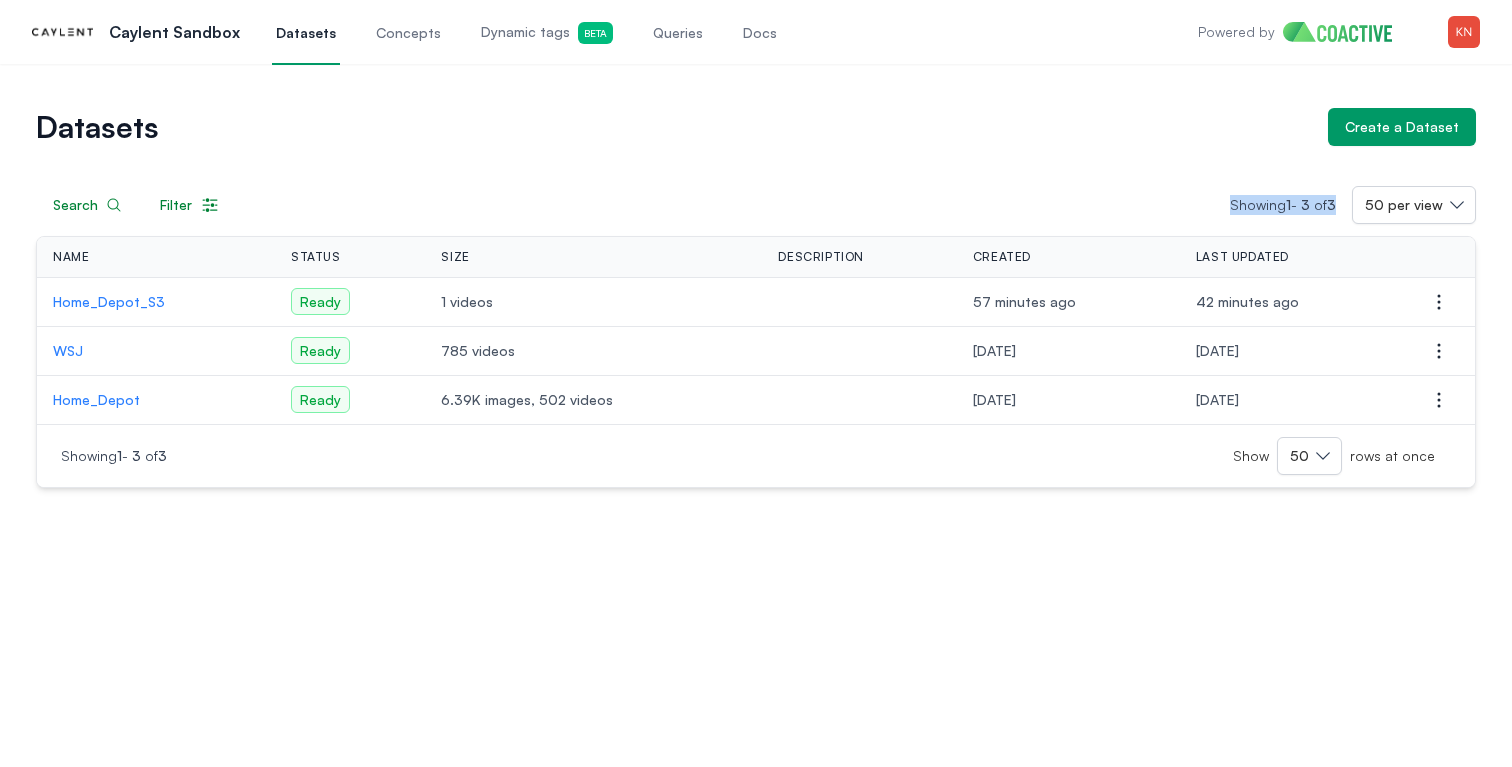 drag, startPoint x: 1340, startPoint y: 202, endPoint x: 1226, endPoint y: 203, distance: 114.00439 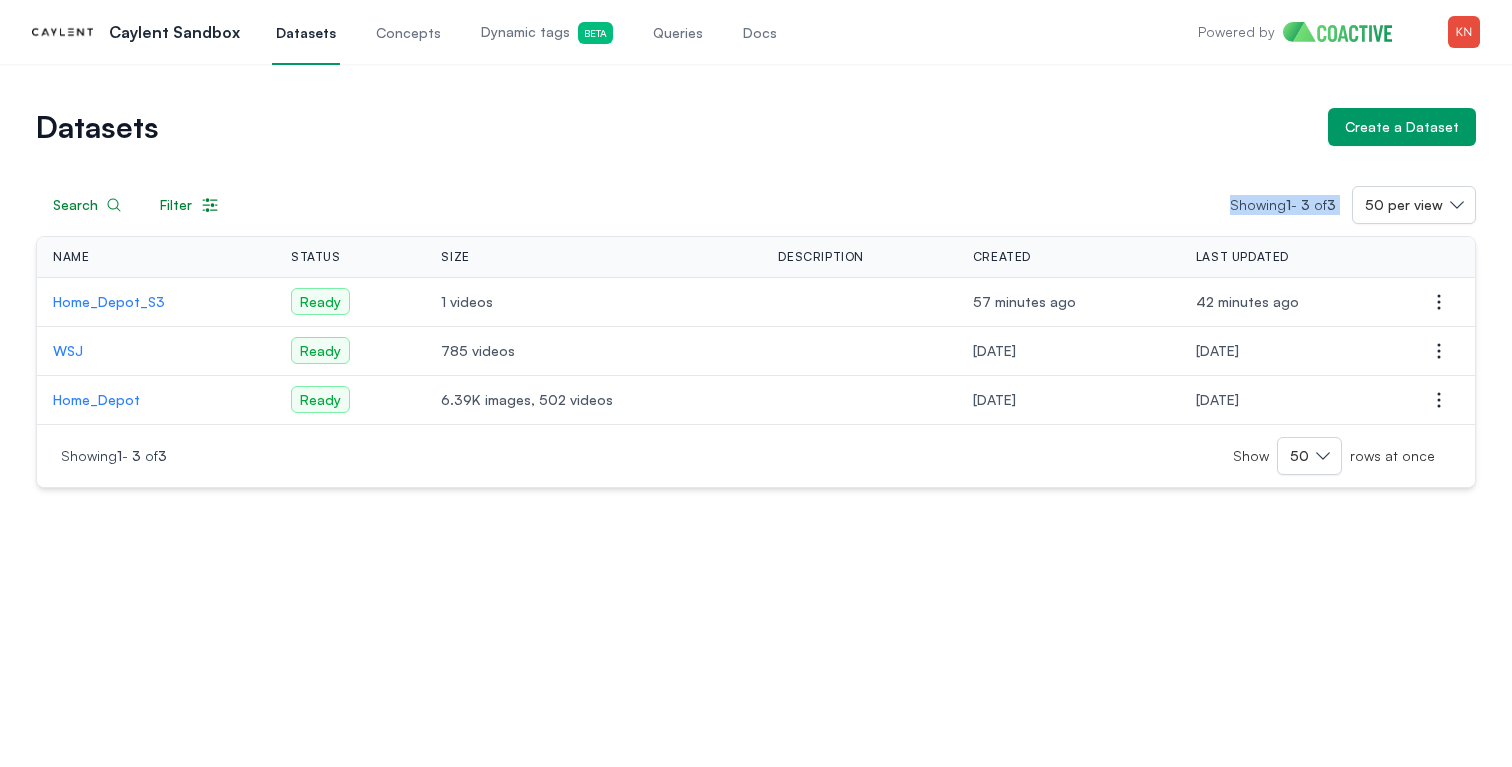 drag, startPoint x: 1226, startPoint y: 203, endPoint x: 1354, endPoint y: 203, distance: 128 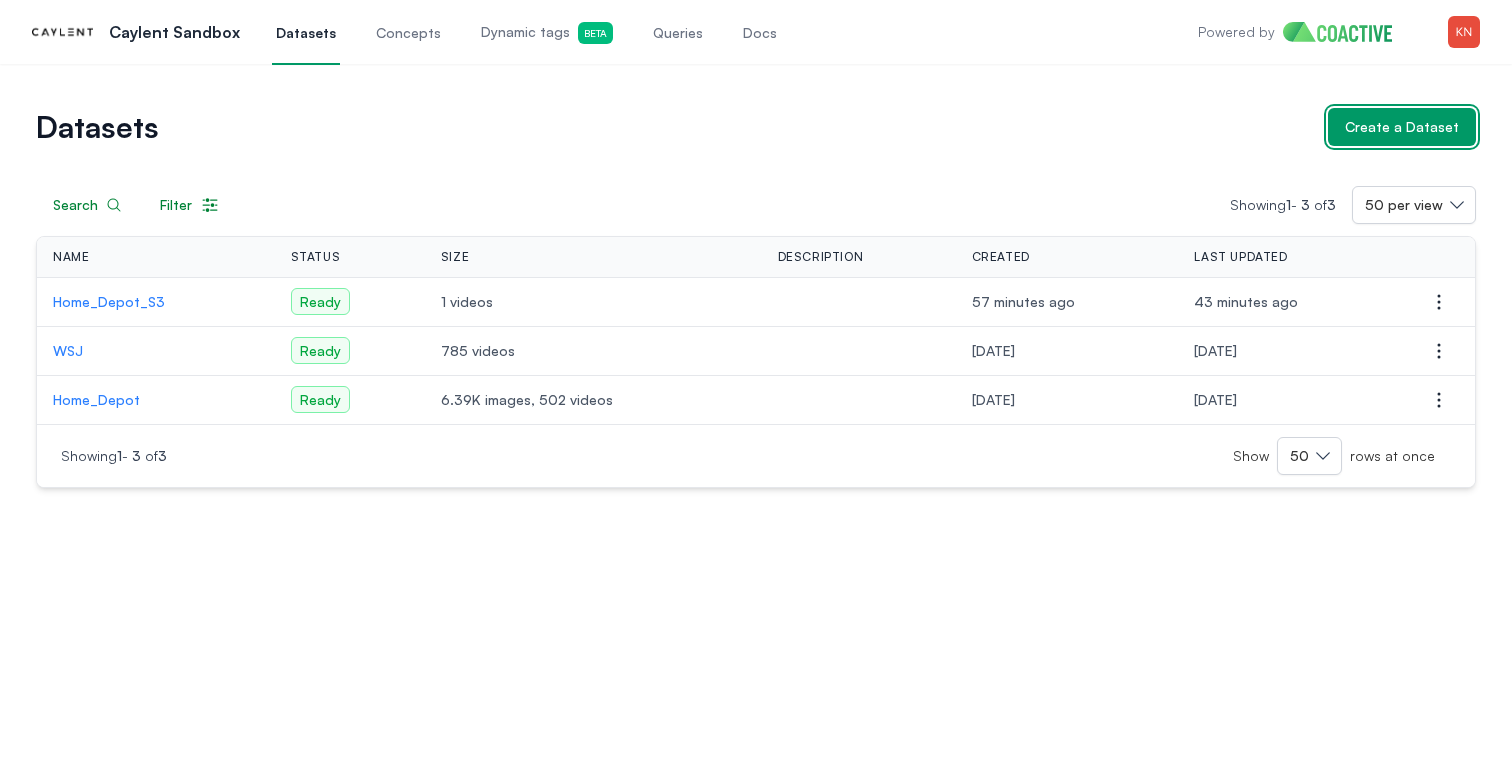 click on "Create a Dataset" at bounding box center (1402, 127) 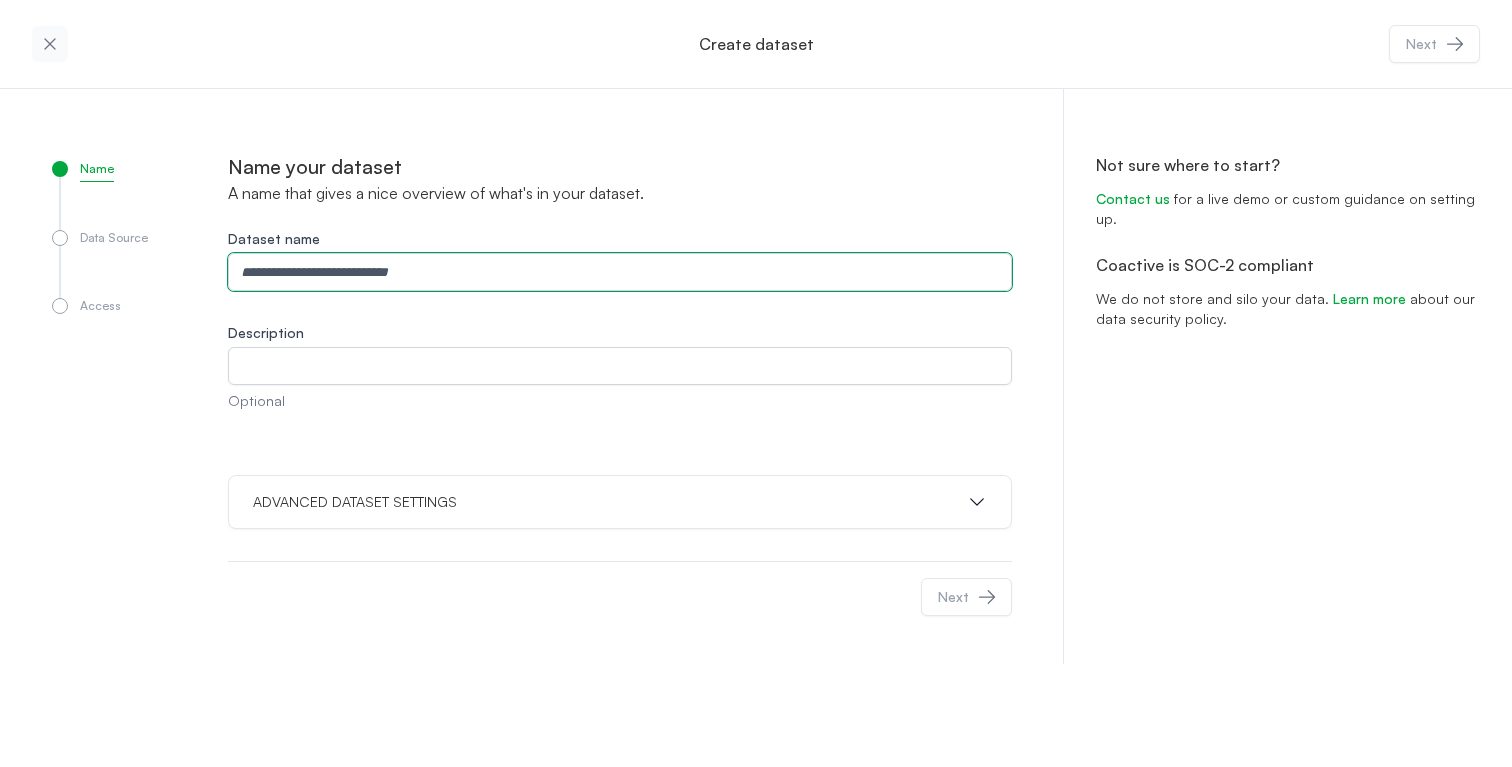 click on "Dataset name" at bounding box center [620, 272] 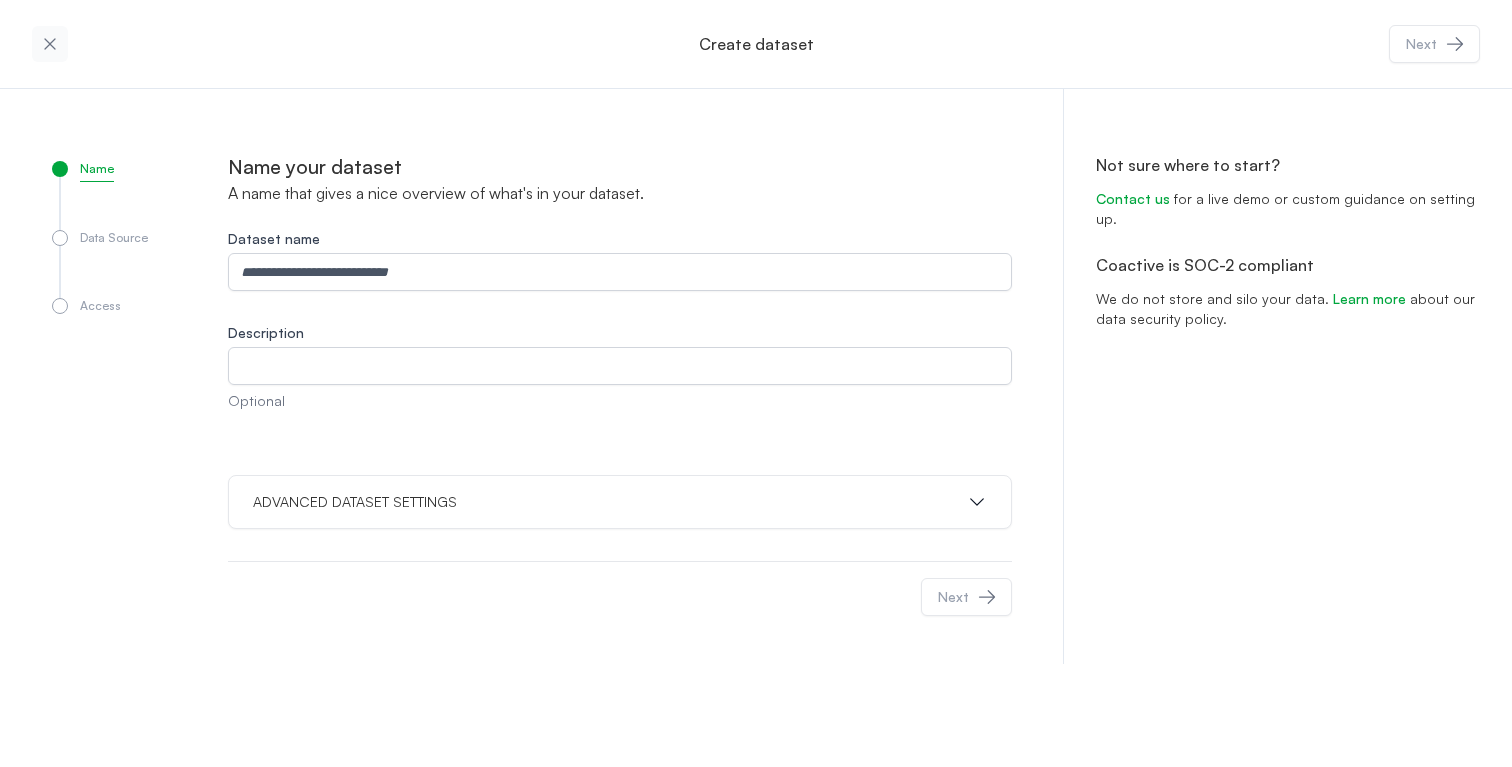click on "Dataset name" at bounding box center [620, 239] 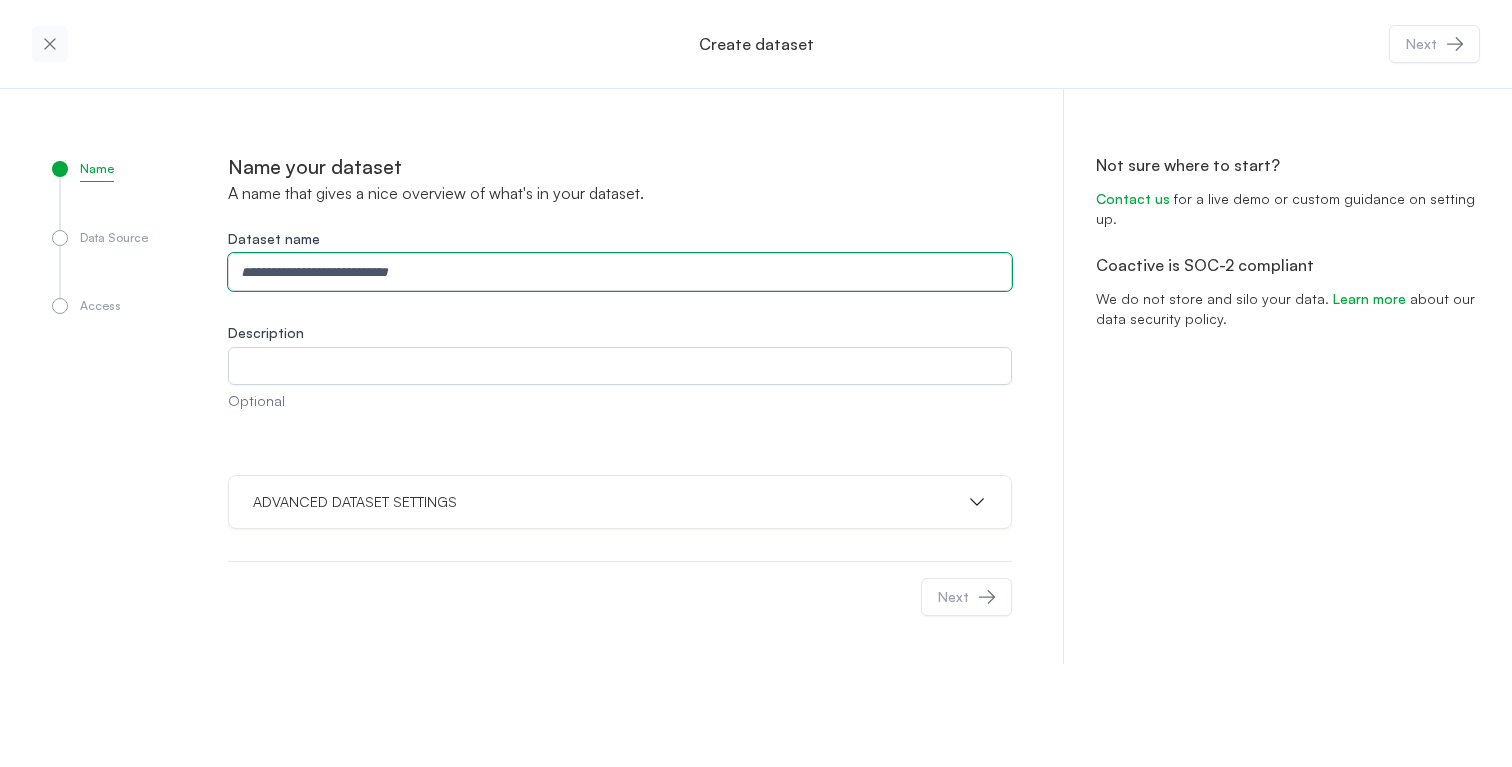 click on "Dataset name" at bounding box center (620, 272) 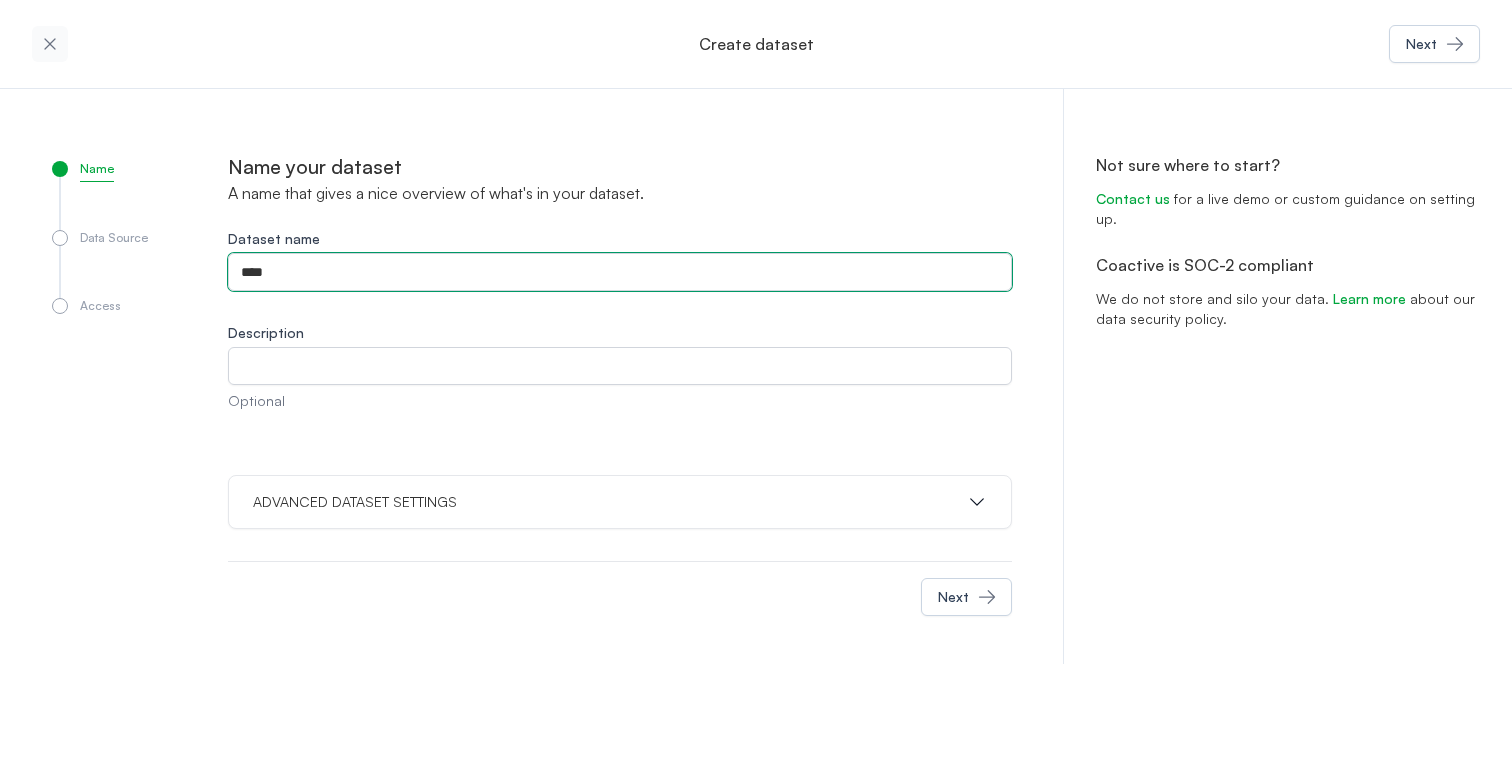 type on "****" 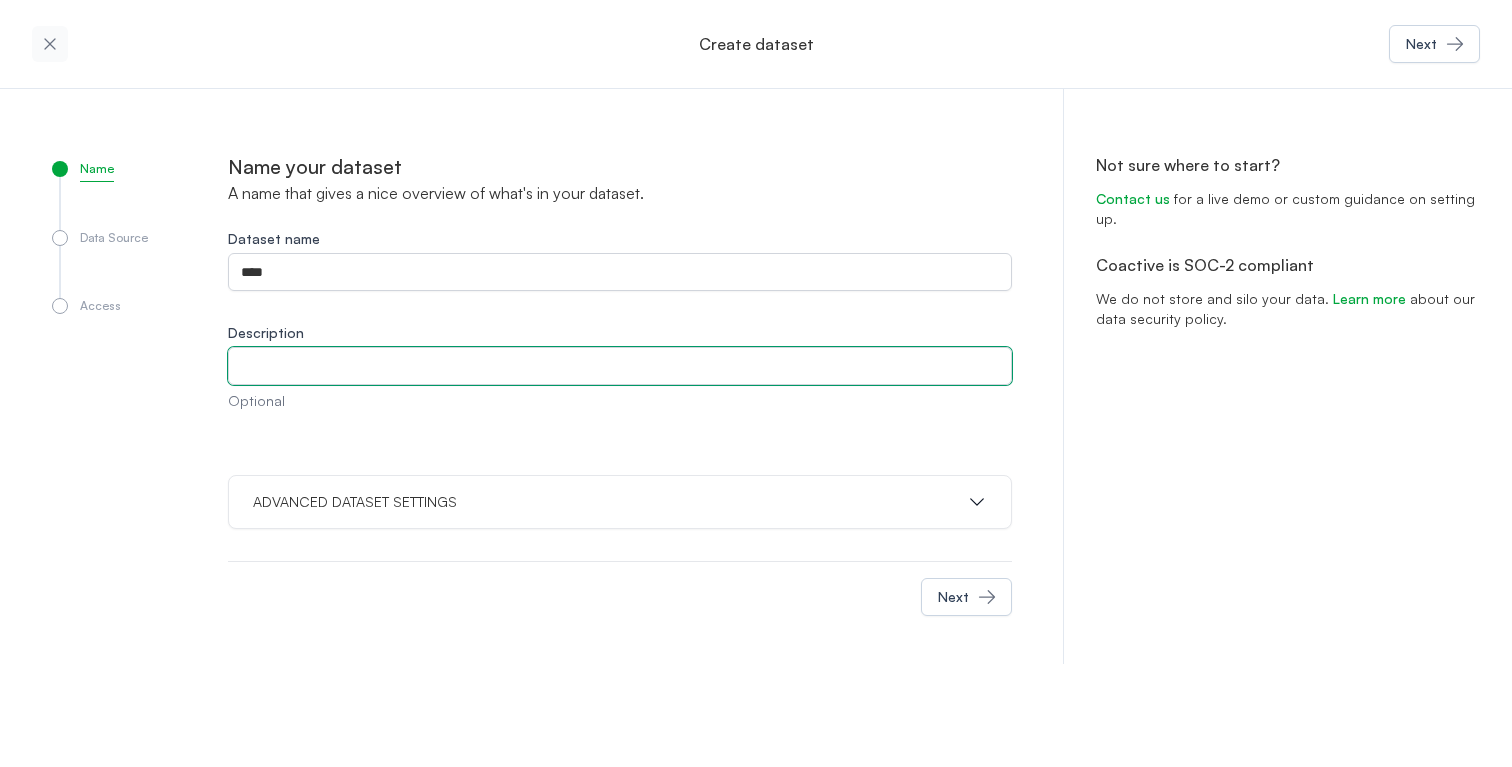 click on "Description" at bounding box center (620, 366) 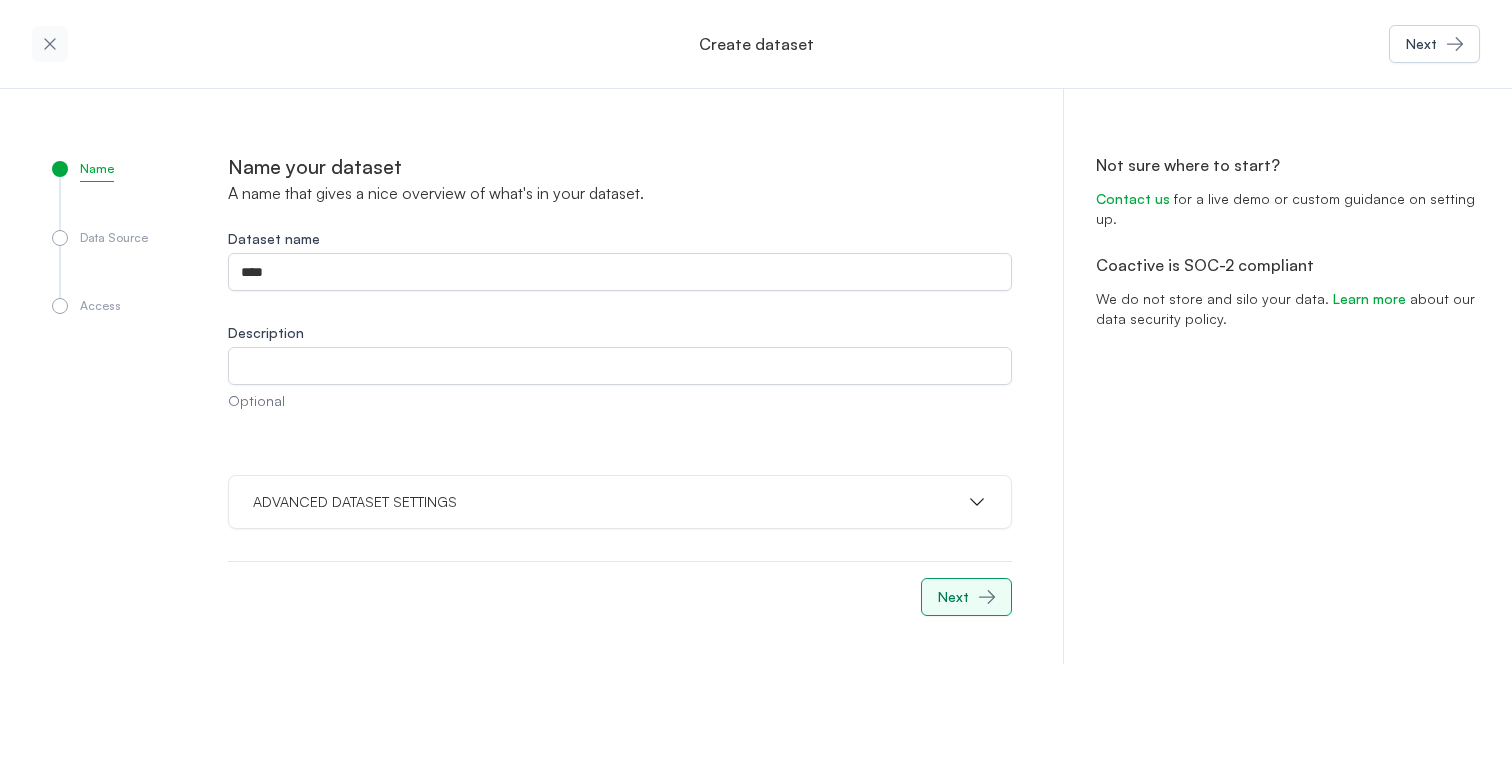click on "Next" at bounding box center (966, 597) 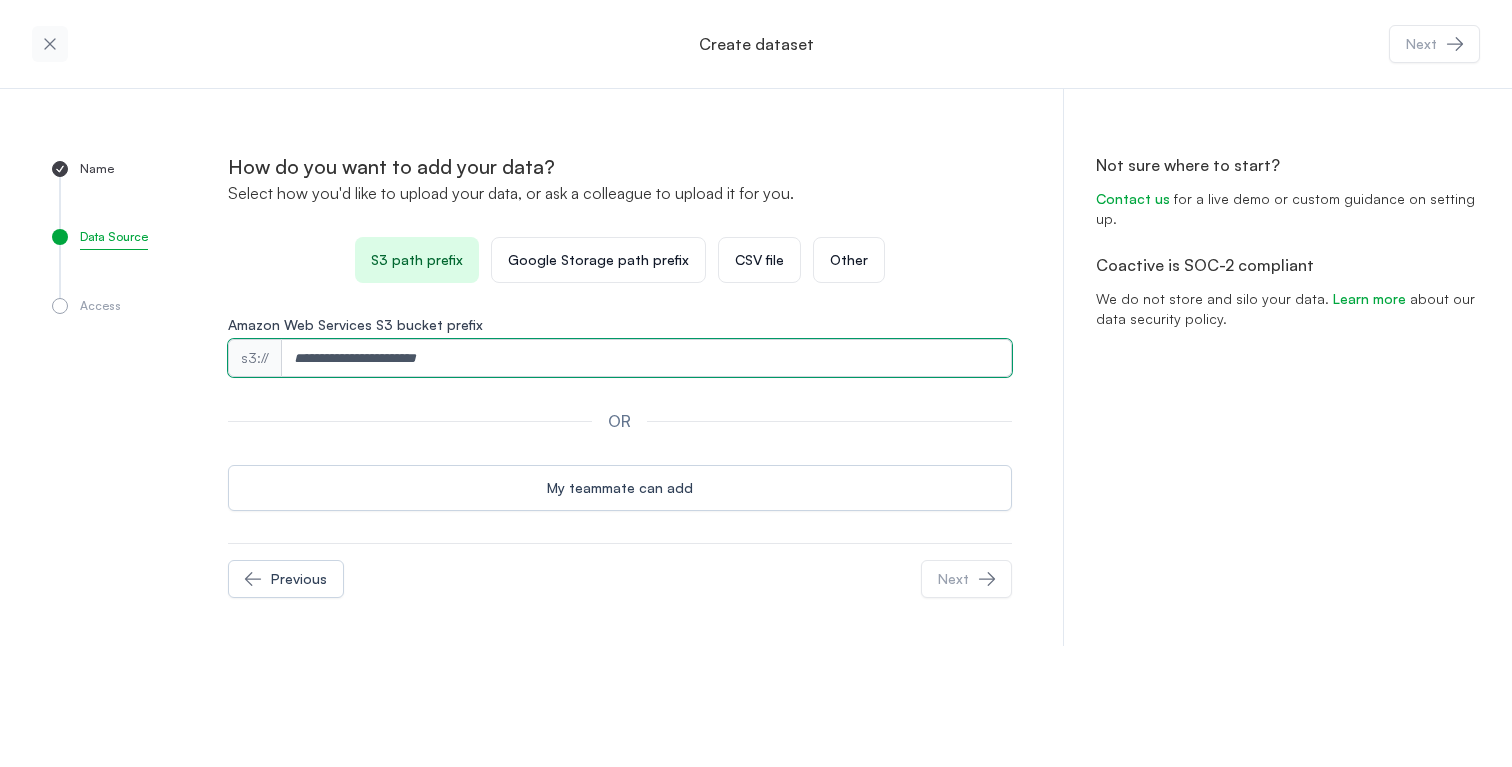 click on "Amazon Web Services S3 bucket prefix" at bounding box center (647, 358) 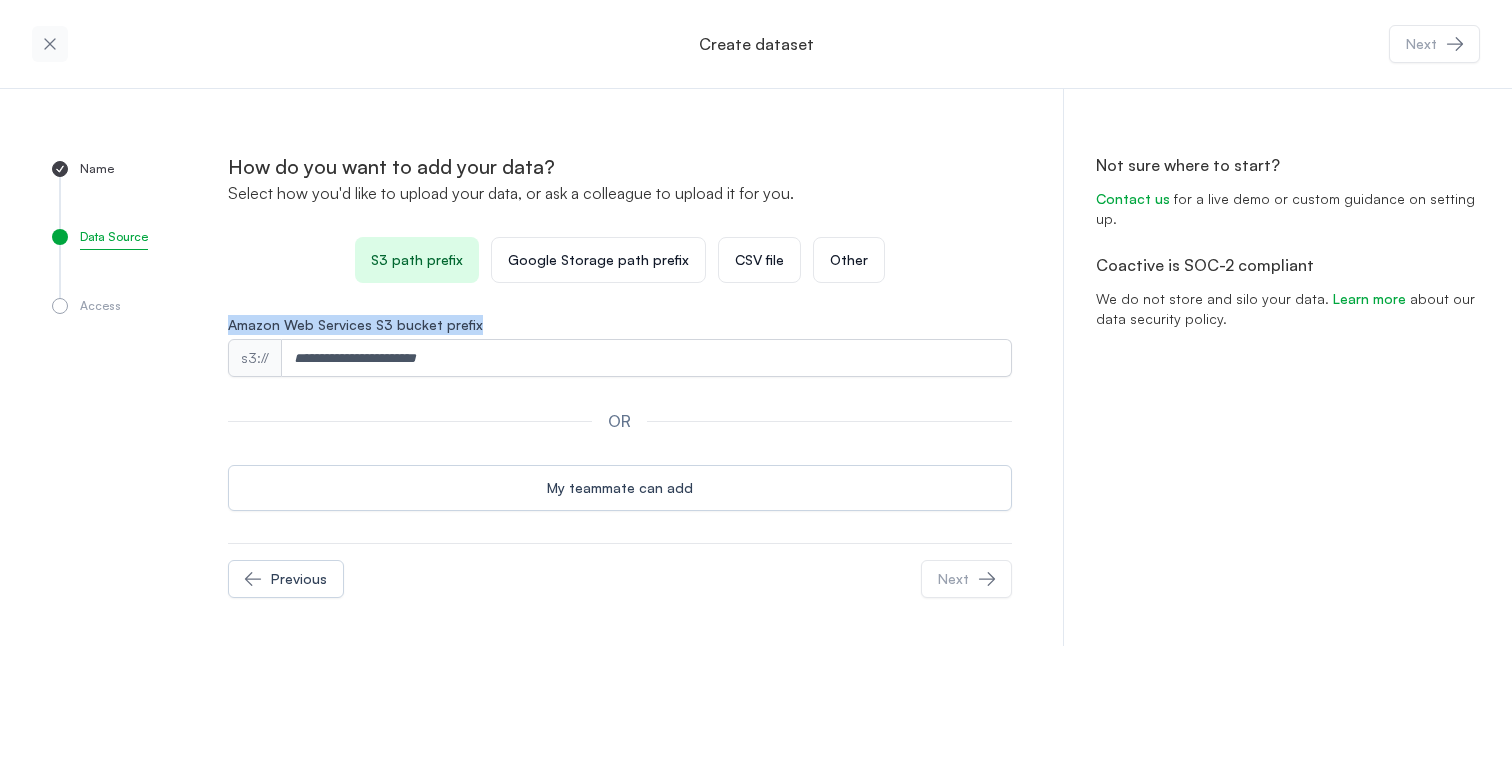drag, startPoint x: 496, startPoint y: 324, endPoint x: 225, endPoint y: 326, distance: 271.0074 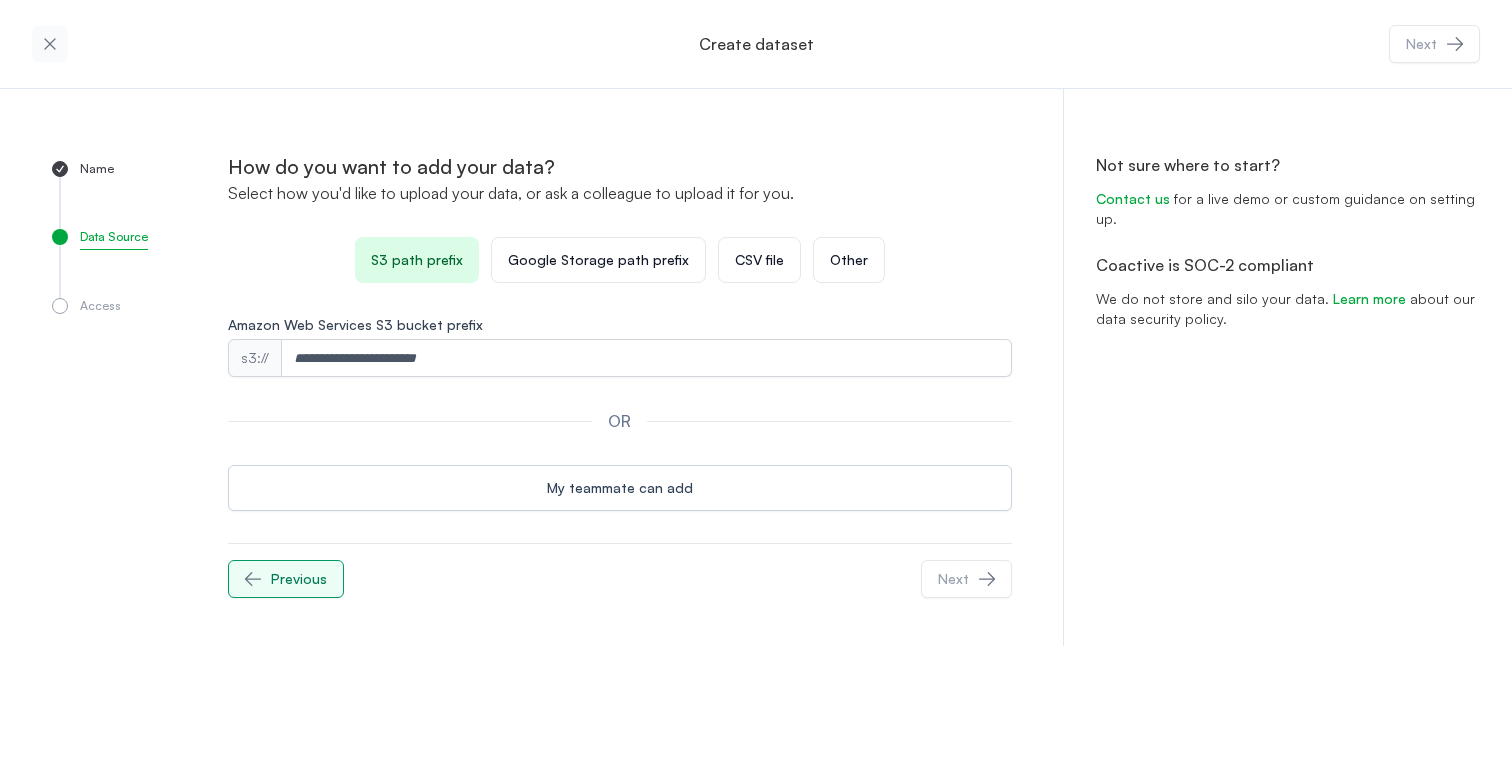 click on "Previous" at bounding box center [286, 579] 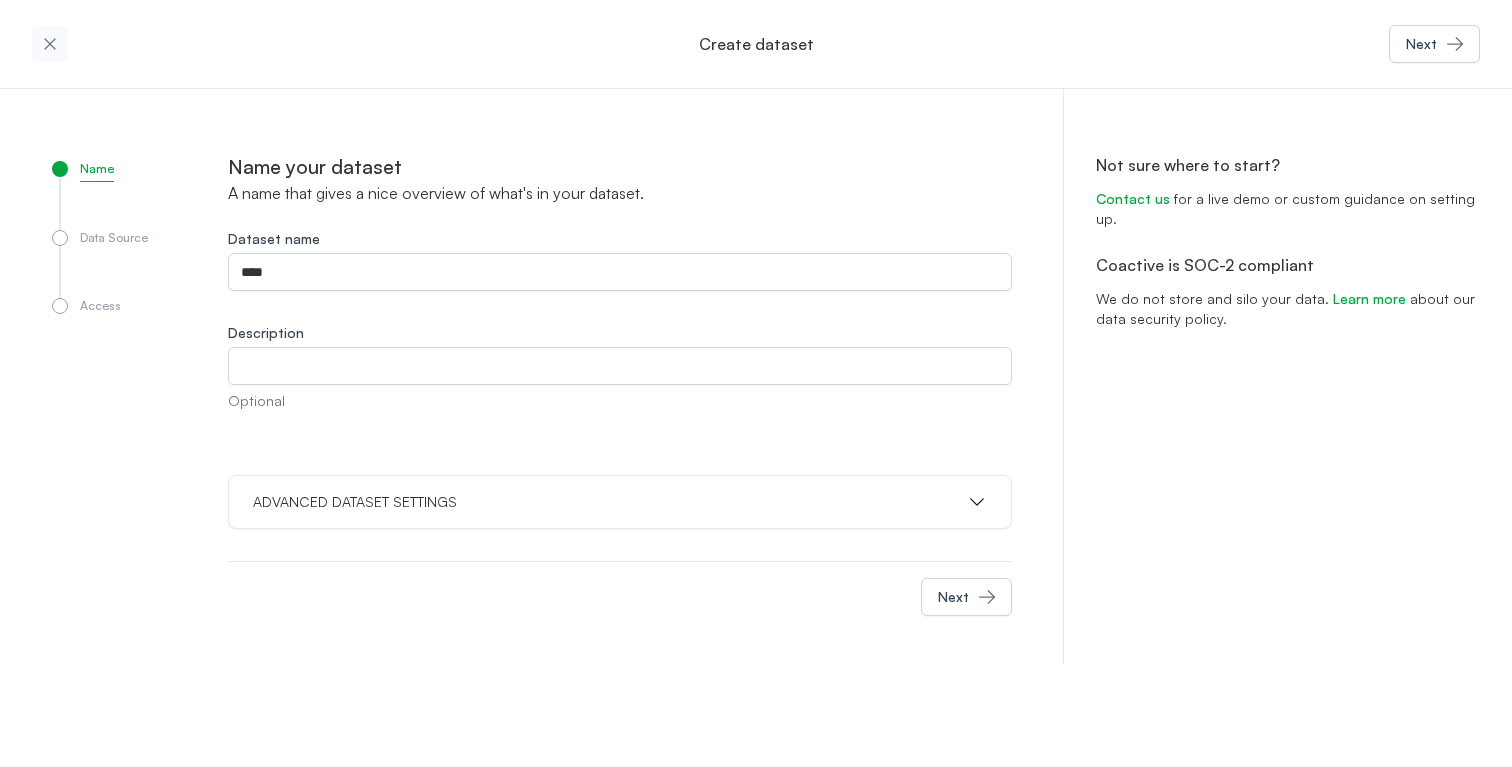 click 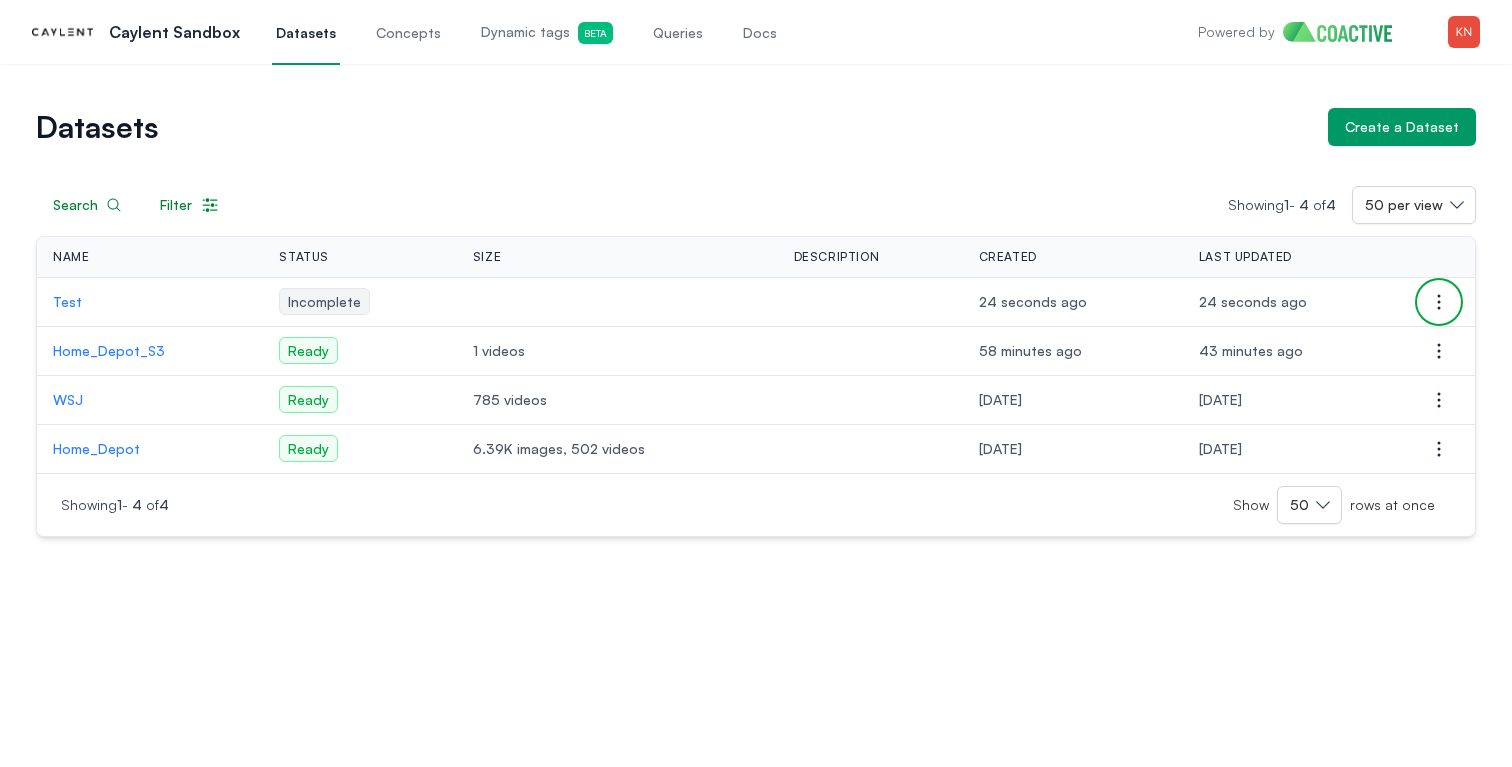 click 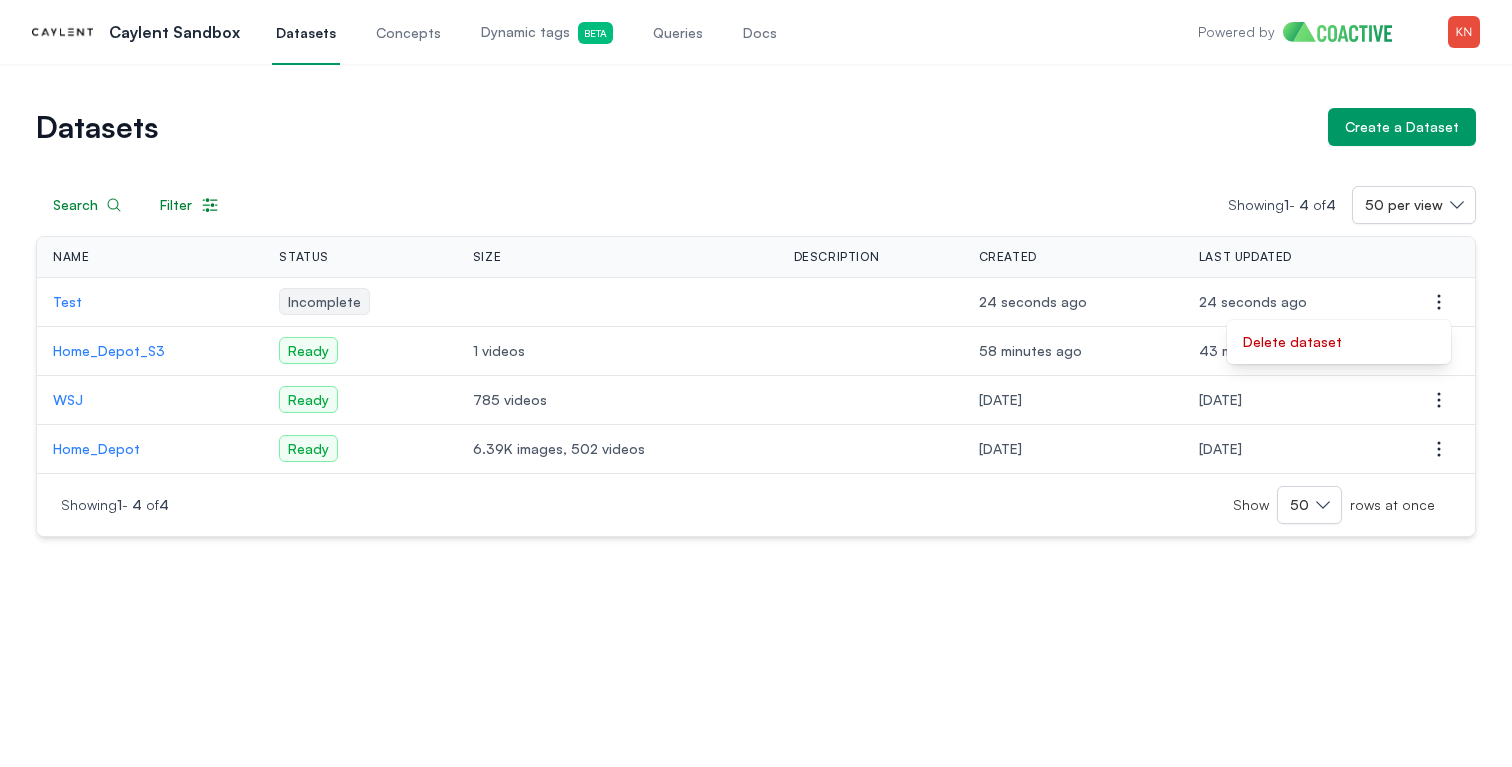 click on "Search  Filter  Showing  1  -   4   of  4 50 per view" at bounding box center [756, 205] 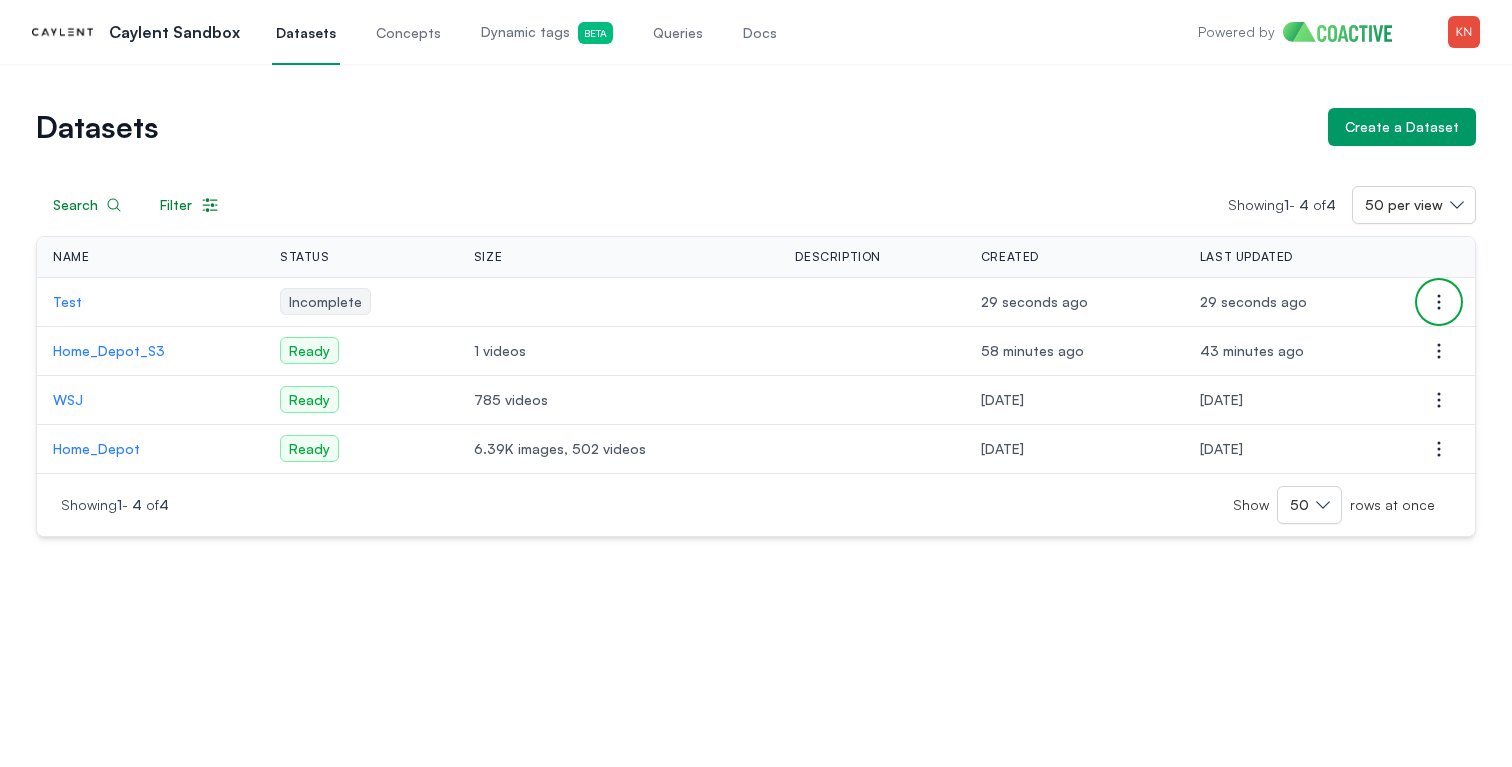 click 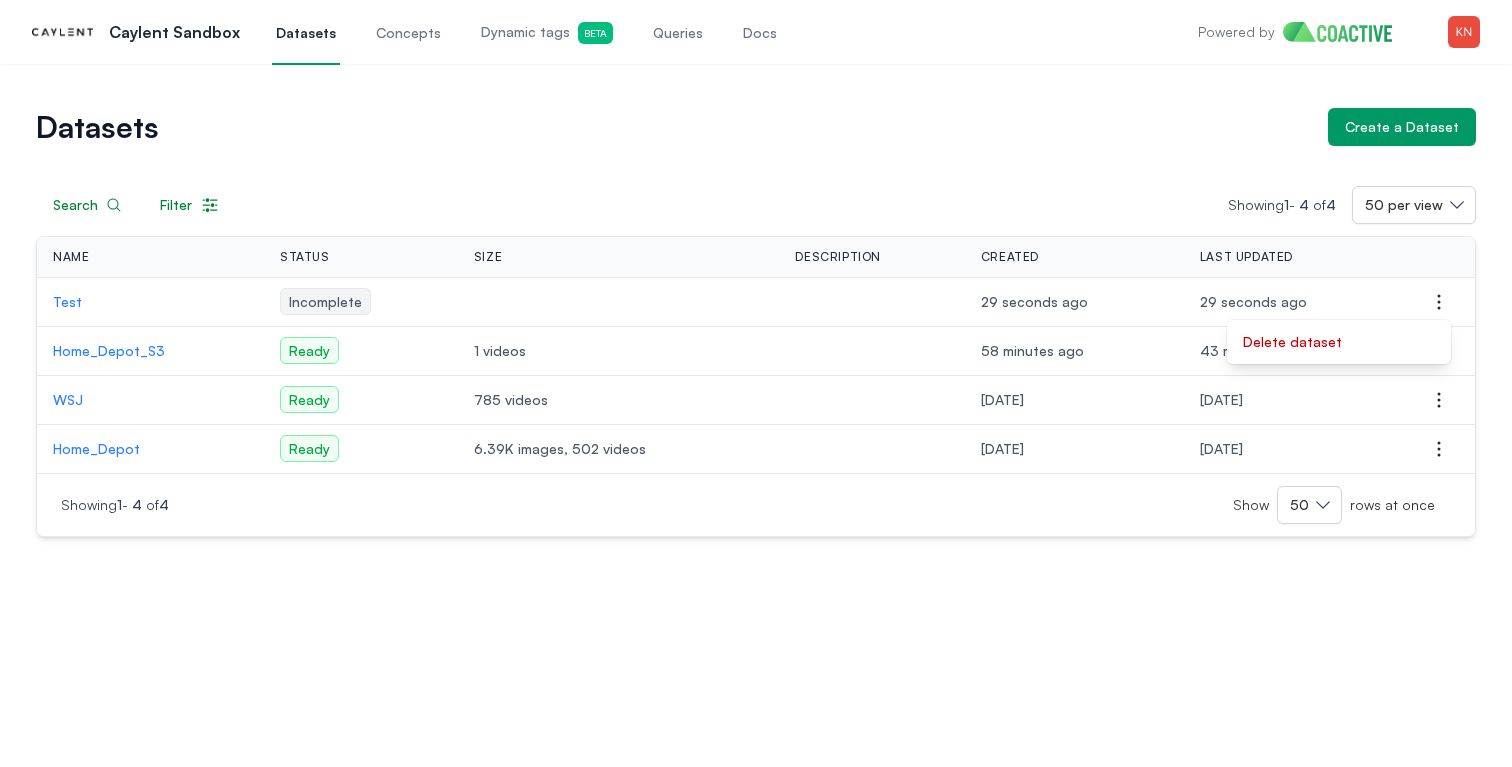 click on "Search  Filter  Showing  1  -   4   of  4 50 per view" at bounding box center [756, 205] 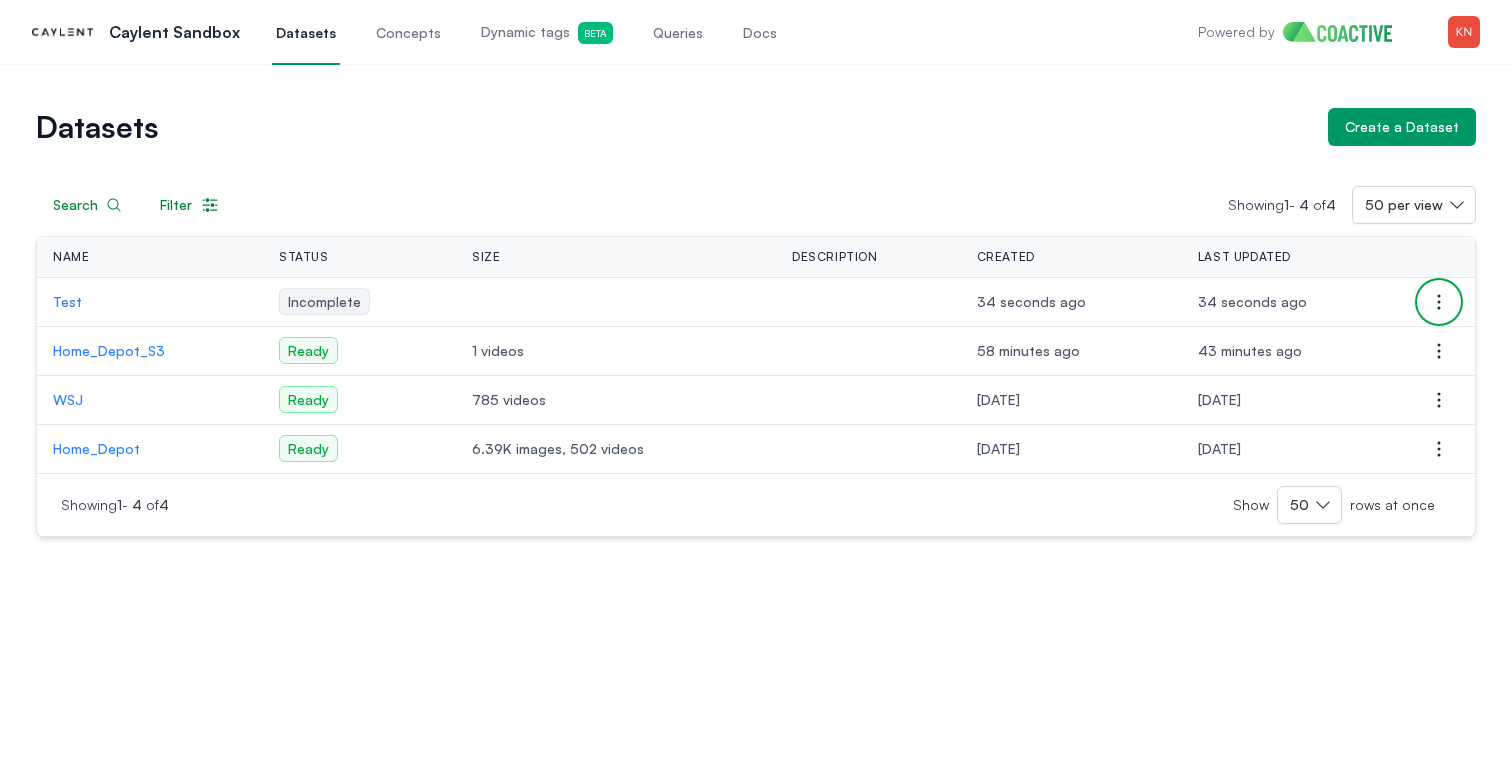 click 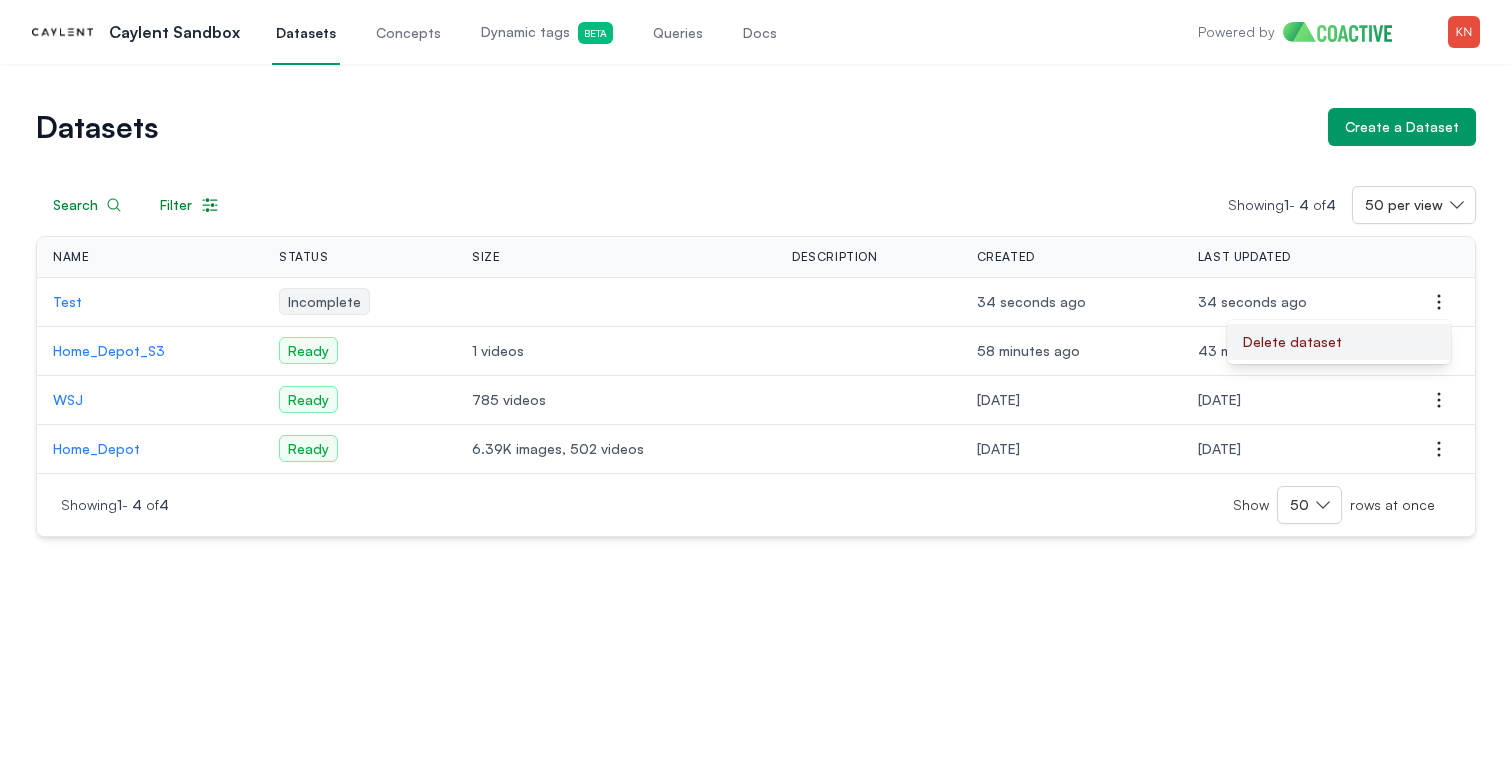click on "Delete dataset" at bounding box center [1339, 342] 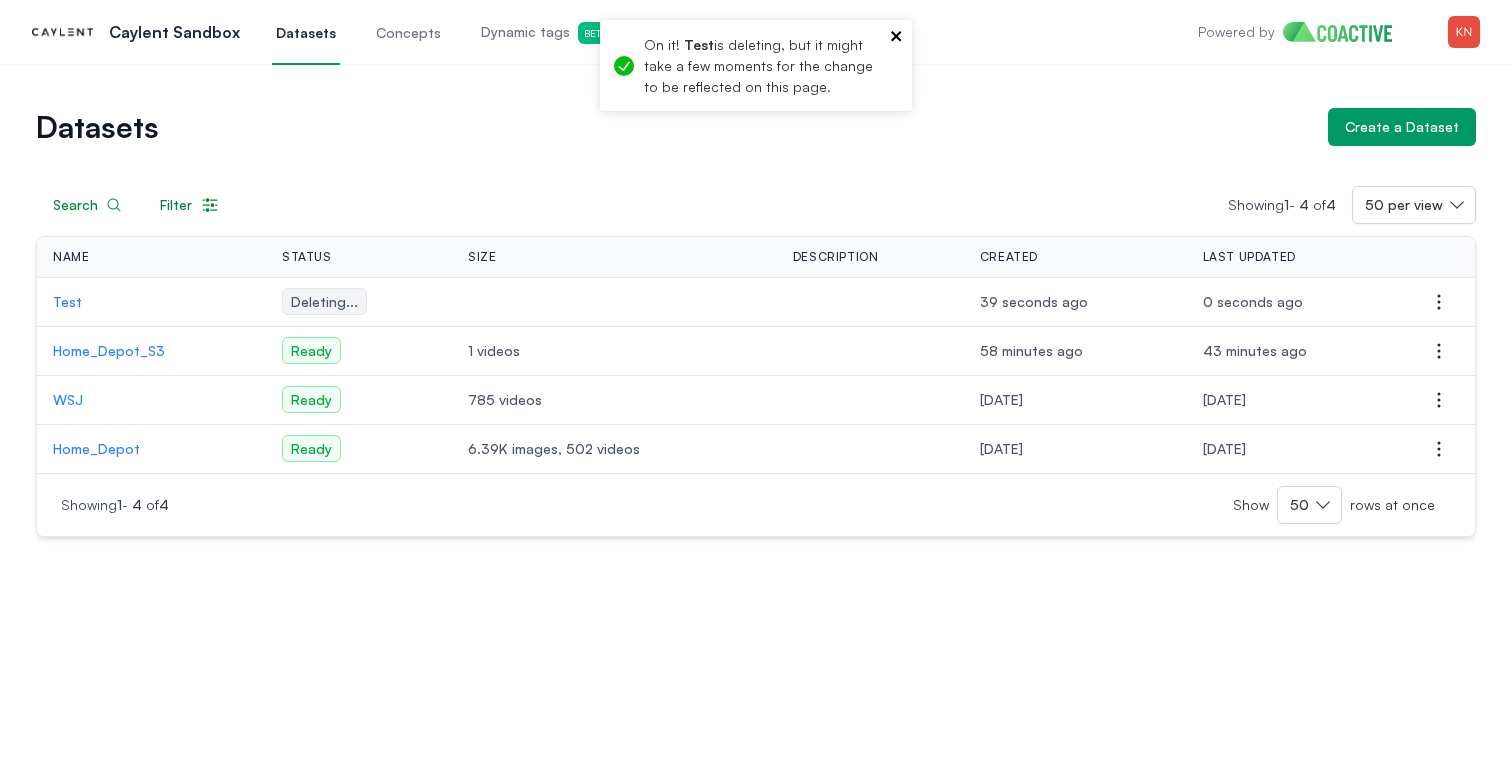 click 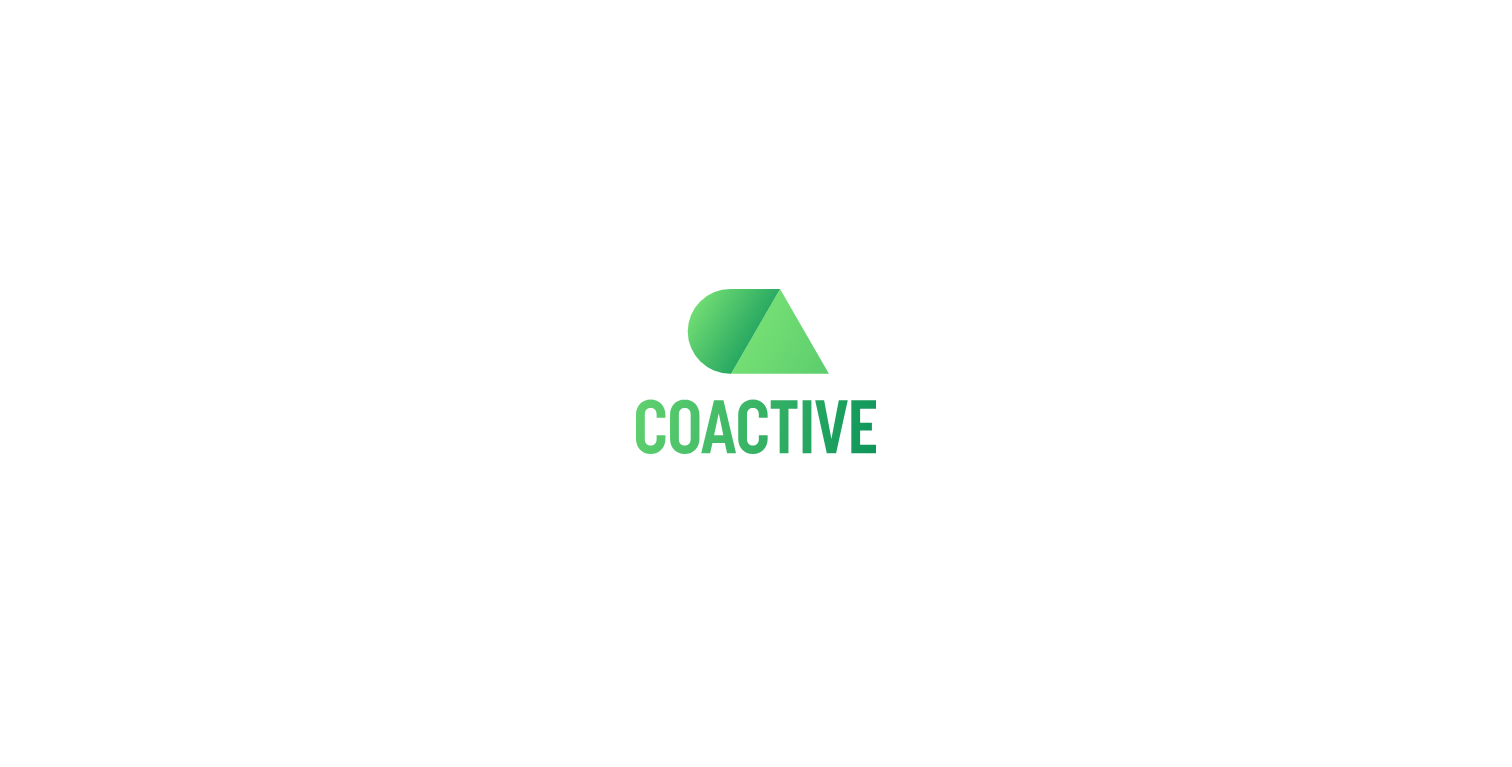 scroll, scrollTop: 0, scrollLeft: 0, axis: both 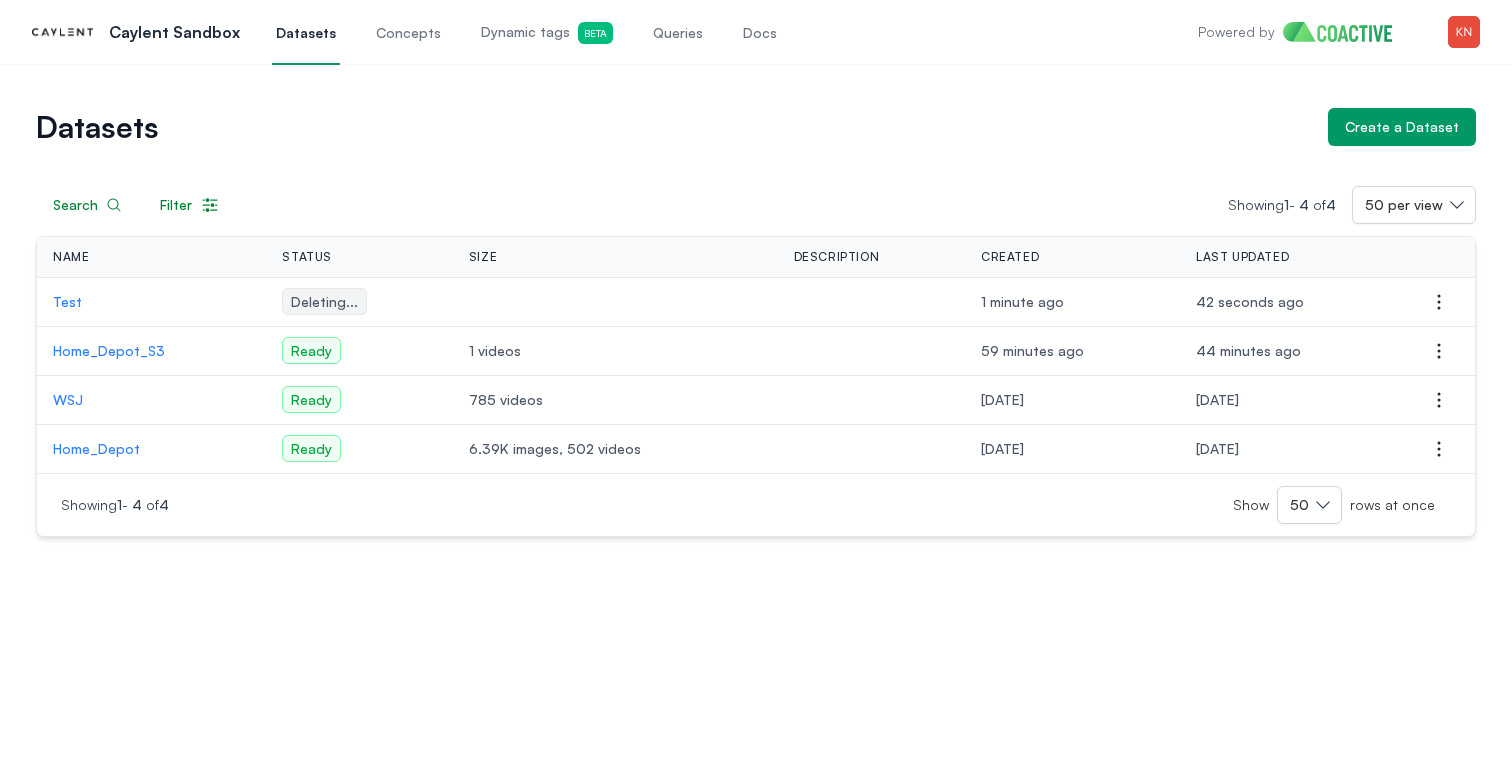 click on "Home_Depot_S3" at bounding box center [151, 351] 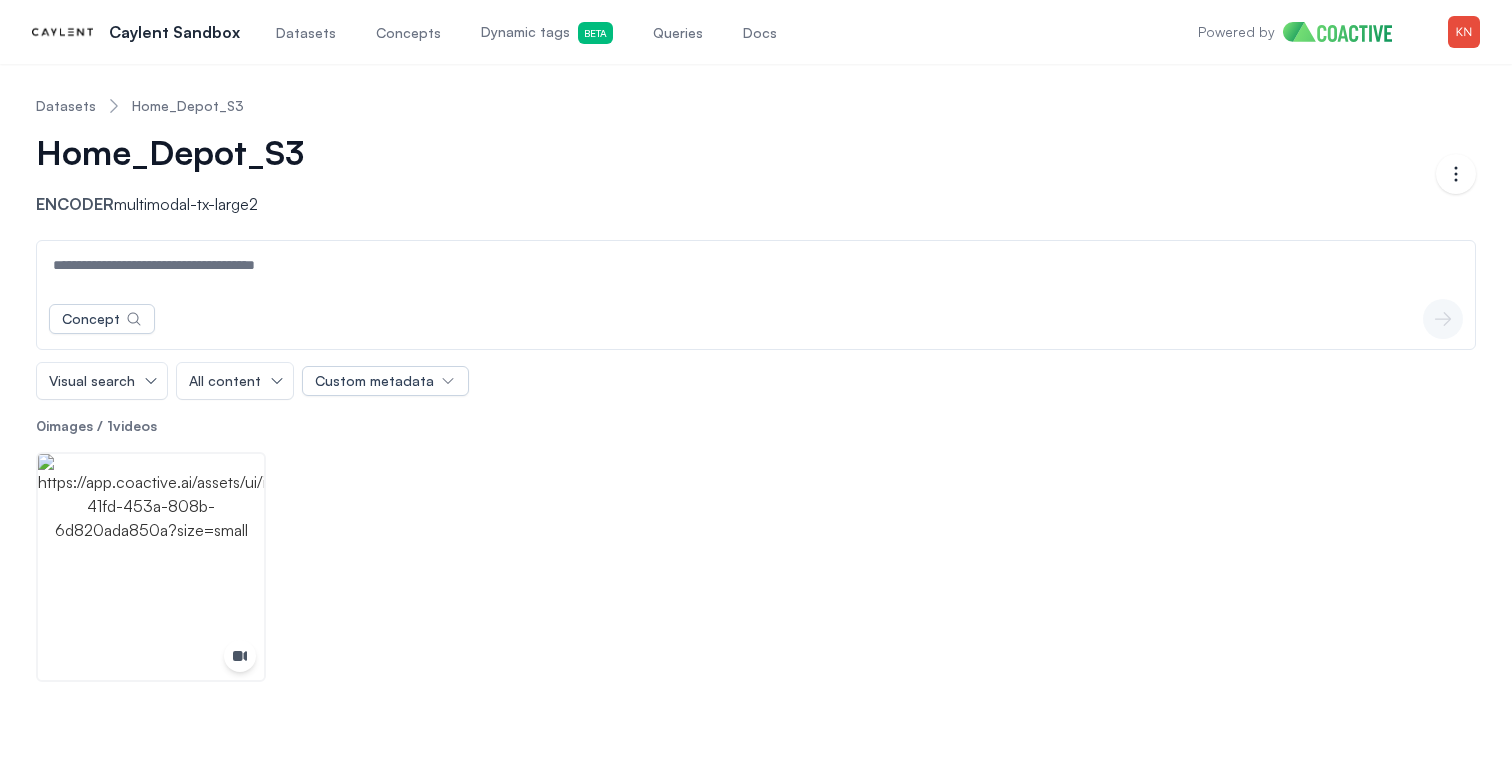 click on "Datasets" at bounding box center (66, 106) 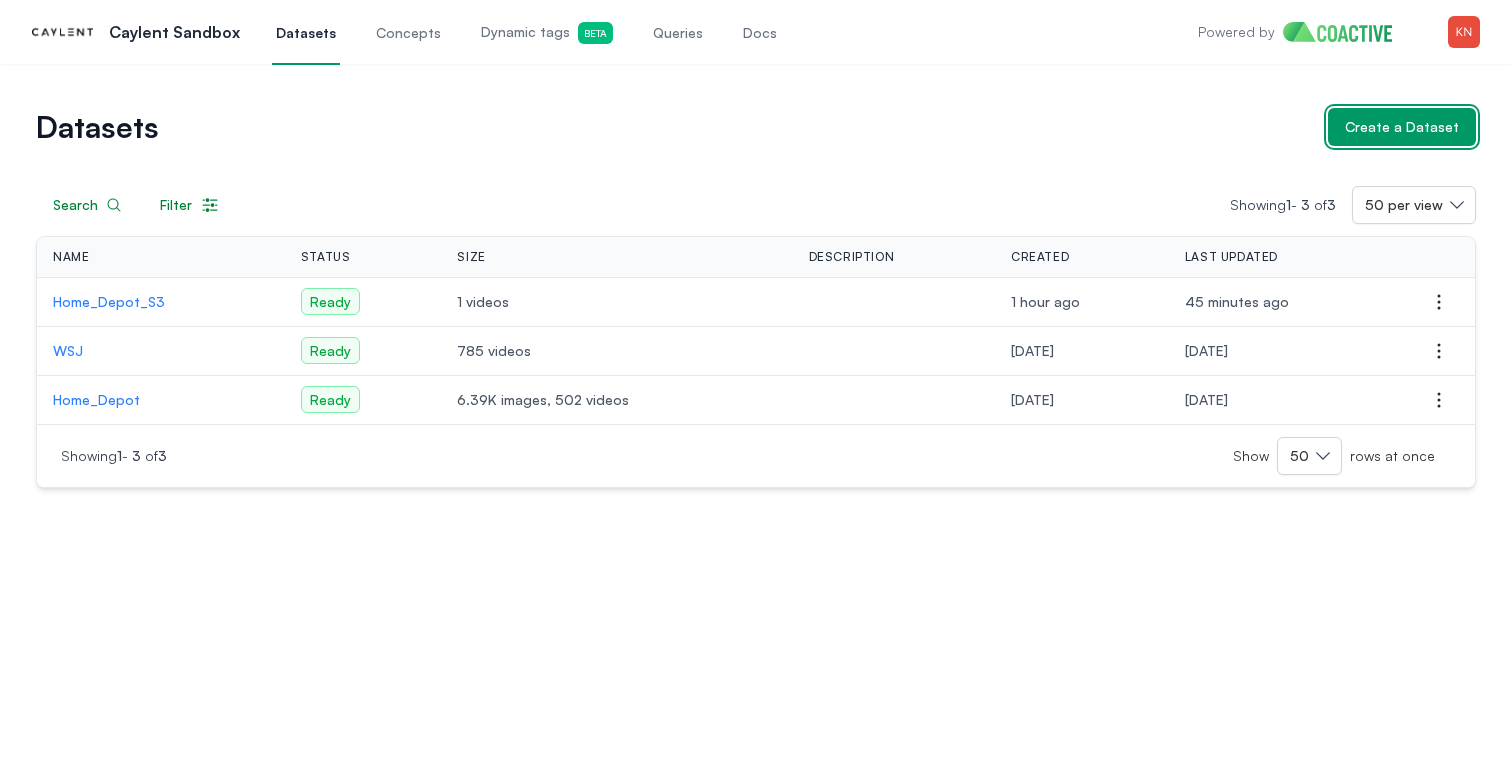 click on "Create a Dataset" at bounding box center [1402, 127] 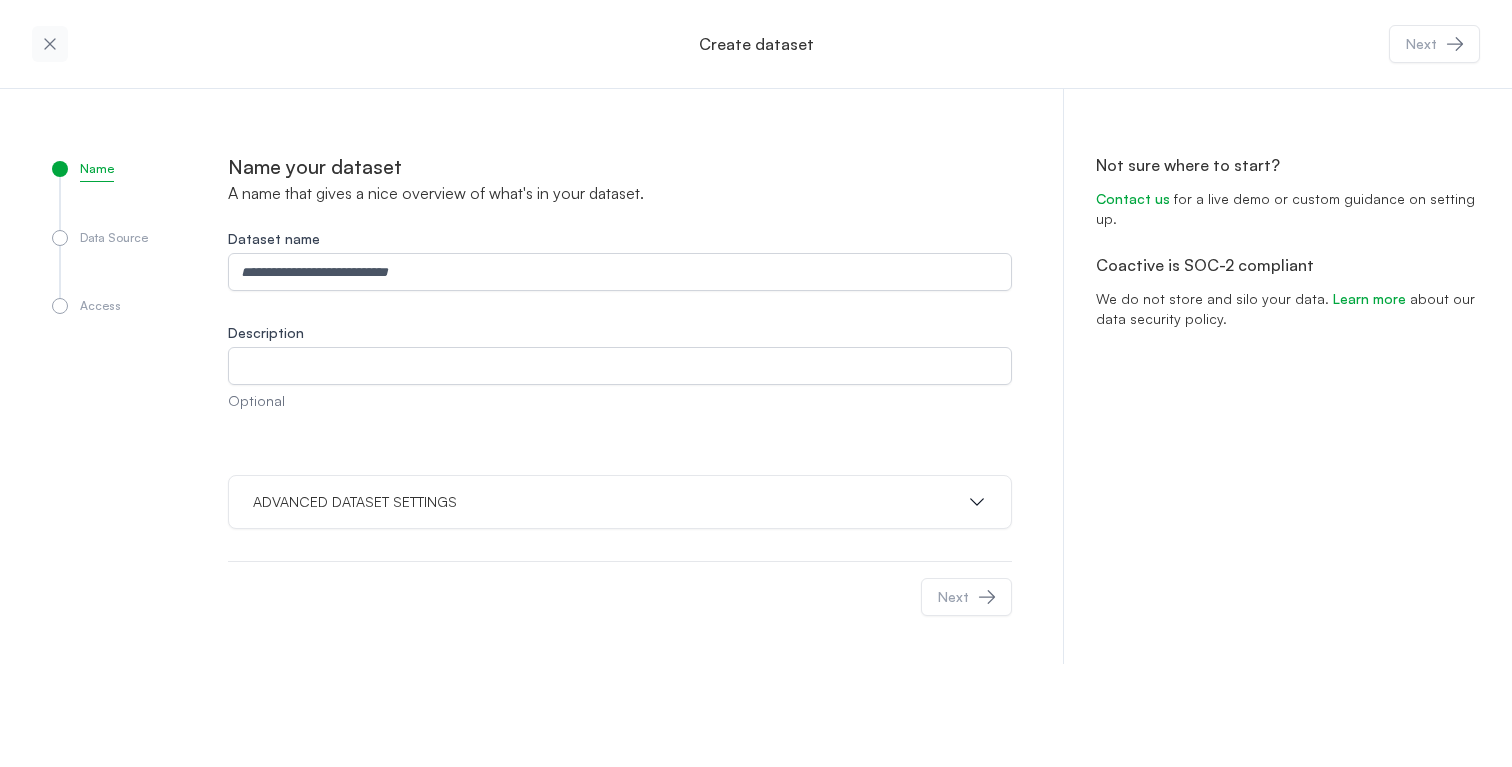 click 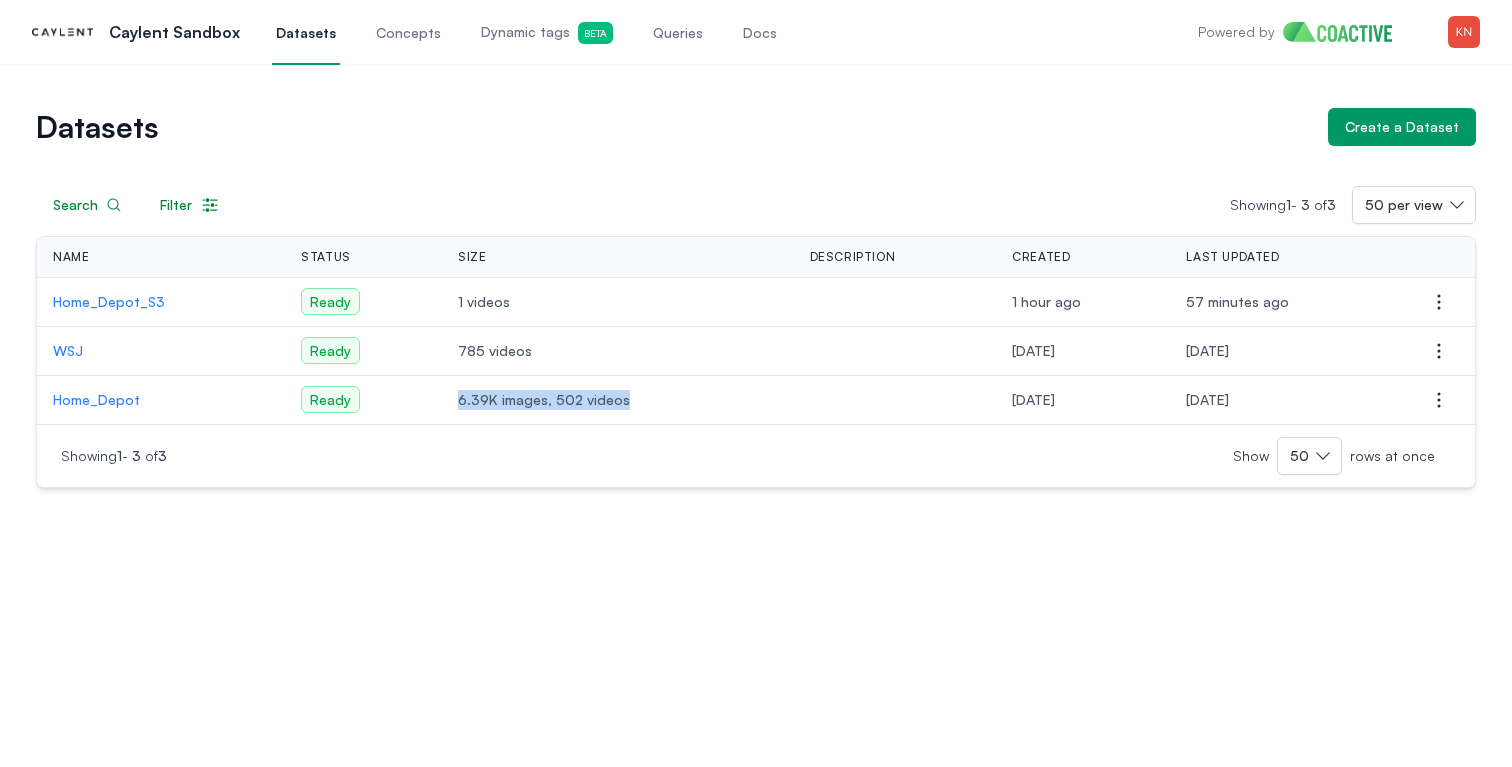 drag, startPoint x: 671, startPoint y: 404, endPoint x: 452, endPoint y: 405, distance: 219.00229 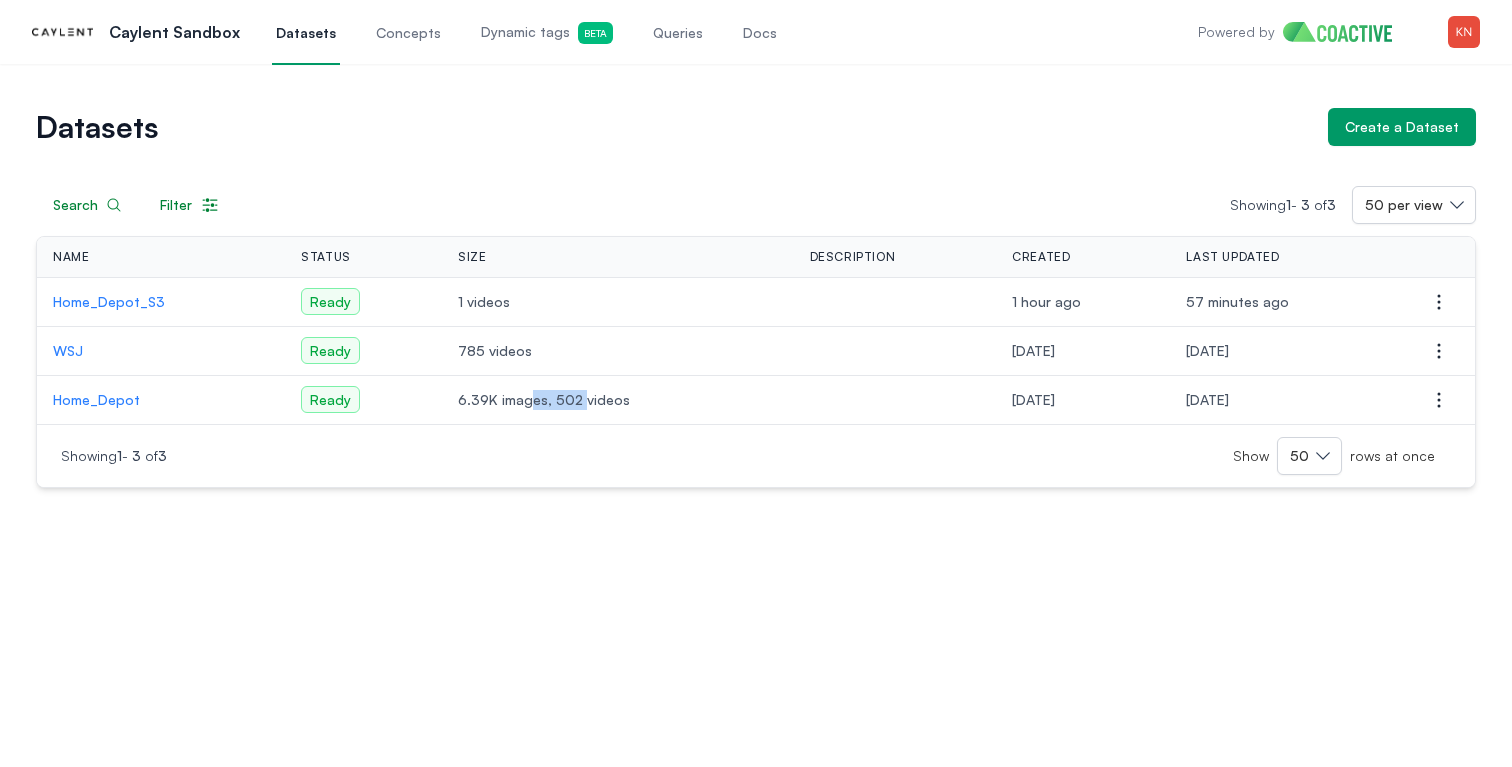 drag, startPoint x: 579, startPoint y: 395, endPoint x: 525, endPoint y: 396, distance: 54.00926 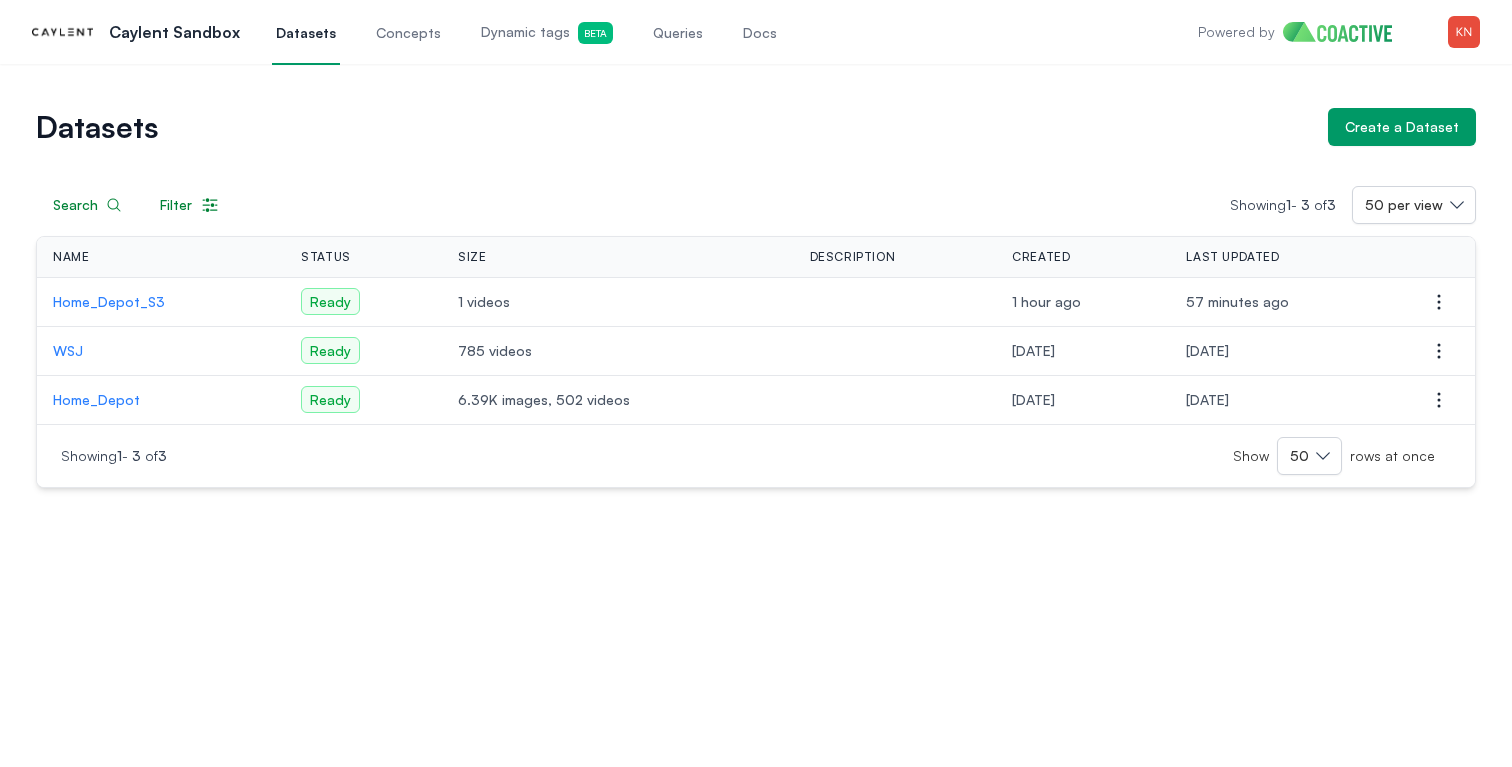 click on "6.39K images, 502 videos" at bounding box center (618, 400) 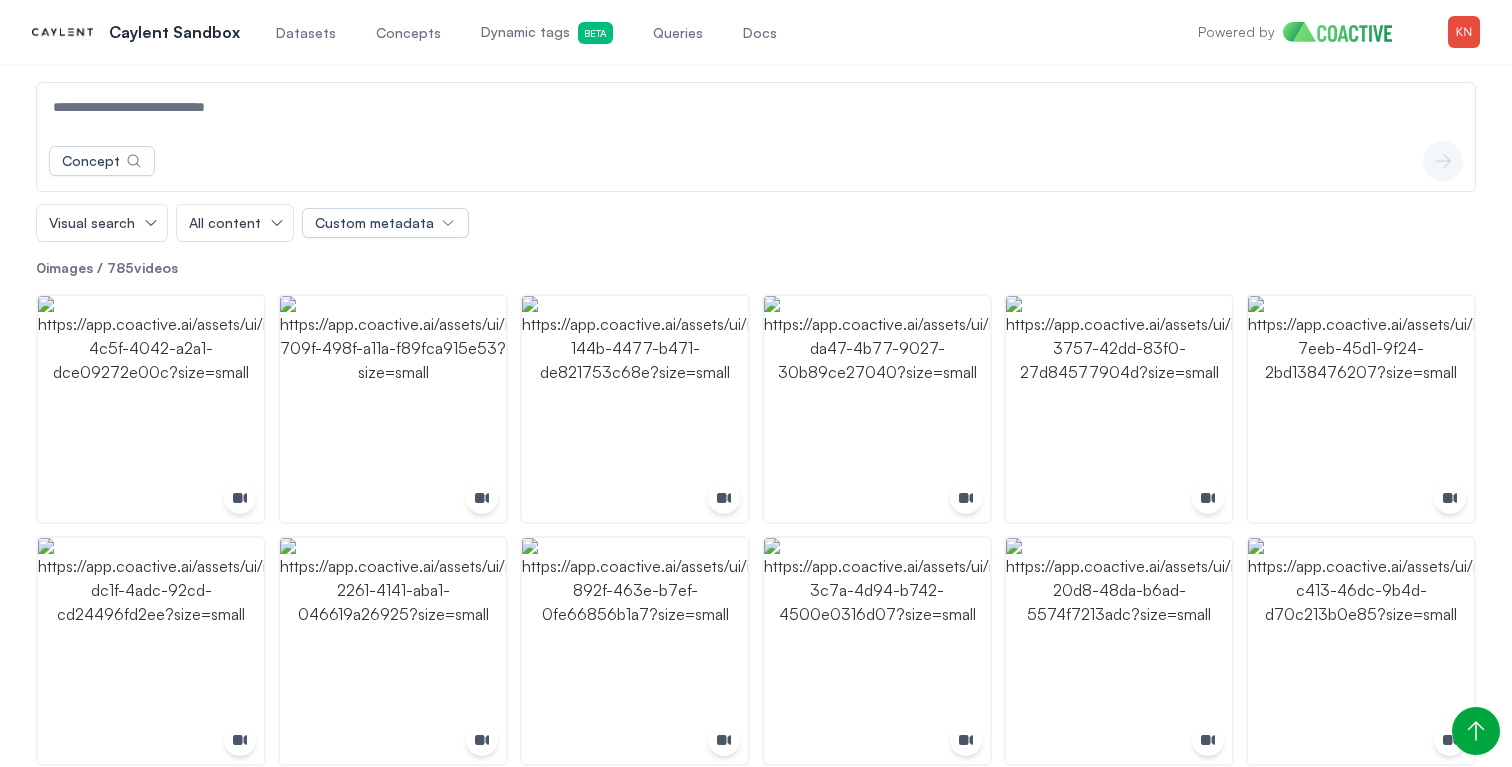 scroll, scrollTop: 0, scrollLeft: 0, axis: both 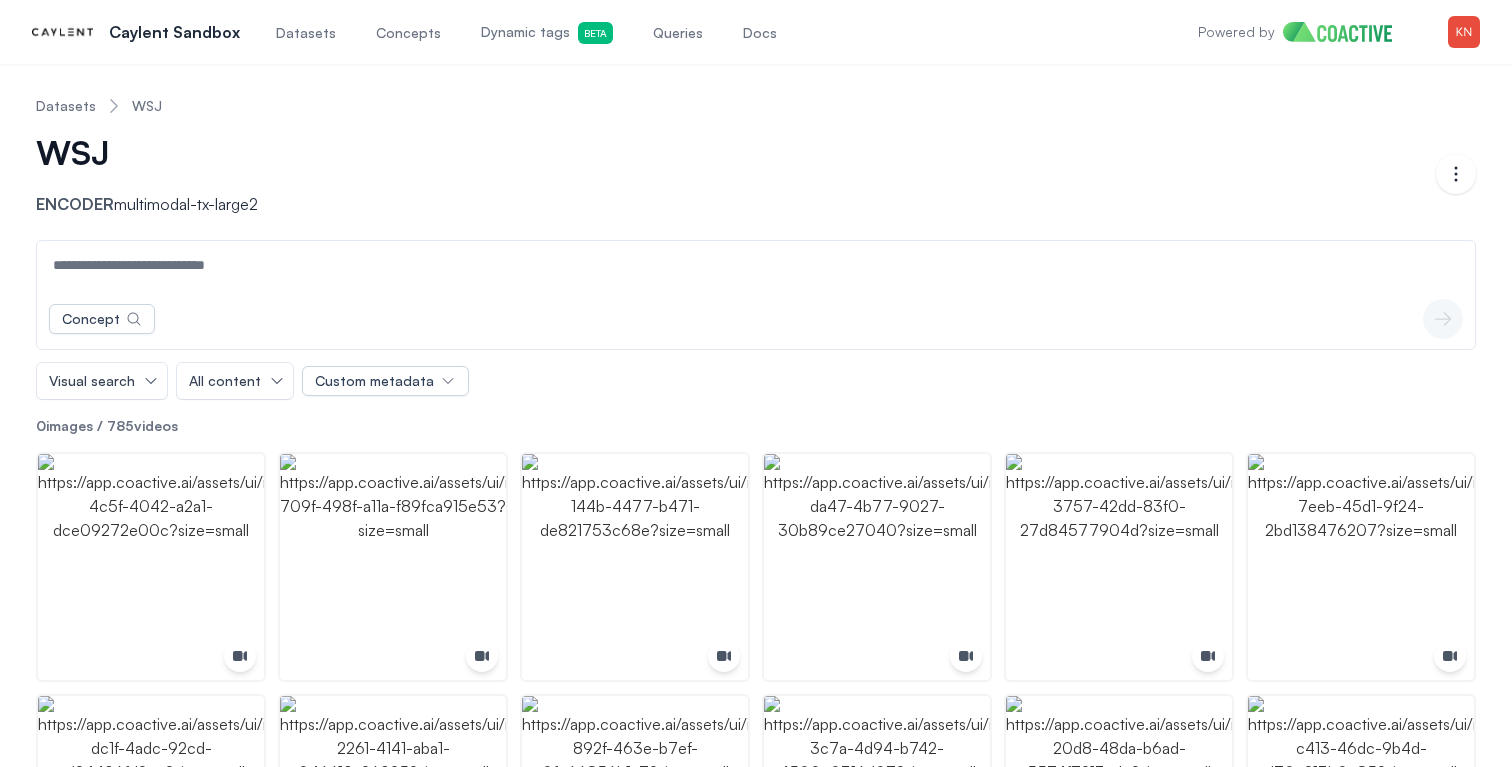 click on "Datasets" at bounding box center (66, 106) 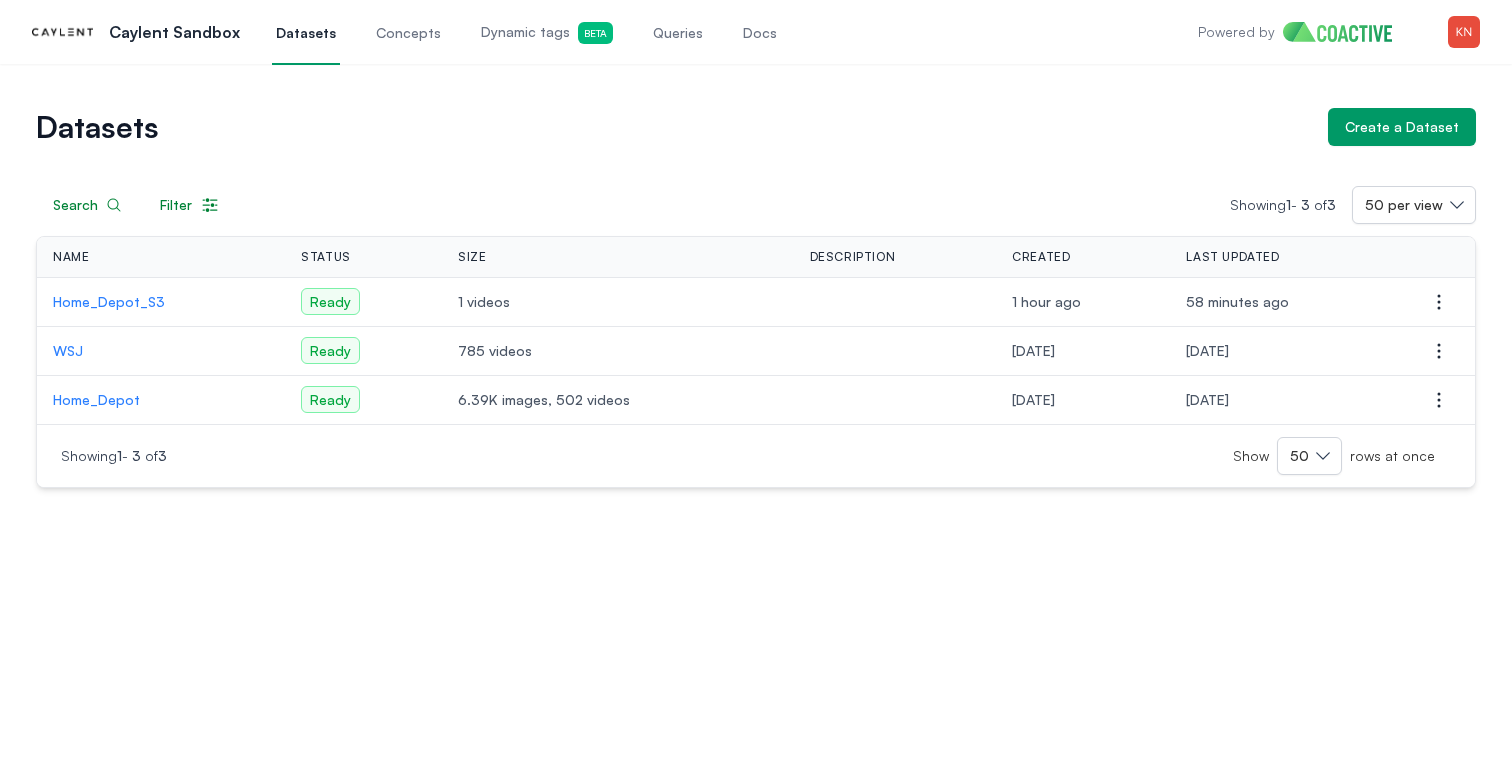 click on "Home_Depot_S3" at bounding box center [161, 302] 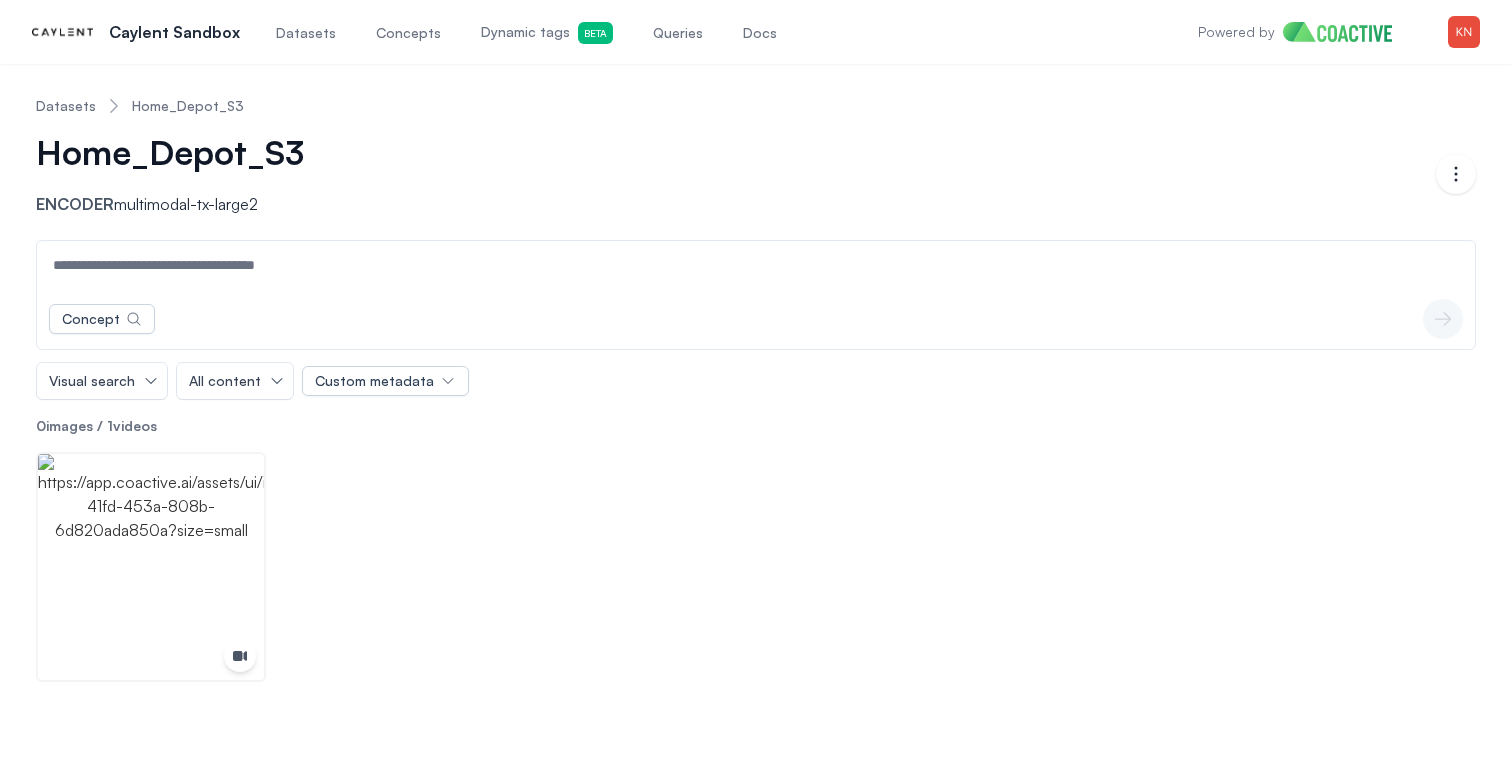 click at bounding box center [756, 265] 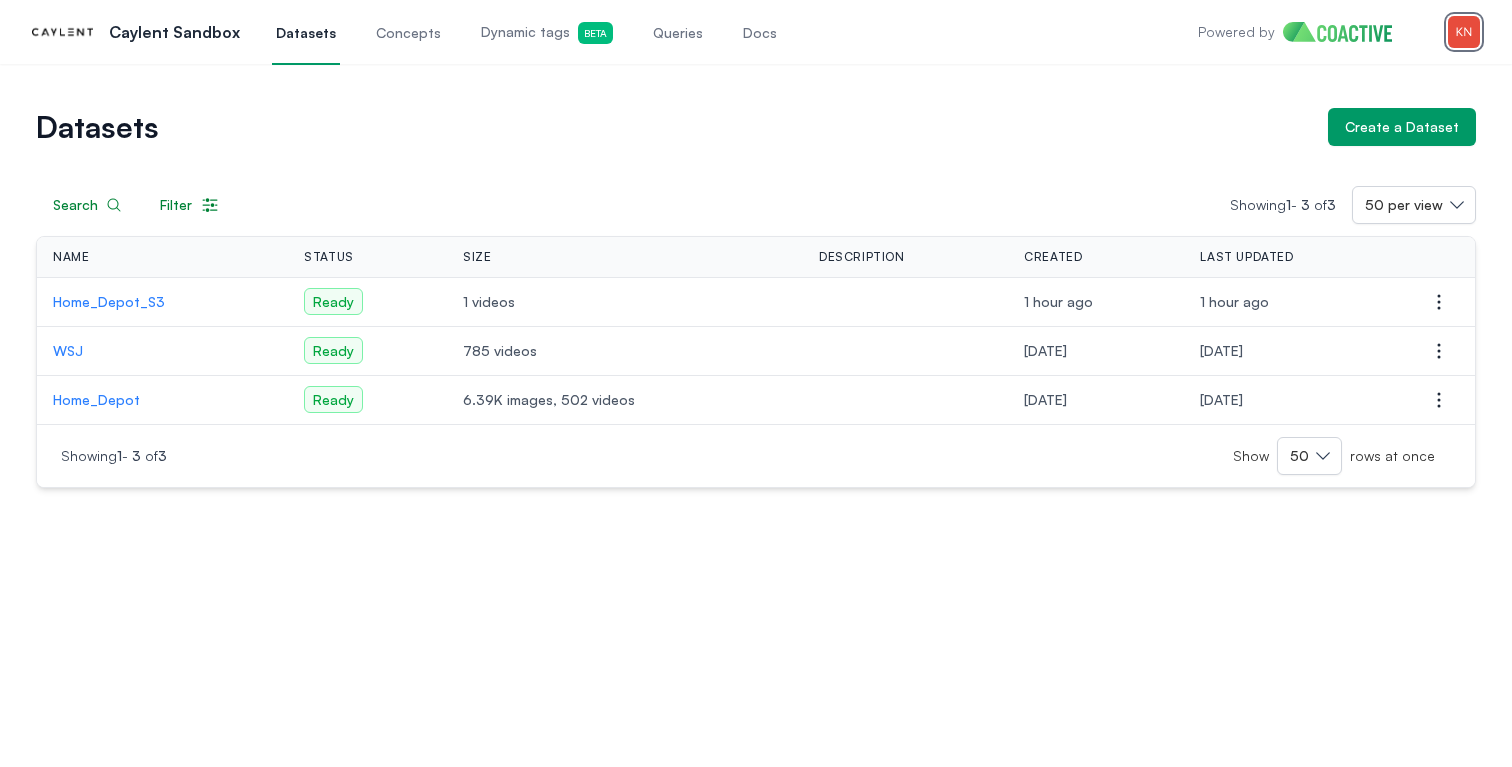click at bounding box center (1464, 32) 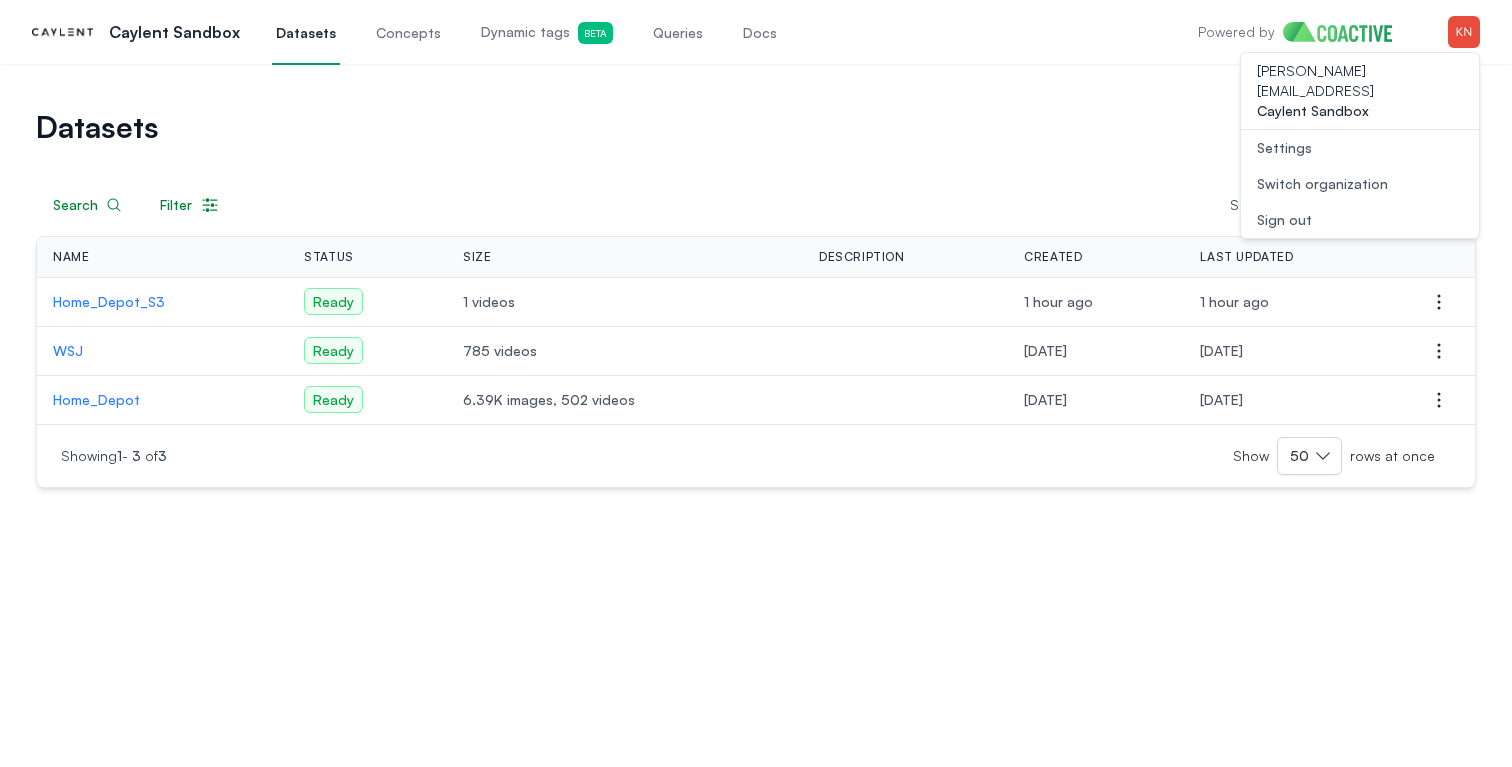 click on "Open user menu Switch organization" at bounding box center [1360, 184] 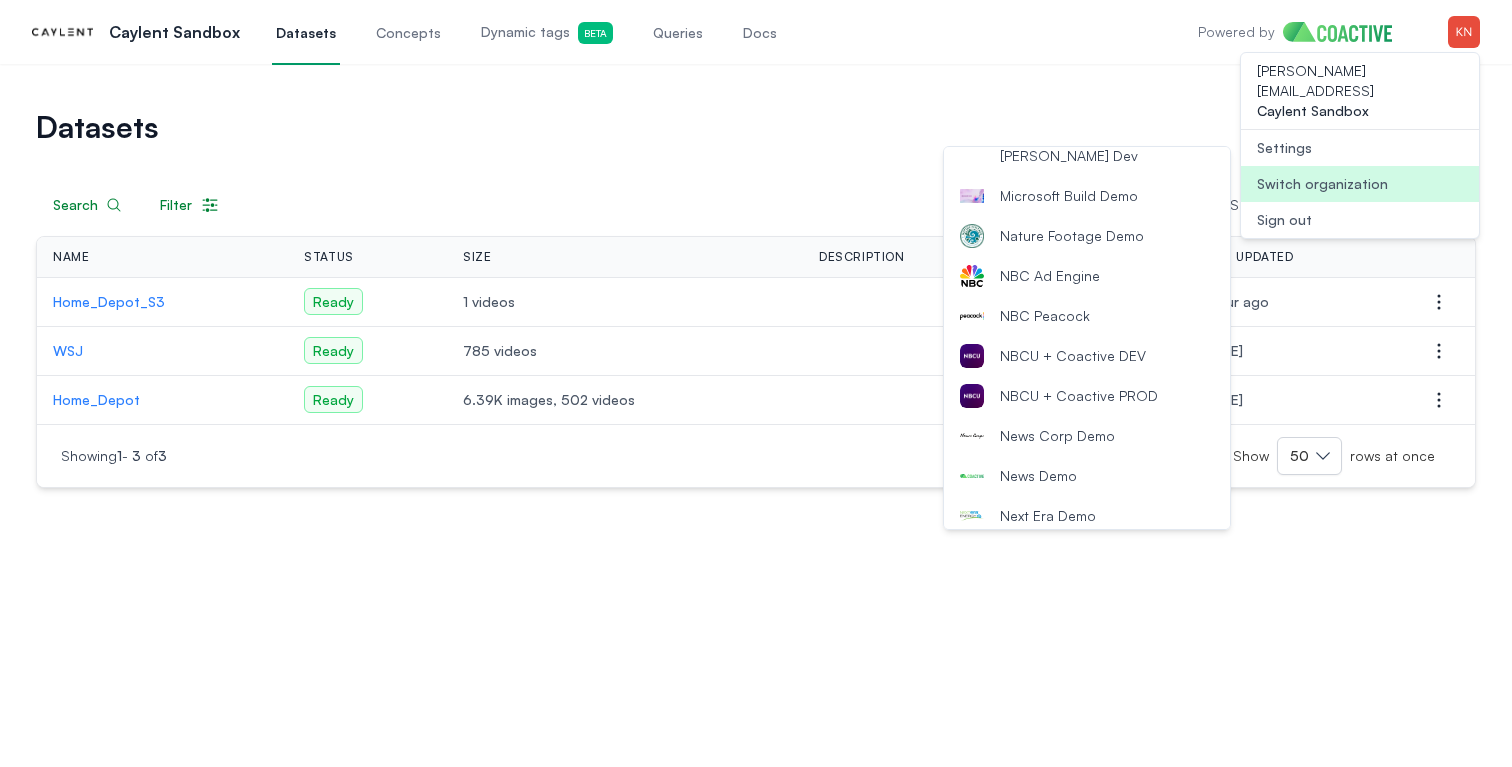 scroll, scrollTop: 1783, scrollLeft: 0, axis: vertical 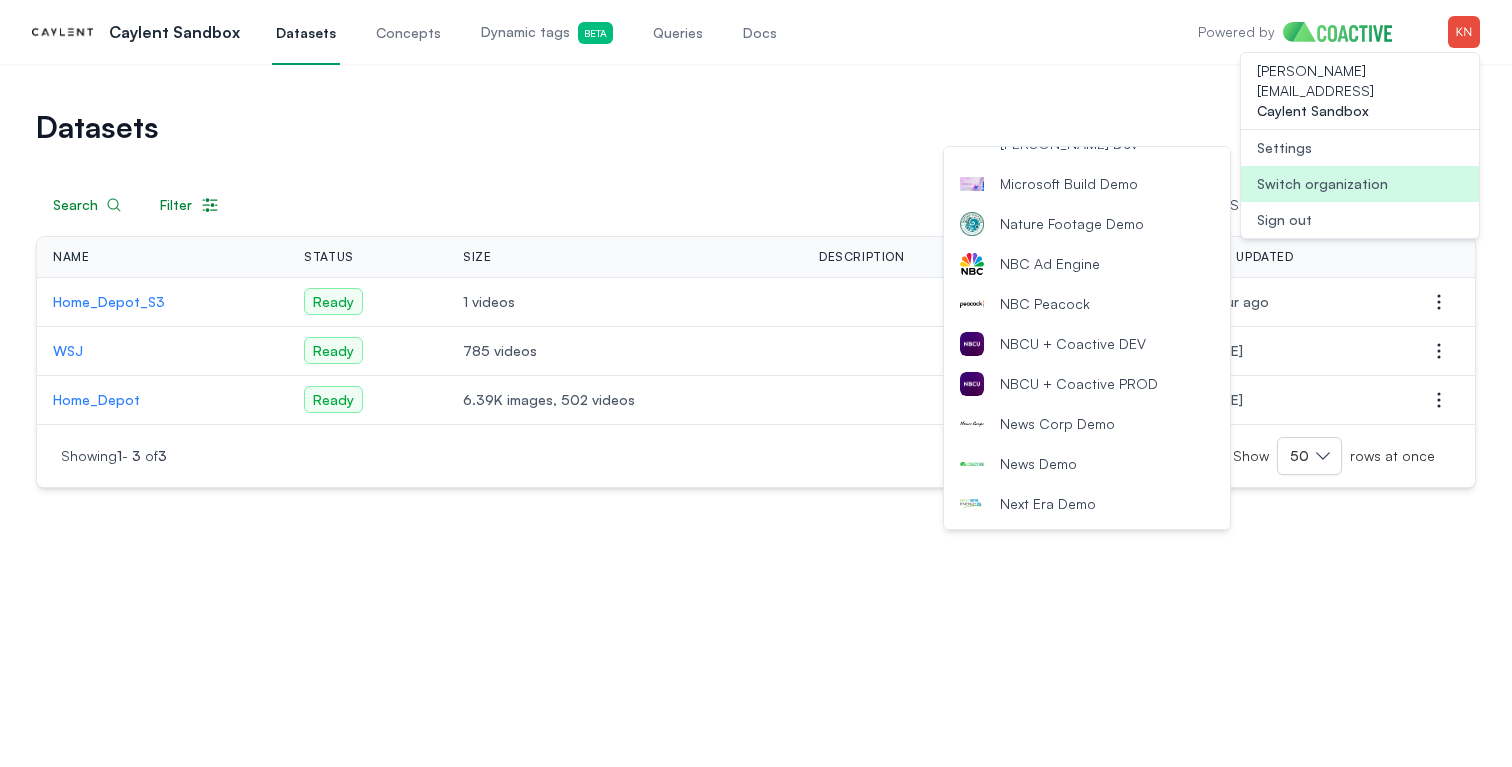 click on "NBCU + Coactive DEV" at bounding box center (1073, 344) 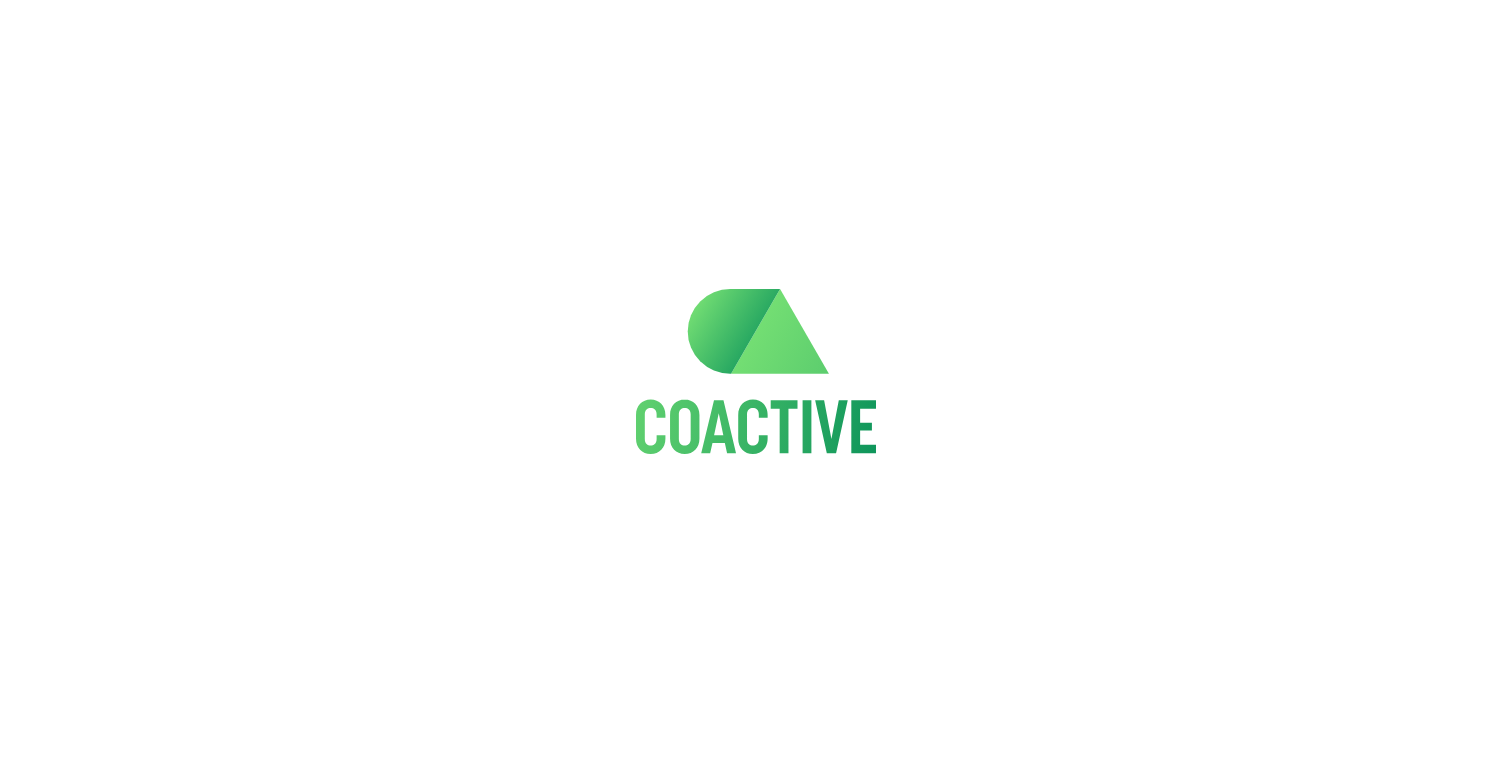 scroll, scrollTop: 0, scrollLeft: 0, axis: both 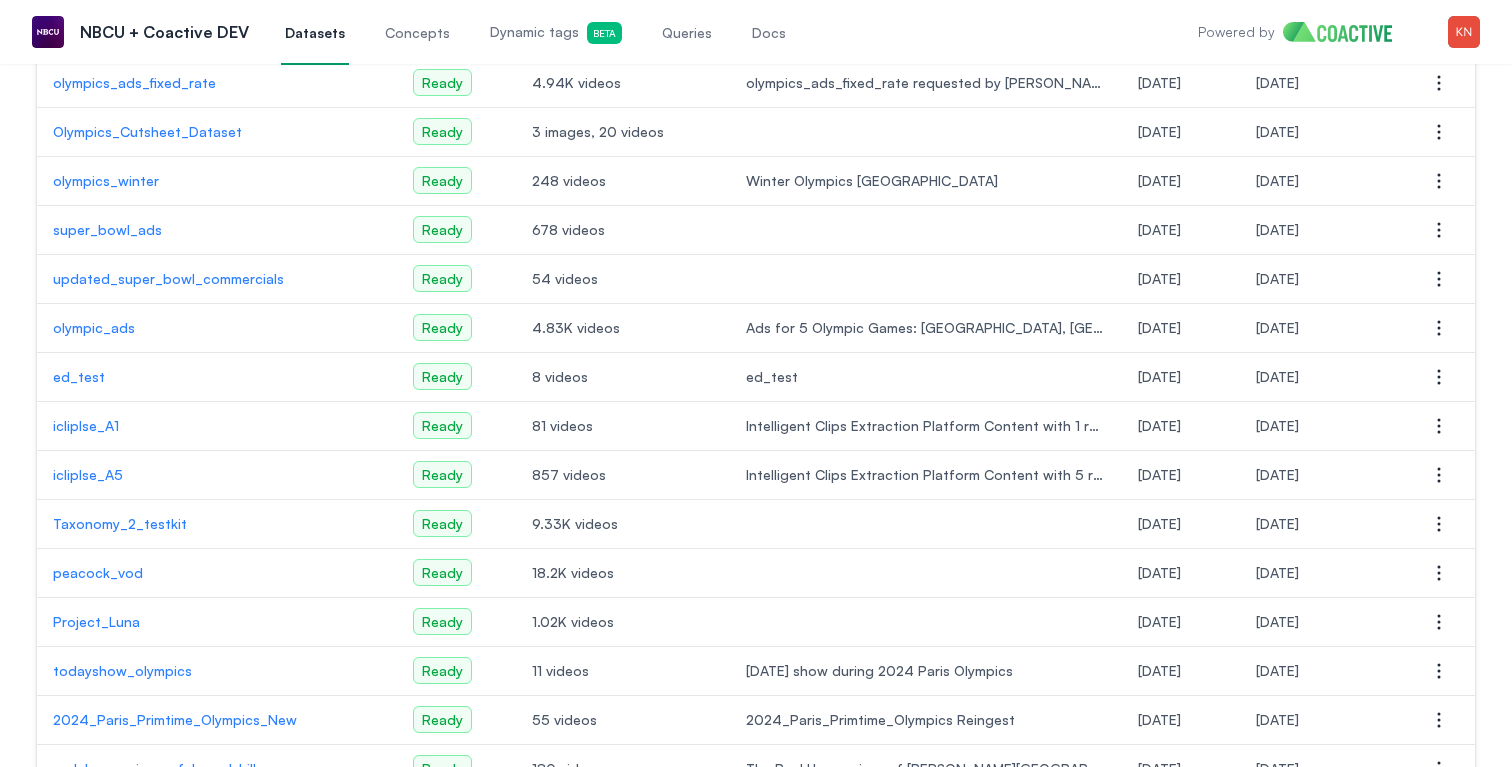 click on "Taxonomy_2_testkit" at bounding box center [217, 524] 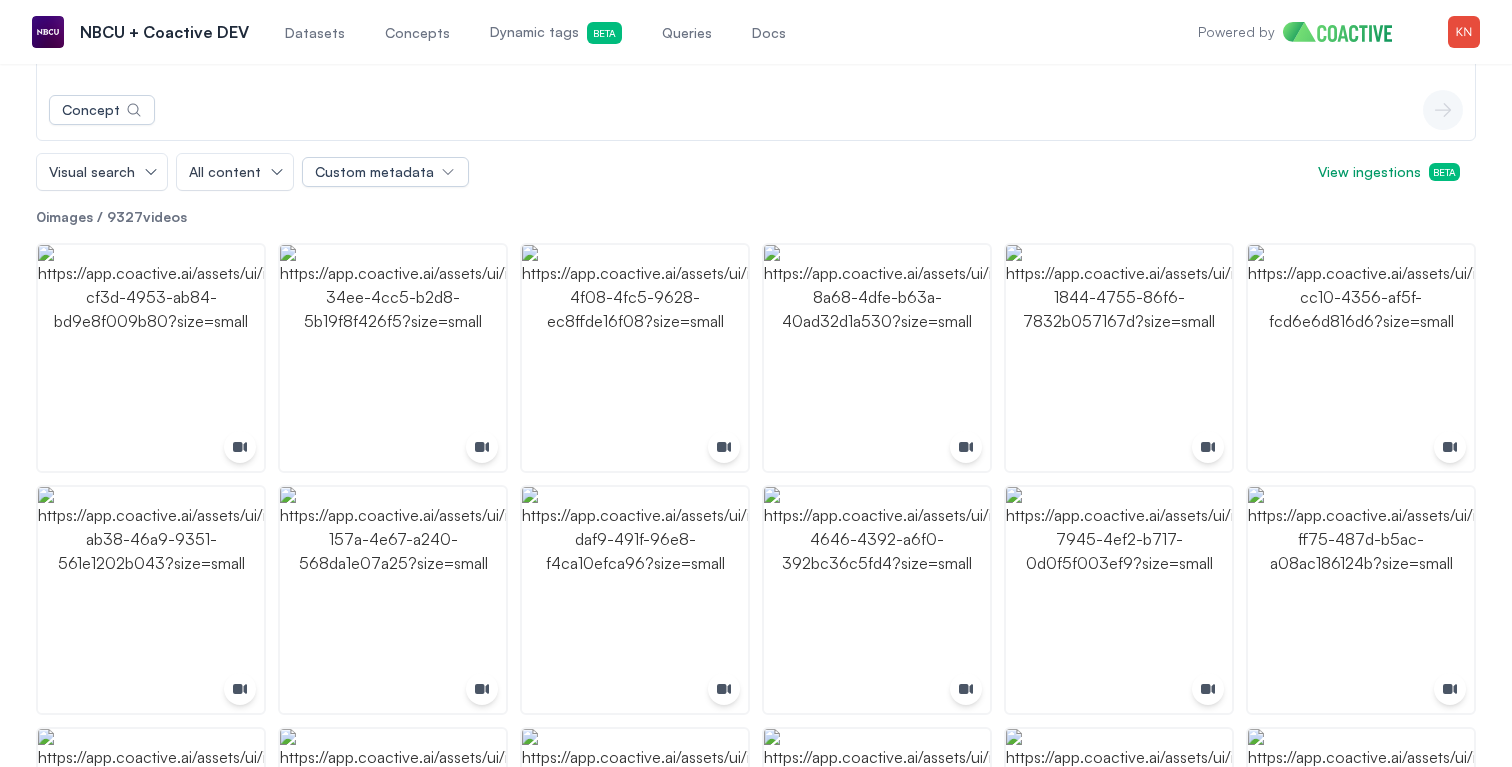 click on "Dynamic tags Beta" at bounding box center [556, 33] 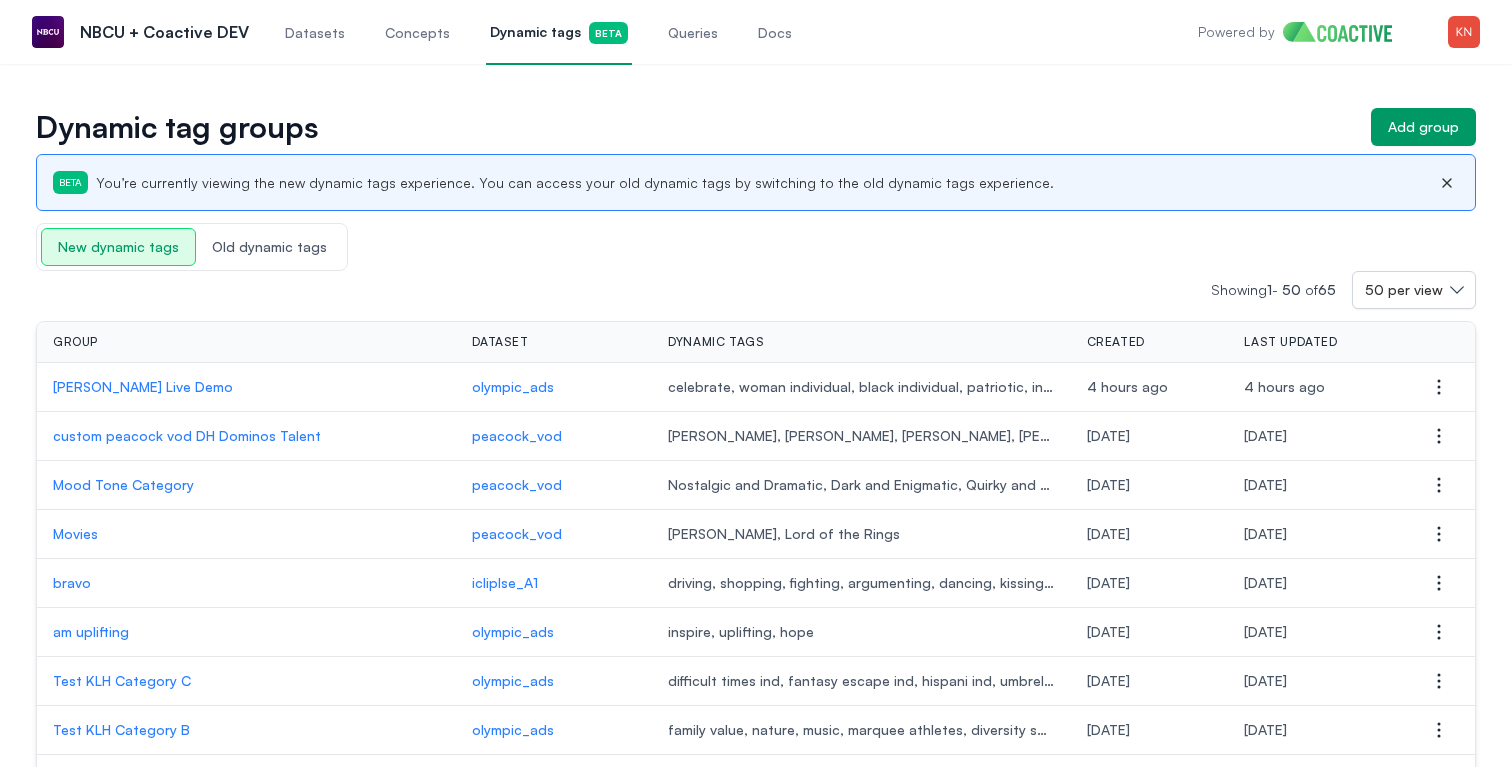 click on "Old dynamic tags" at bounding box center (269, 247) 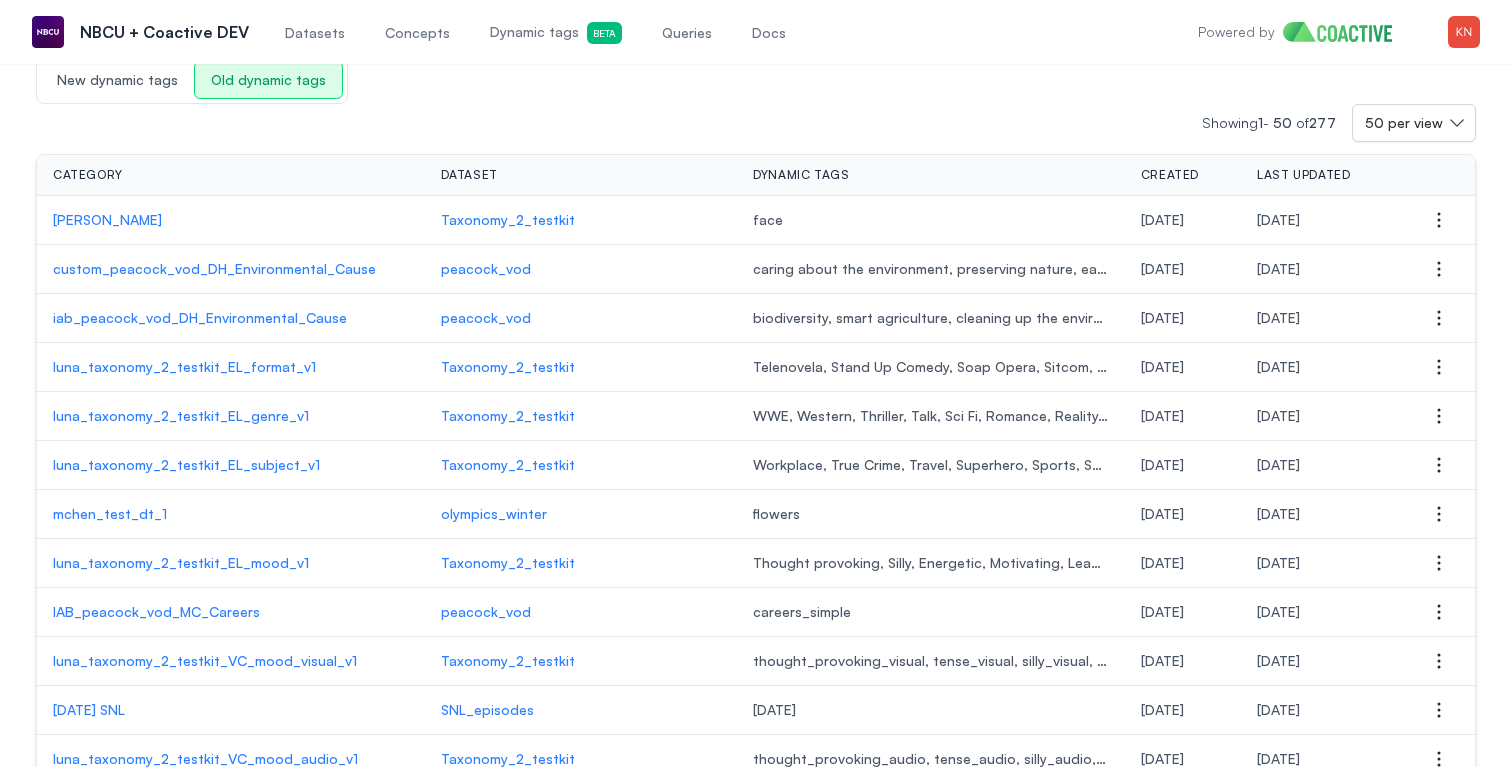 scroll, scrollTop: 0, scrollLeft: 0, axis: both 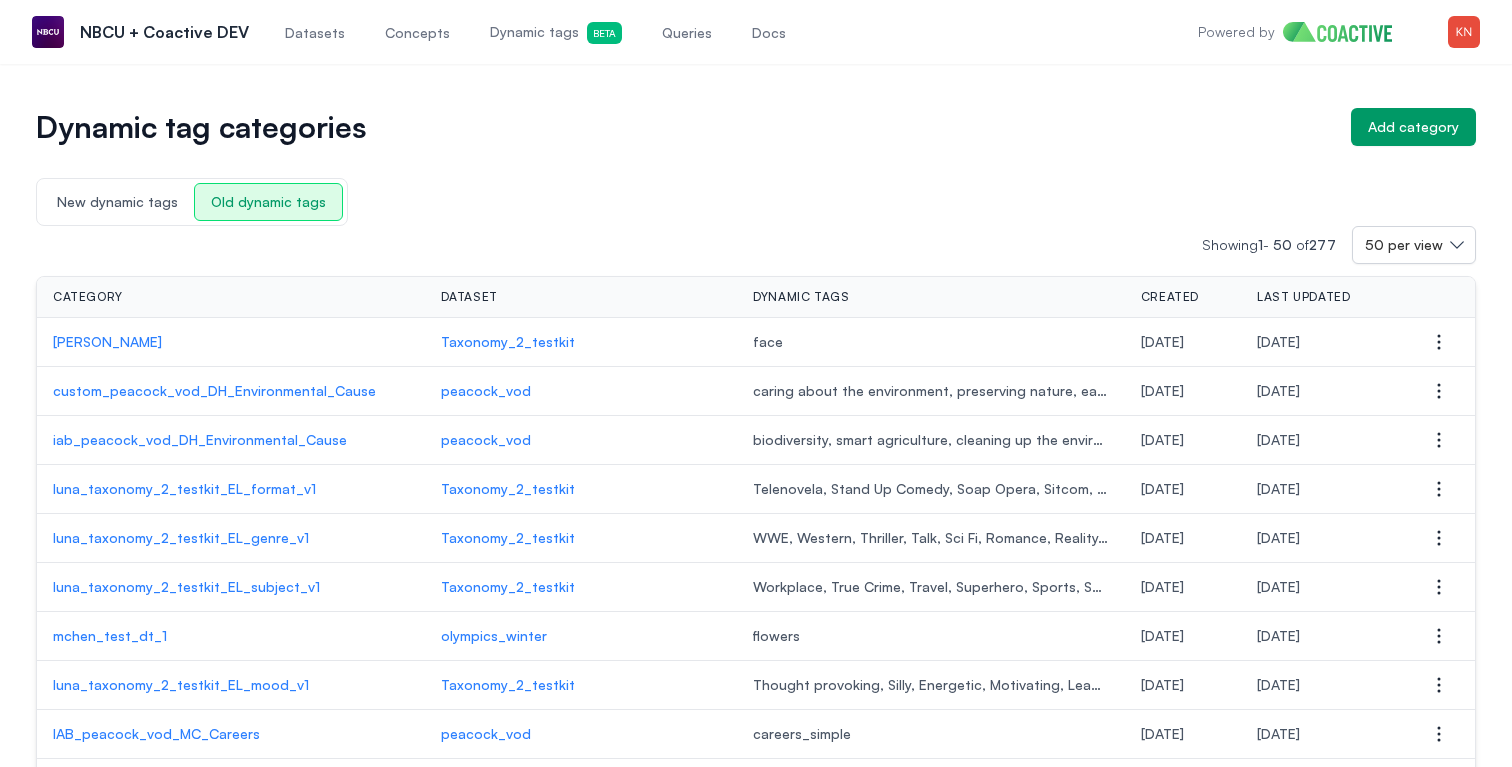 click on "Queries" at bounding box center (687, 33) 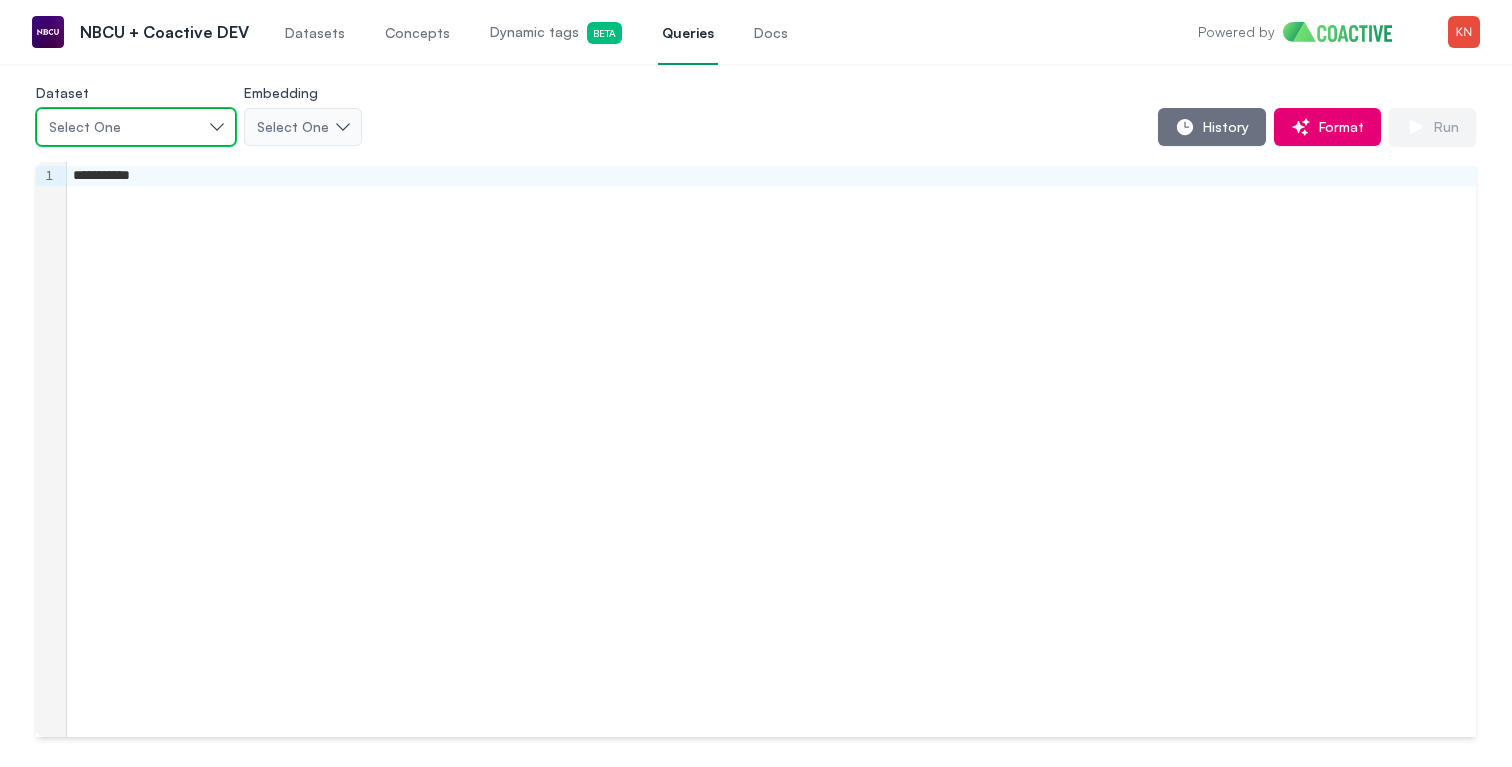 click on "Select One" at bounding box center (136, 127) 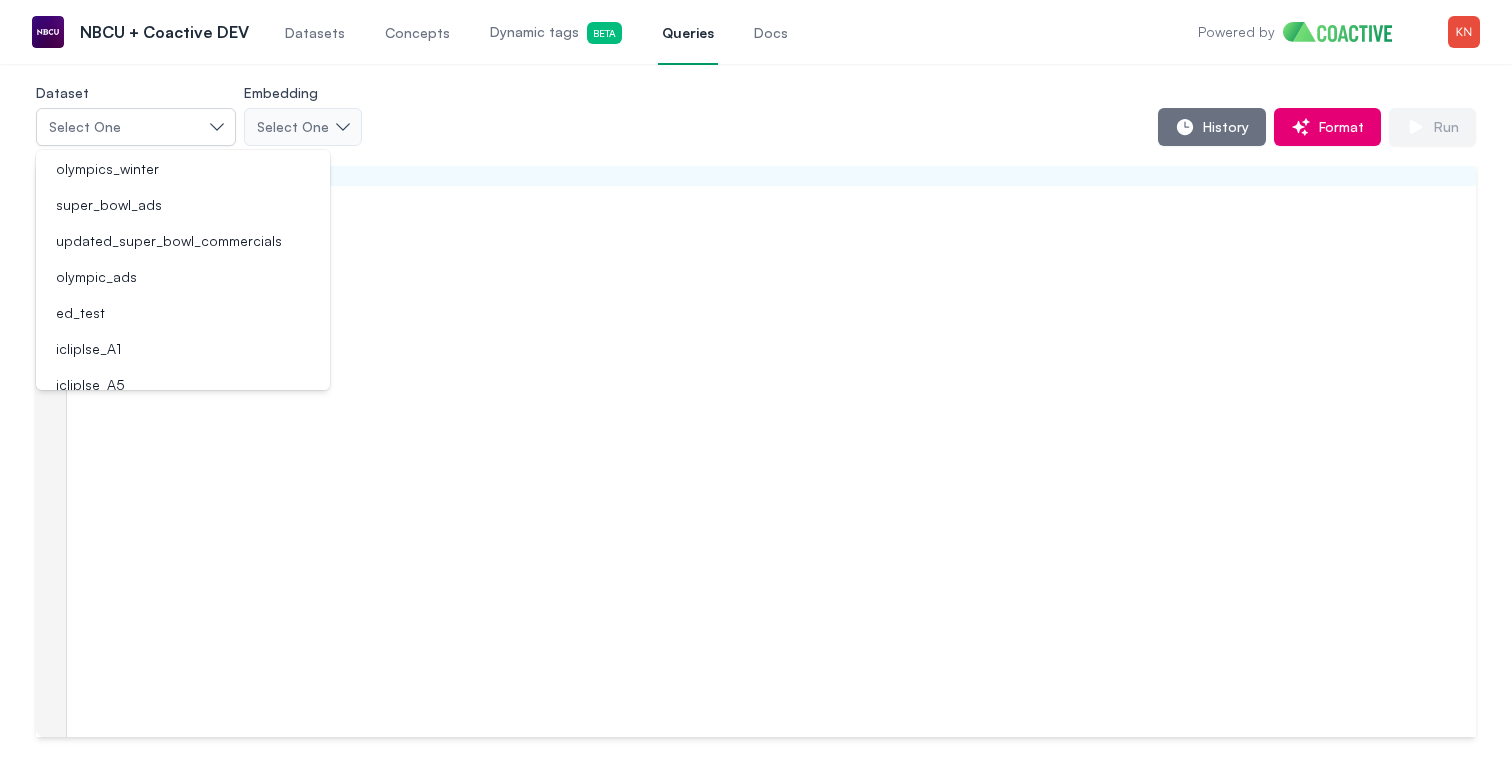 scroll, scrollTop: 77, scrollLeft: 0, axis: vertical 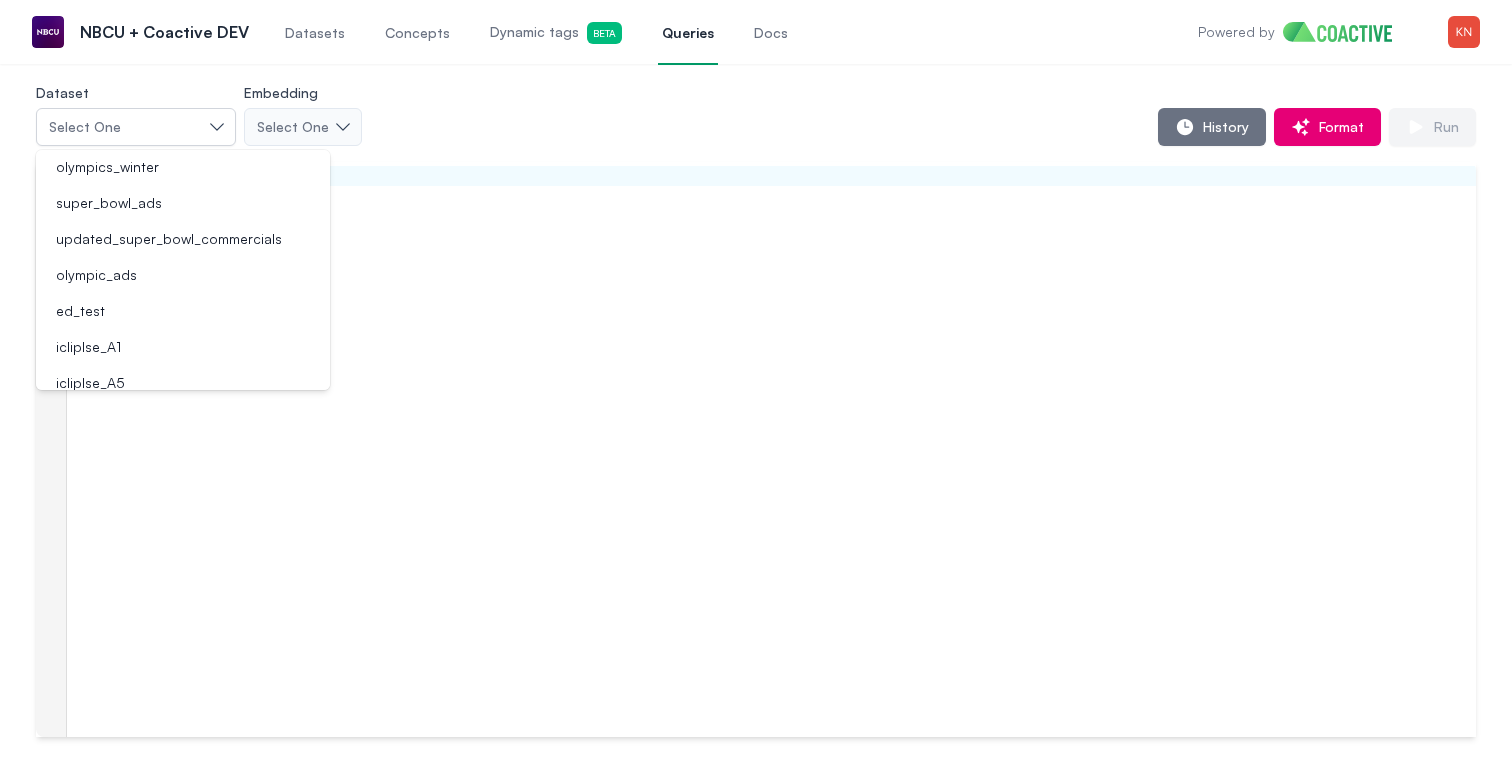 click on "olympic_ads" at bounding box center (171, 275) 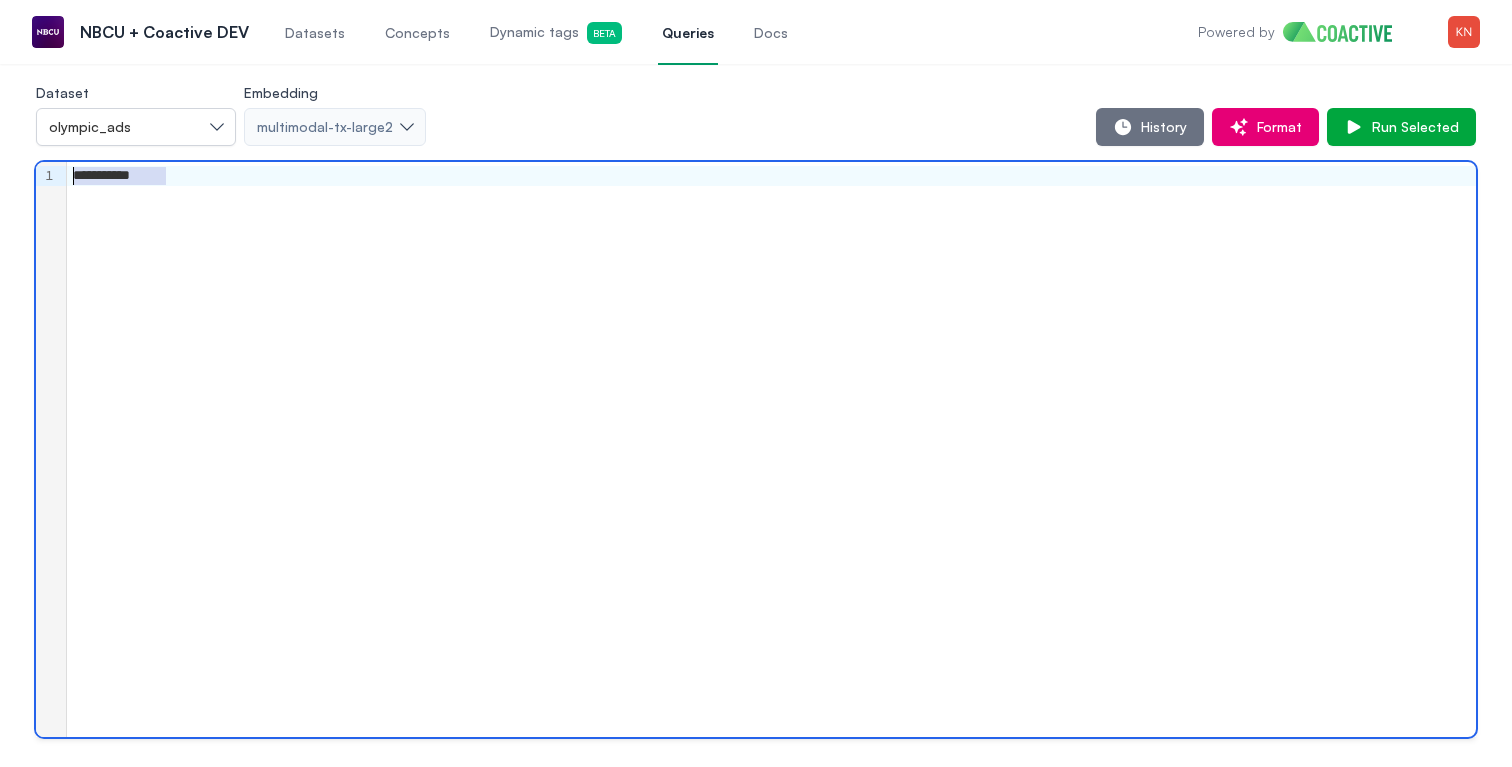 click on "**********" at bounding box center (756, 408) 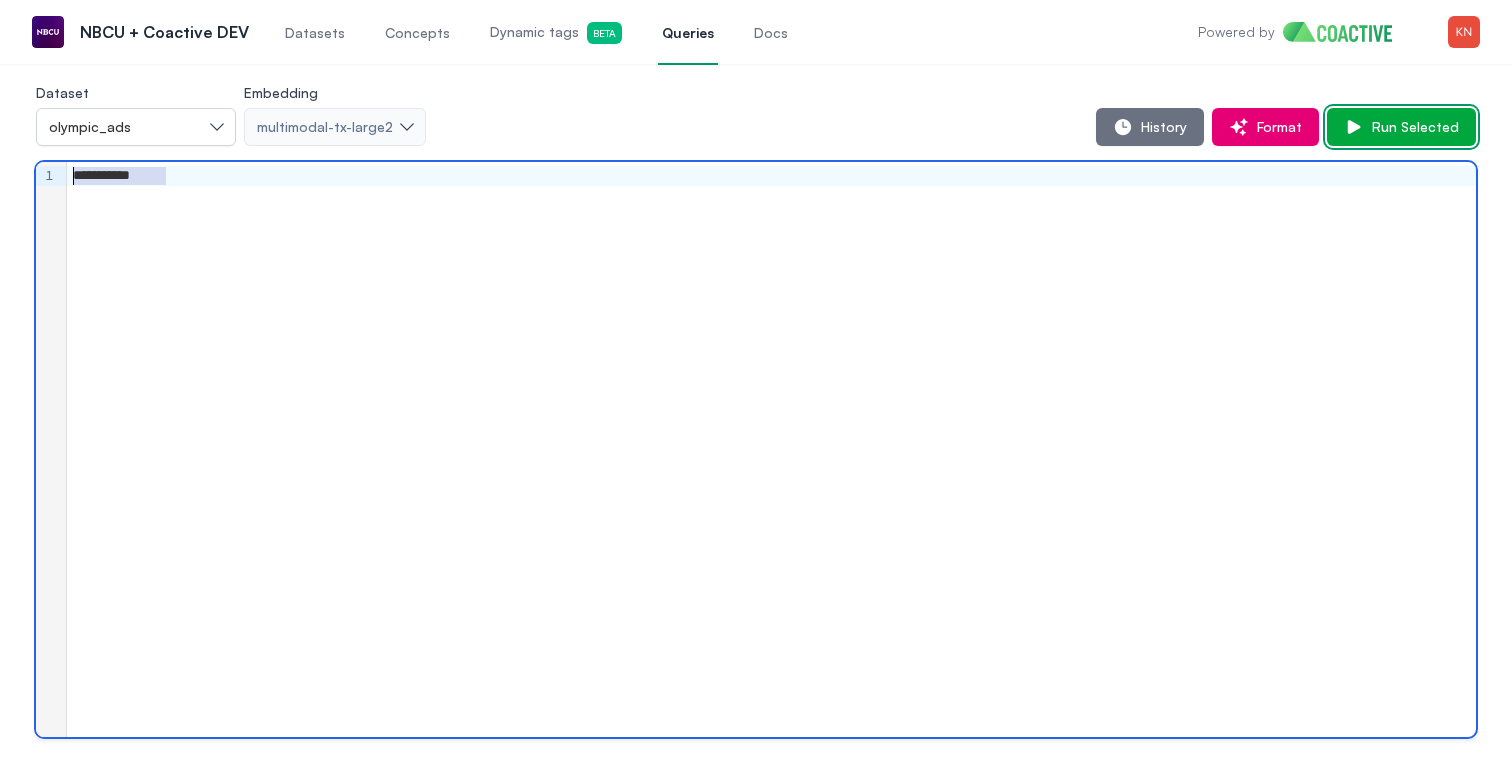 click on "Run Selected" at bounding box center [1411, 127] 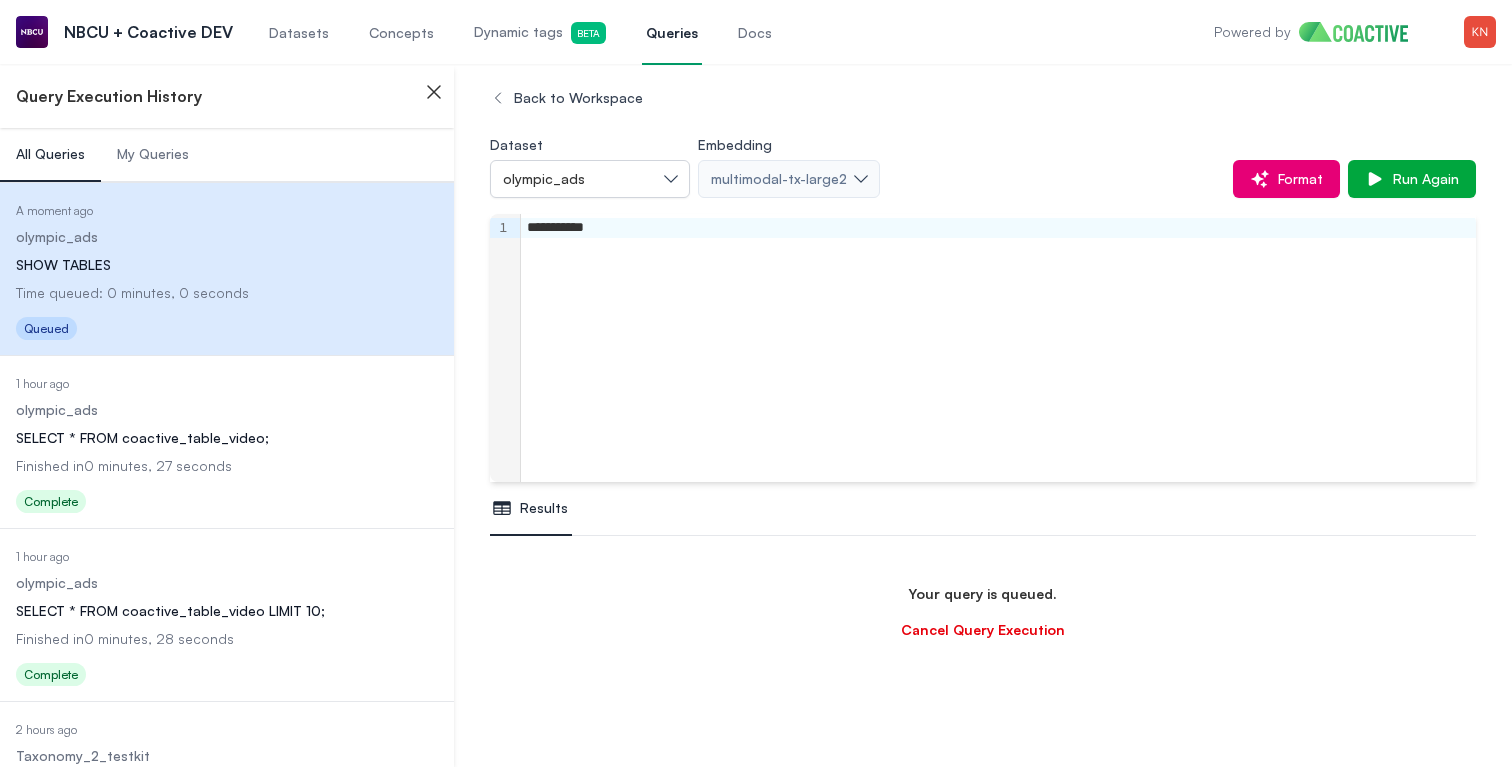 scroll, scrollTop: 118, scrollLeft: 0, axis: vertical 